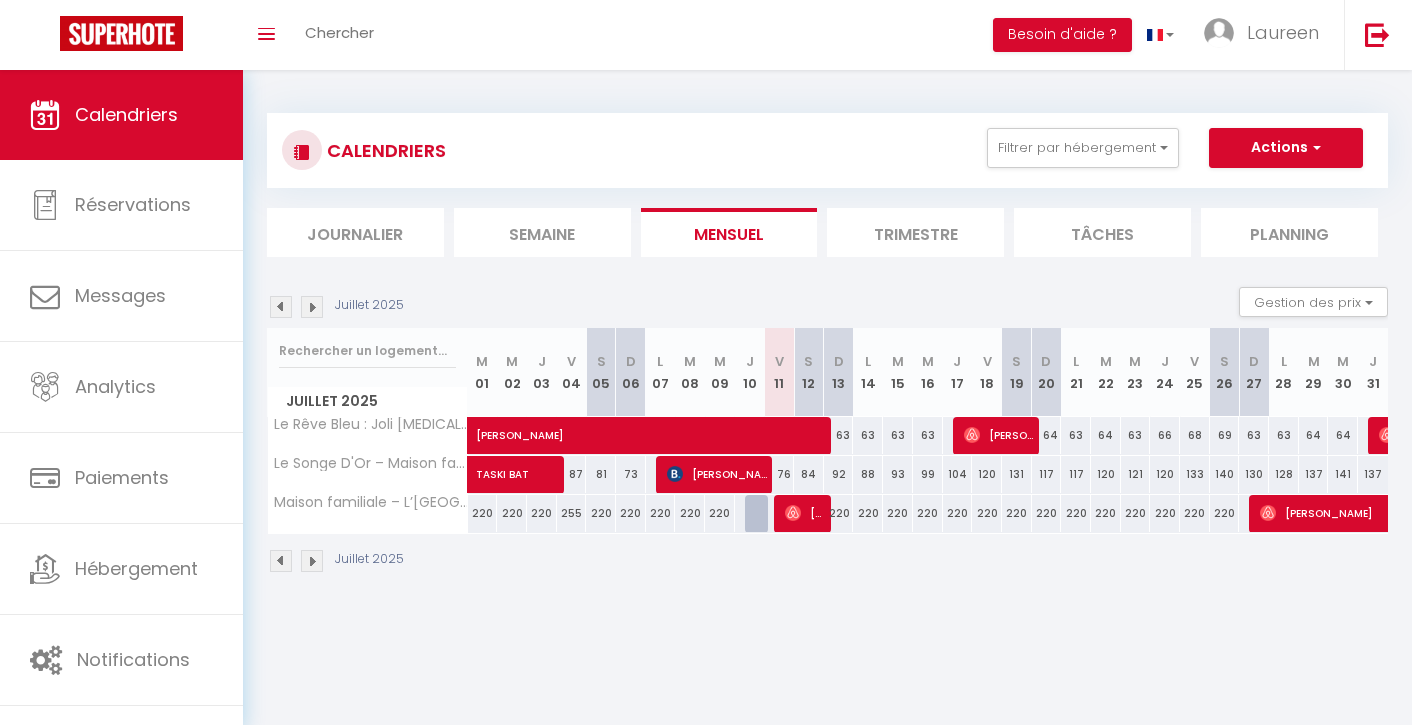 click on "Réservations" at bounding box center [121, 205] 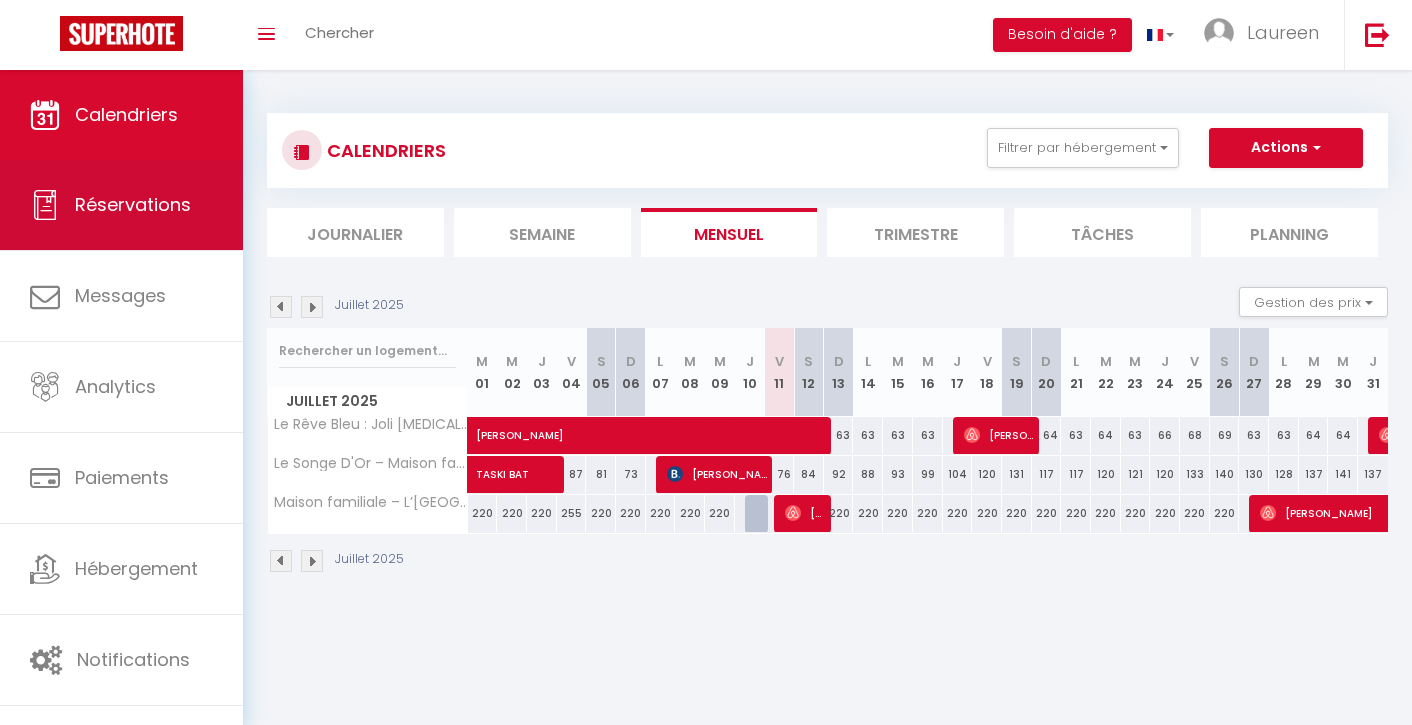 select on "not_cancelled" 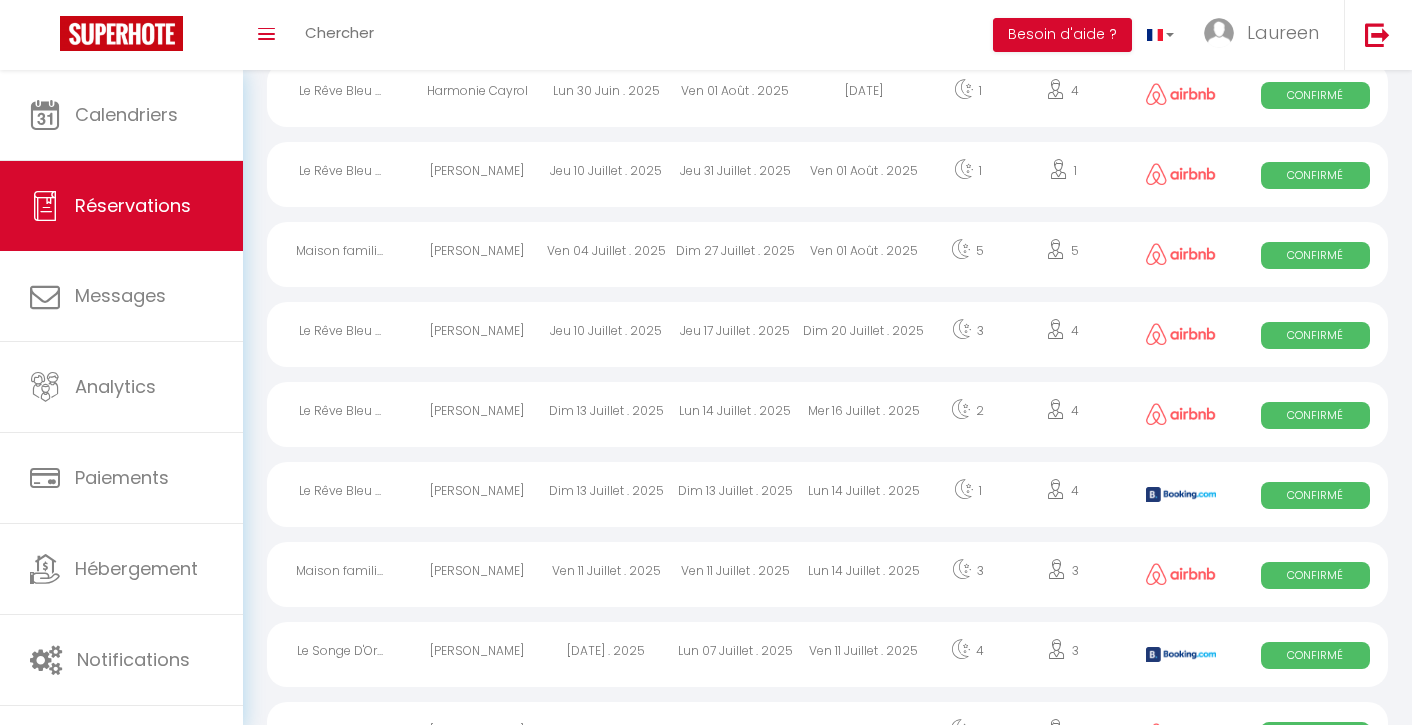 scroll, scrollTop: 366, scrollLeft: 0, axis: vertical 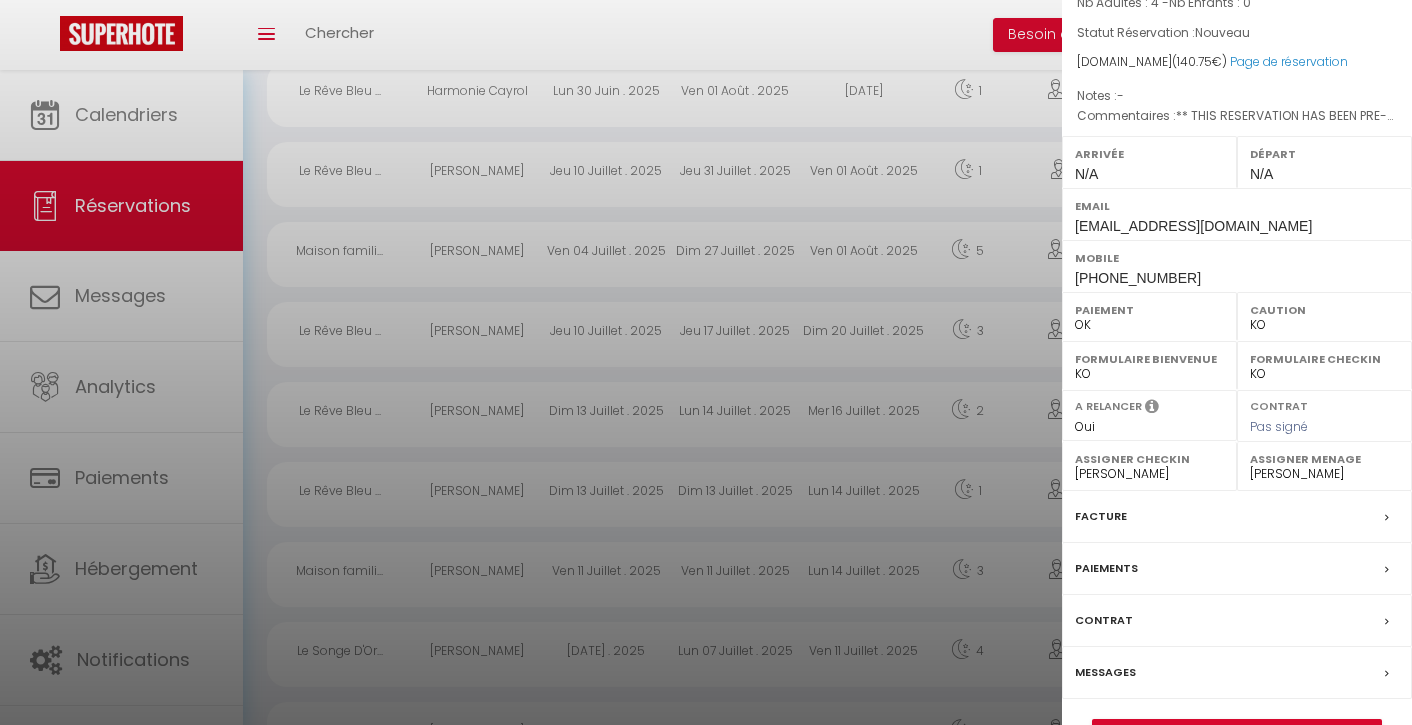 select on "OK" 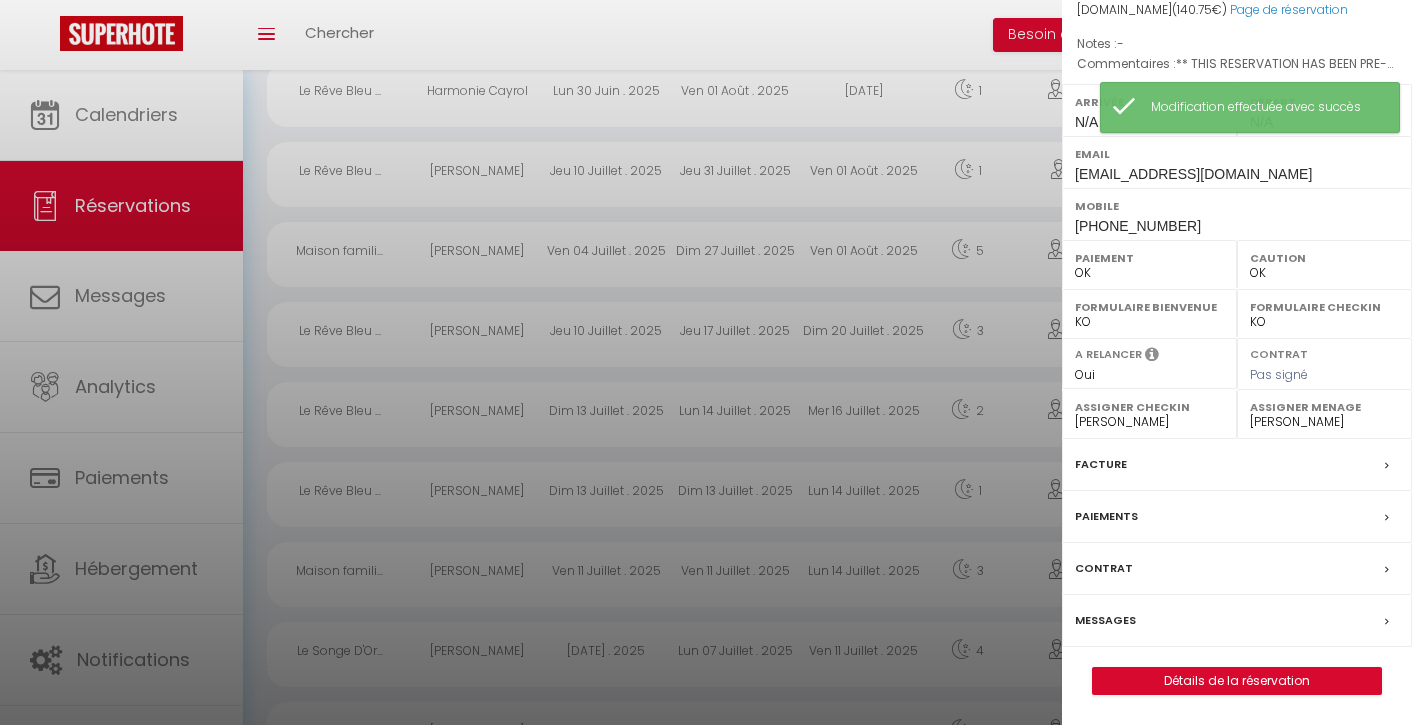 scroll, scrollTop: 283, scrollLeft: 0, axis: vertical 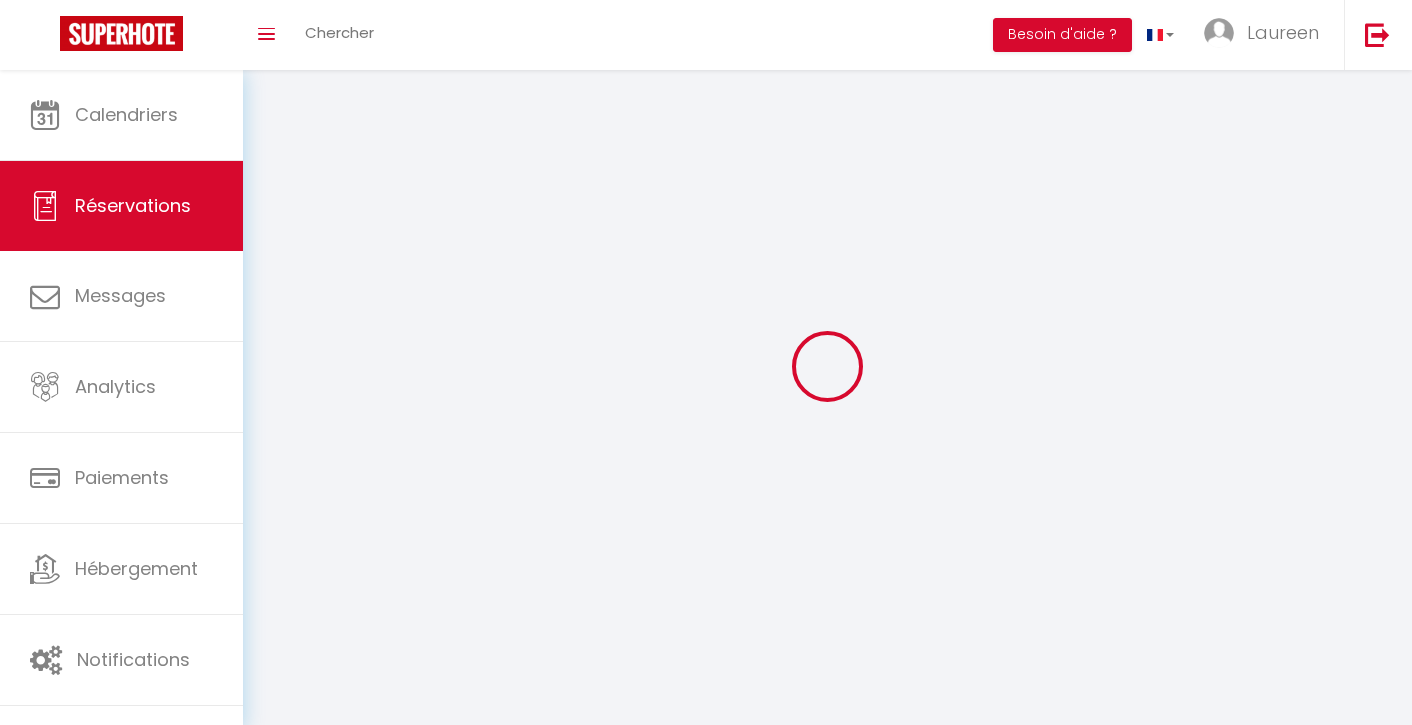 type on "[PERSON_NAME]" 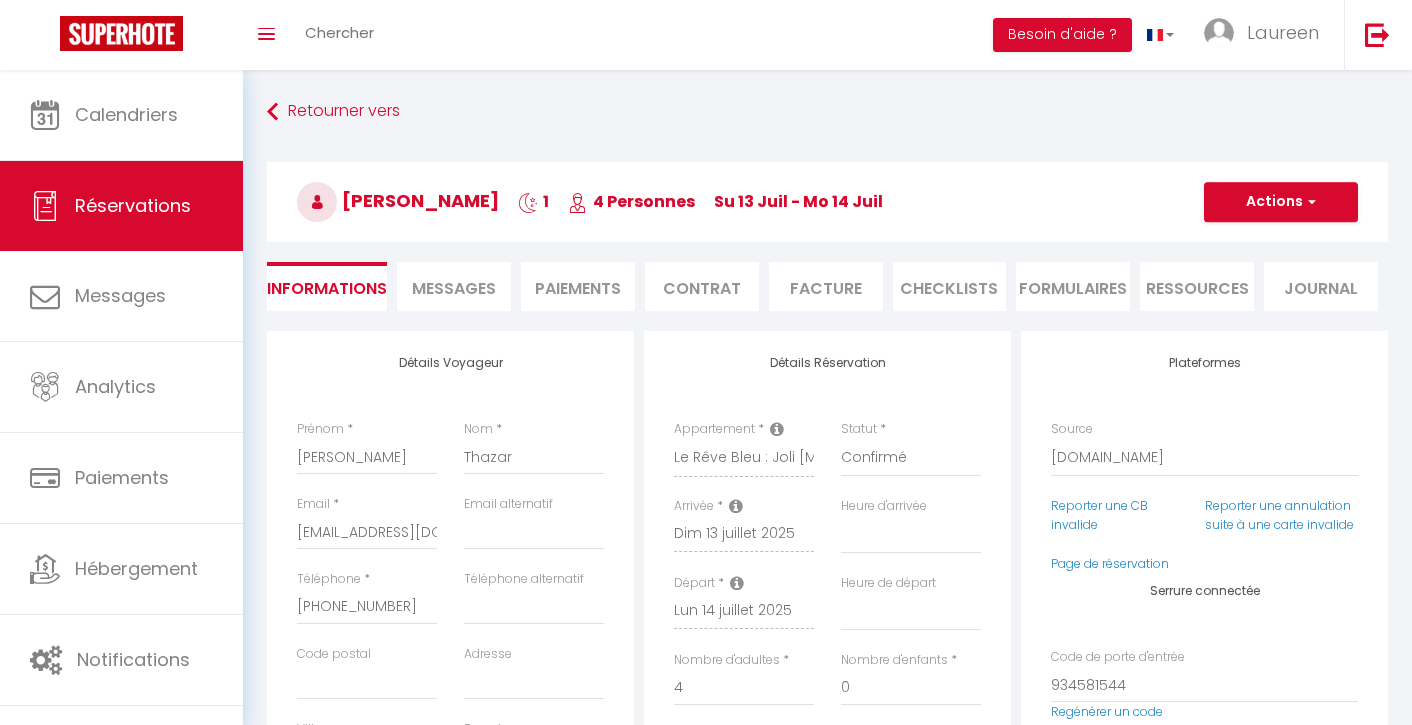 type on "65" 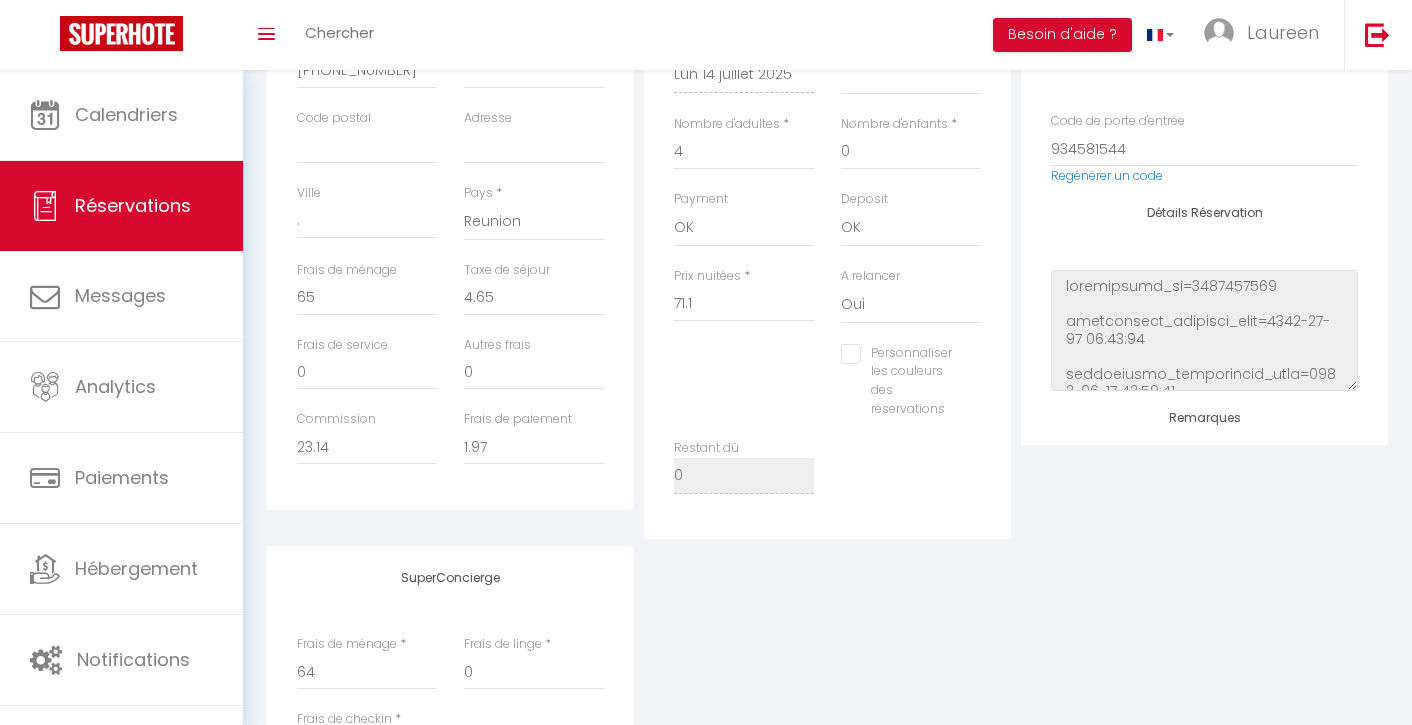 scroll, scrollTop: 540, scrollLeft: 0, axis: vertical 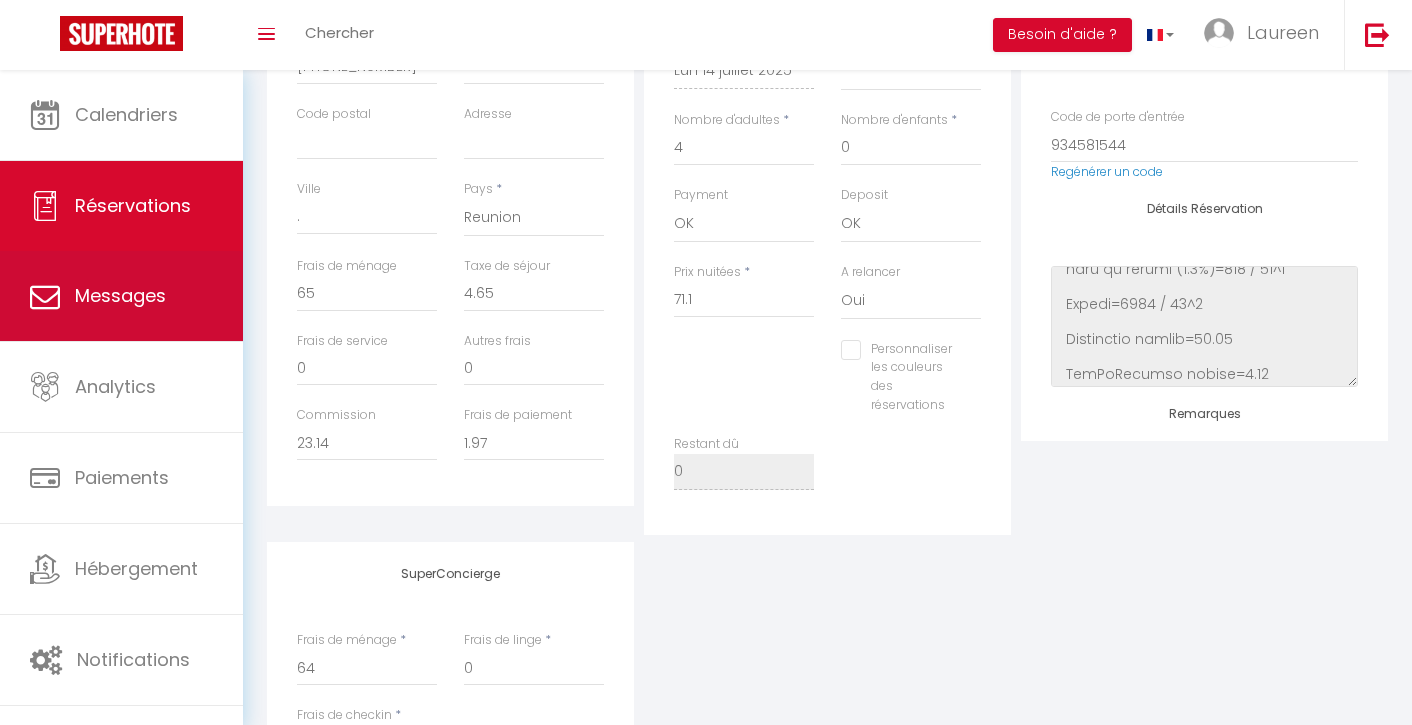 click on "Messages" at bounding box center (120, 295) 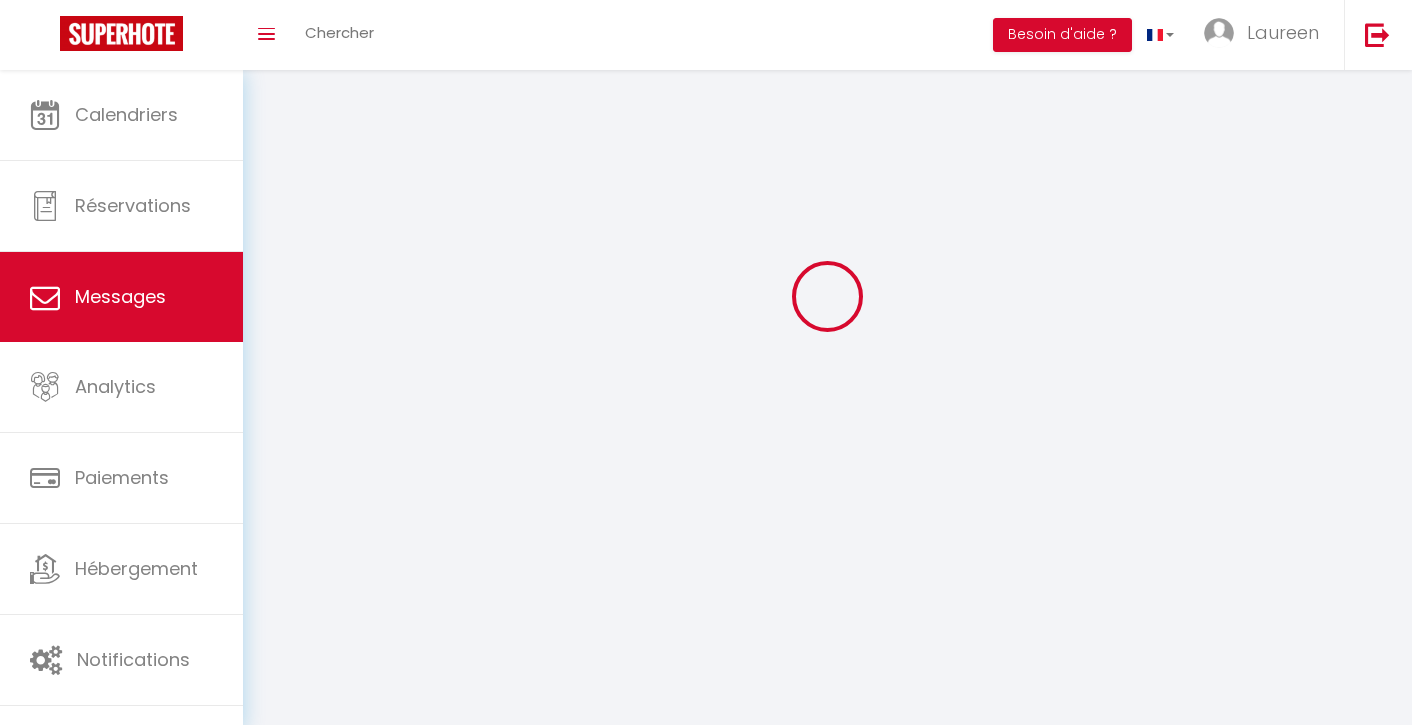 scroll, scrollTop: 0, scrollLeft: 0, axis: both 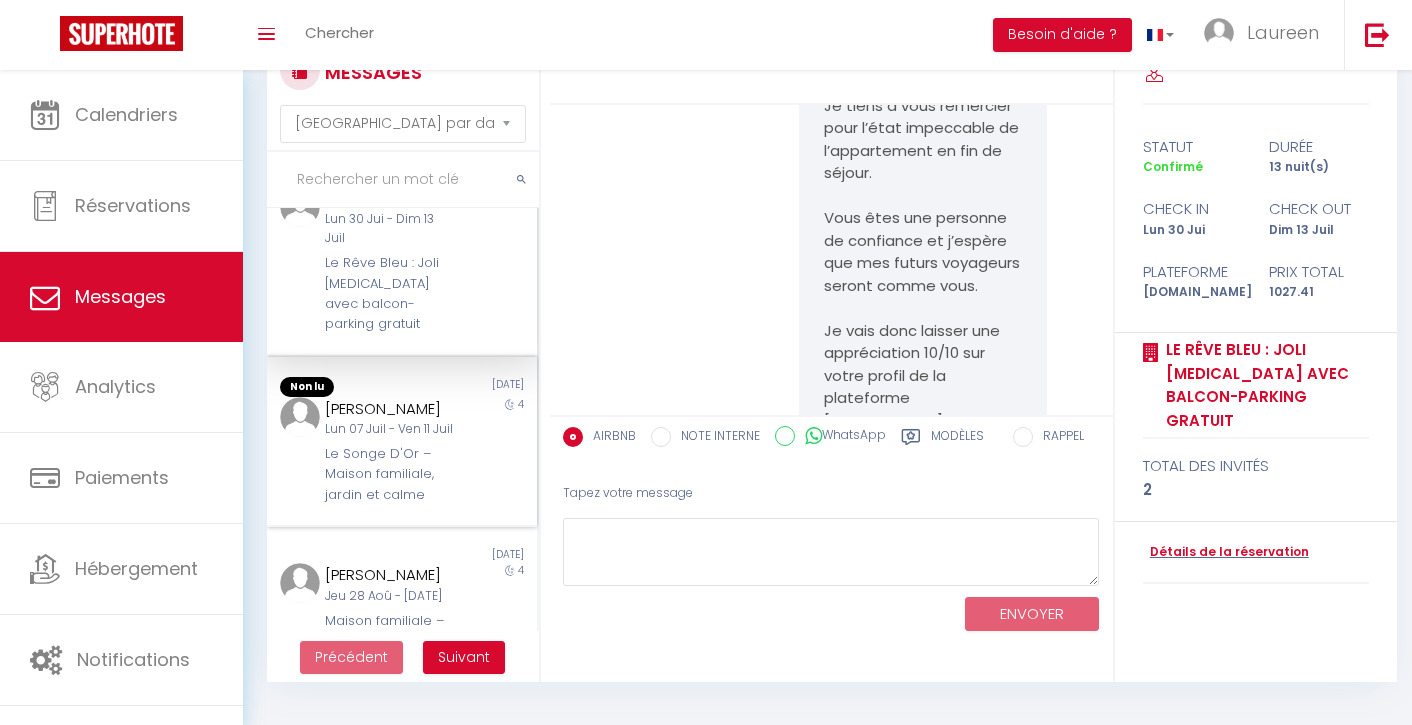click on "Le Songe D'Or – Maison familiale, jardin et calme" at bounding box center (390, 474) 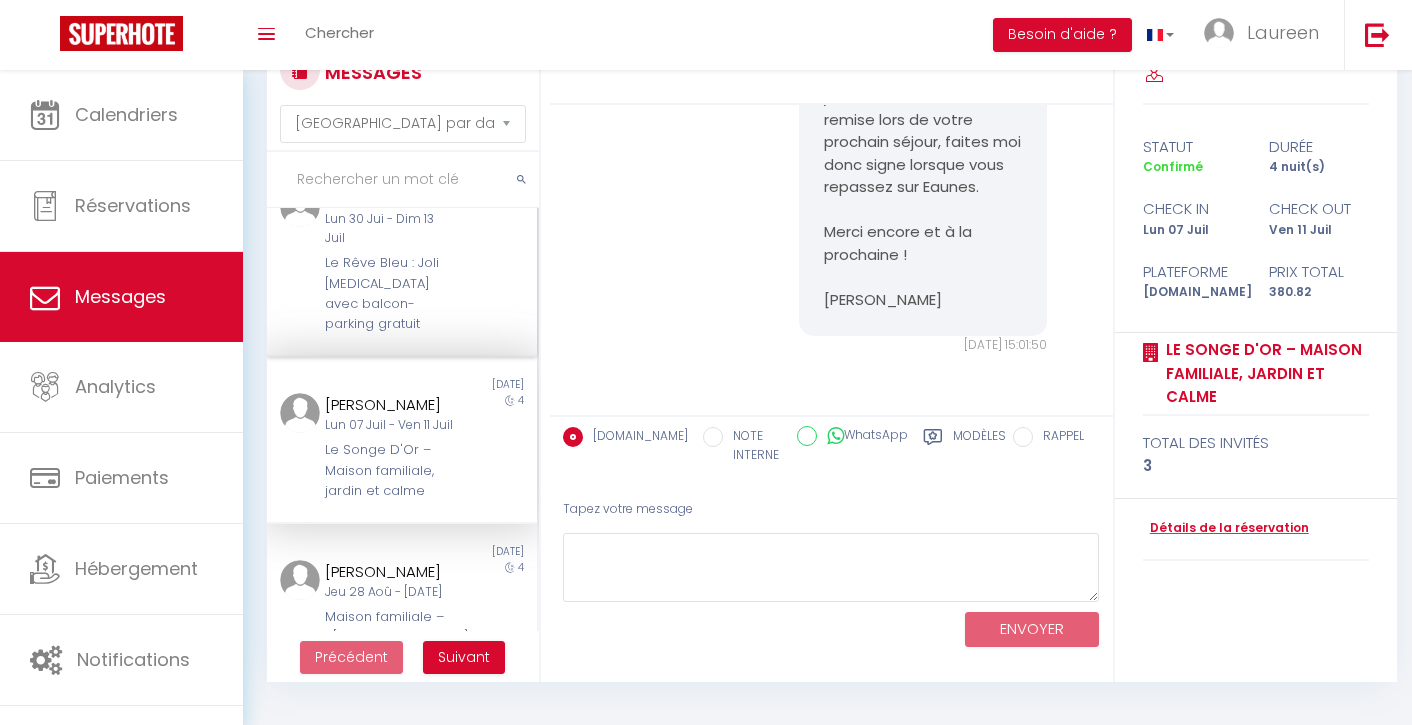 scroll, scrollTop: 14828, scrollLeft: 0, axis: vertical 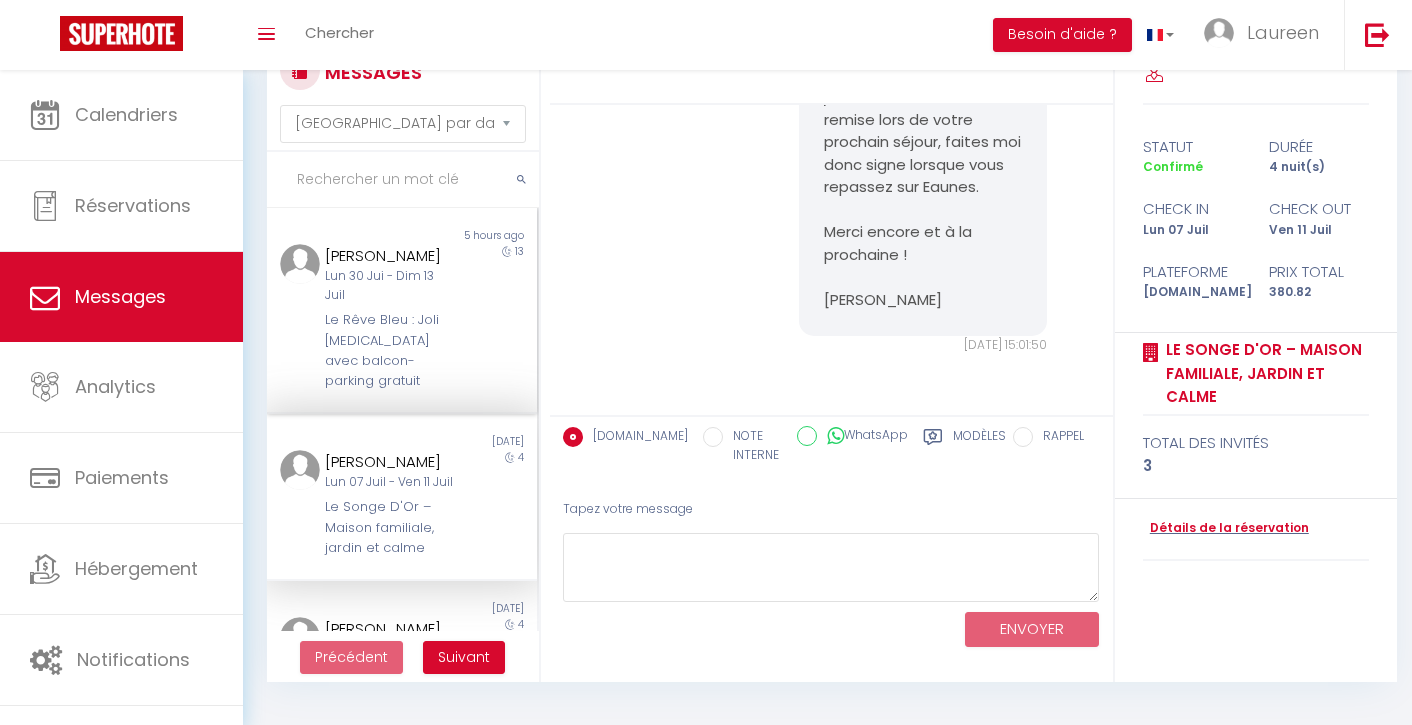click on "Lun 30 Jui - Dim 13 Juil" at bounding box center [390, 286] 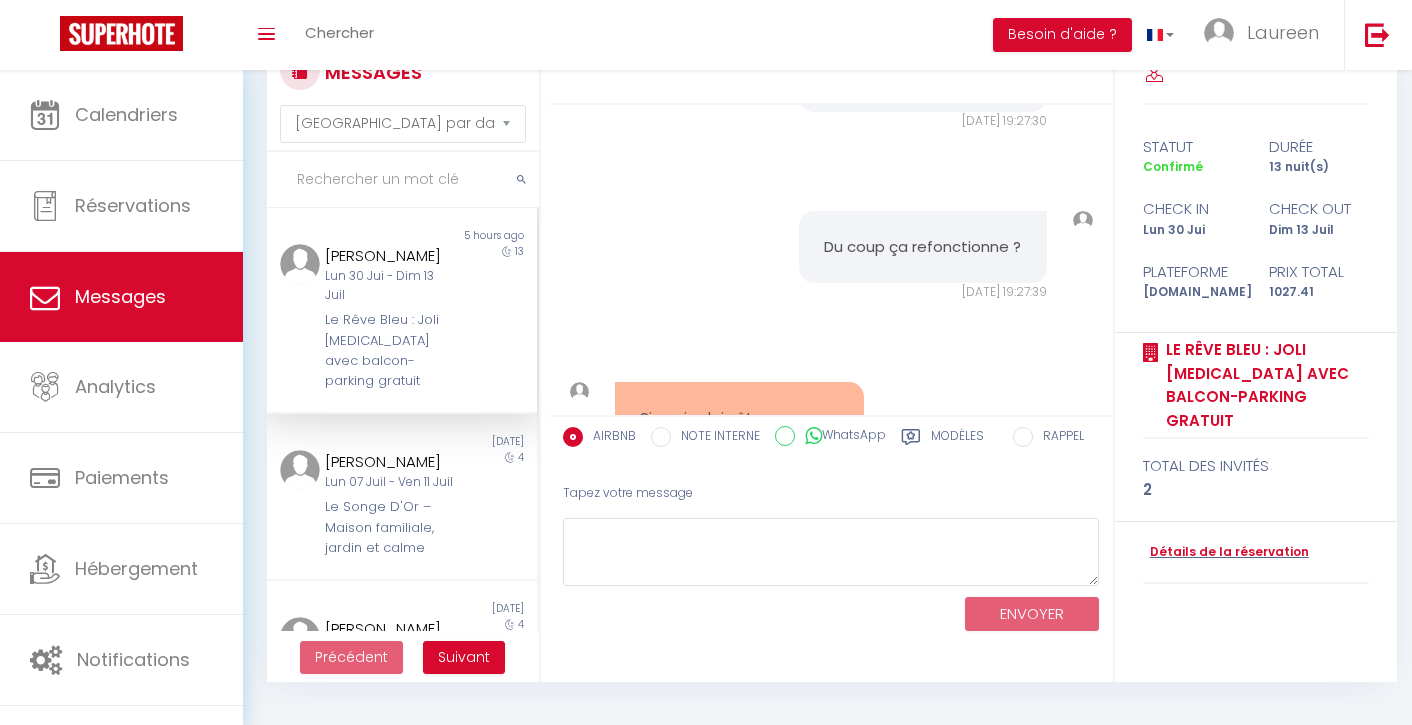 scroll, scrollTop: 19298, scrollLeft: 0, axis: vertical 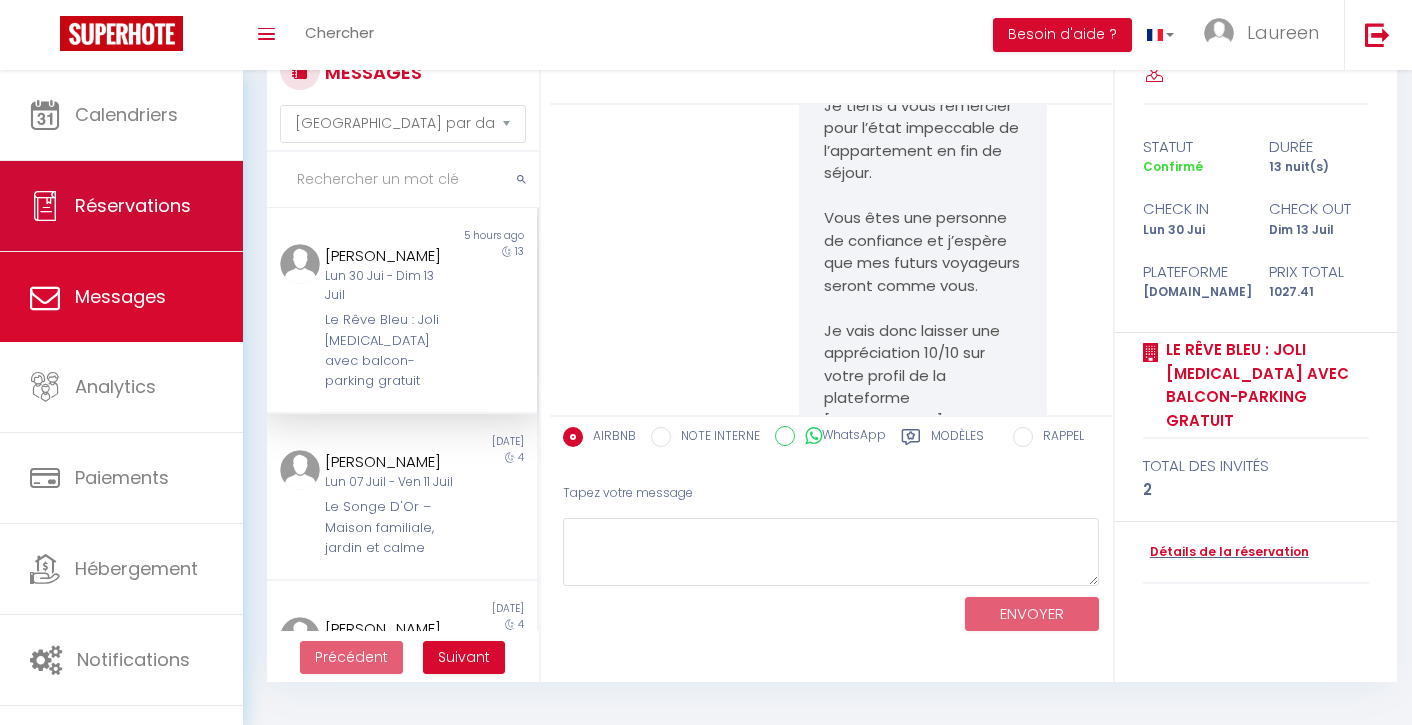 click on "Réservations" at bounding box center [121, 206] 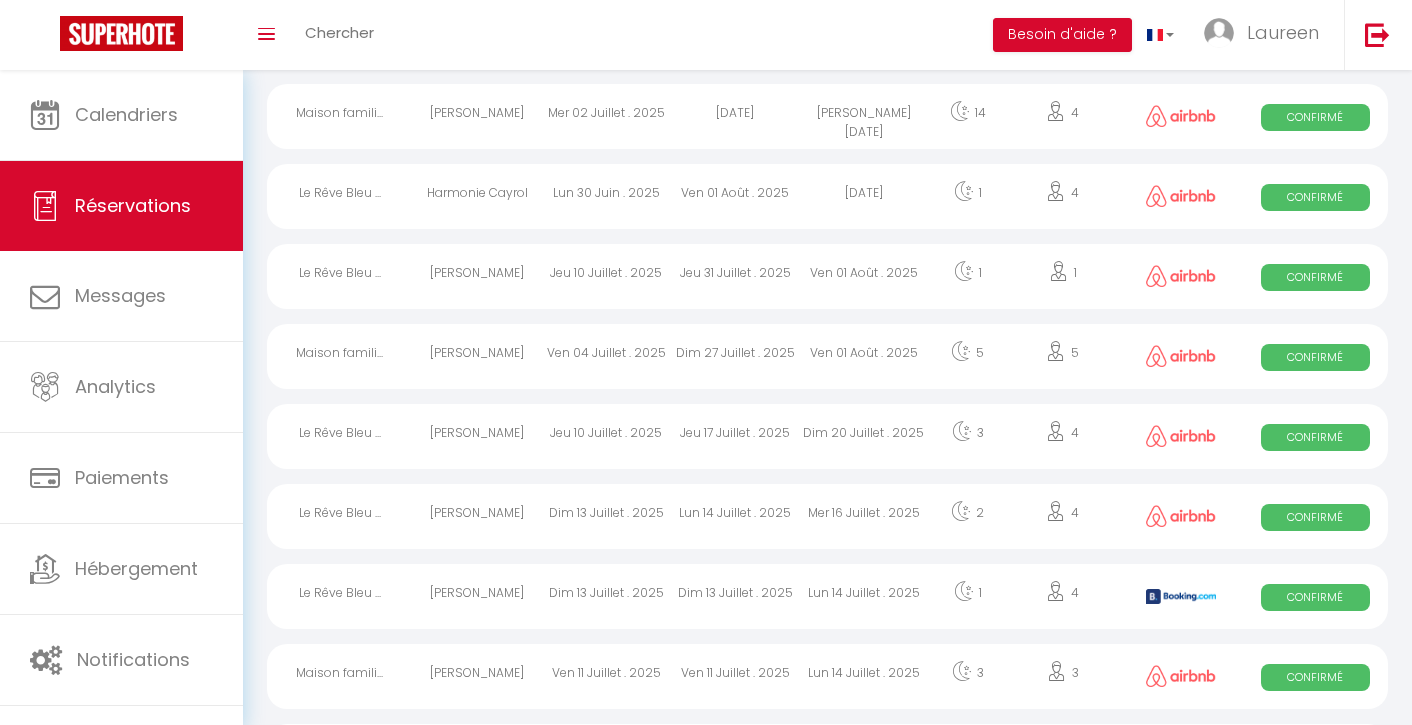scroll, scrollTop: 272, scrollLeft: 0, axis: vertical 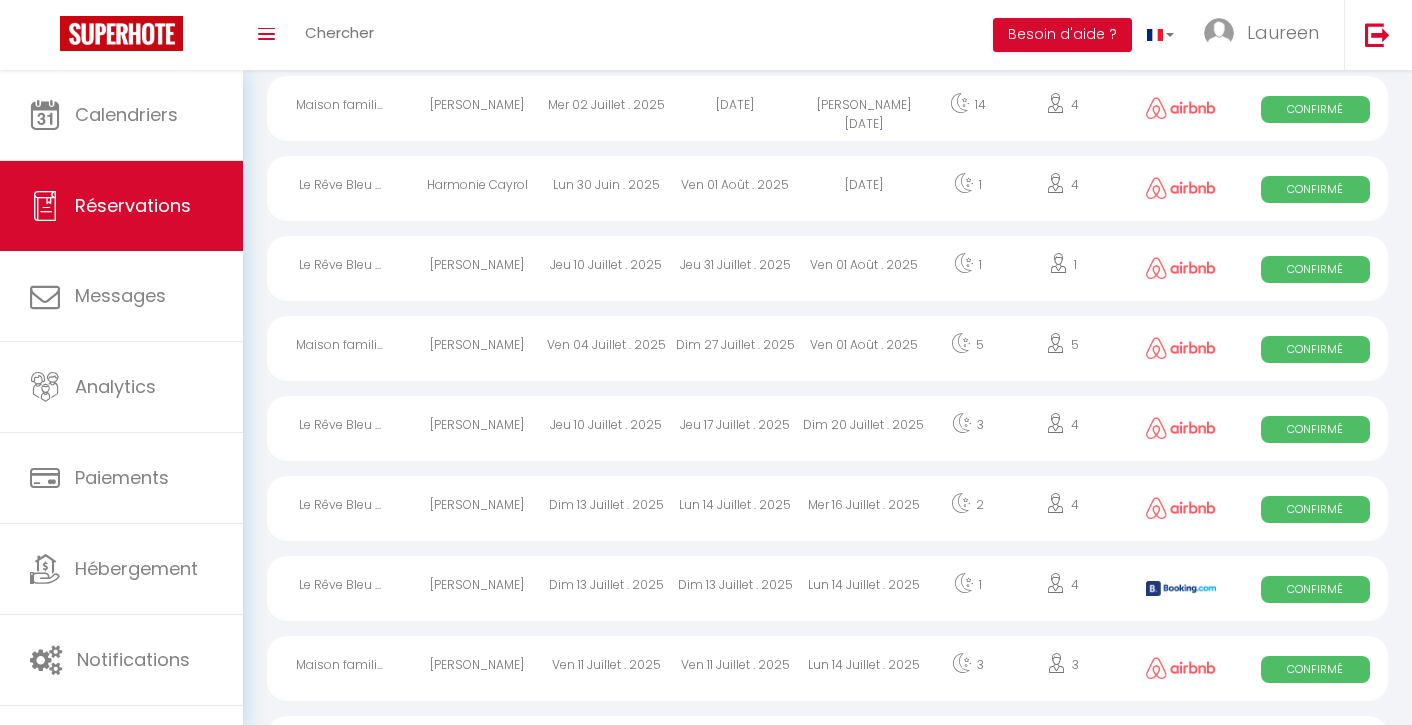 click on "Confirmé" at bounding box center [1315, 589] 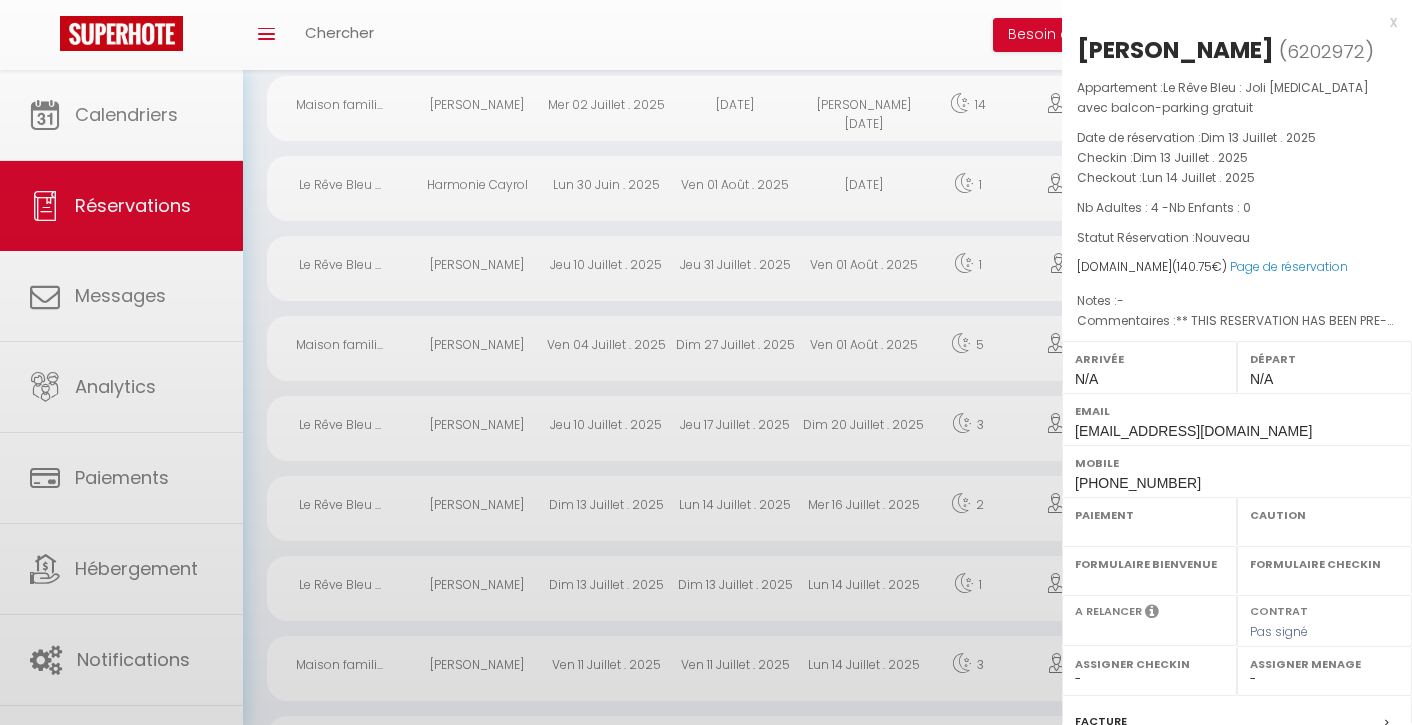 select on "OK" 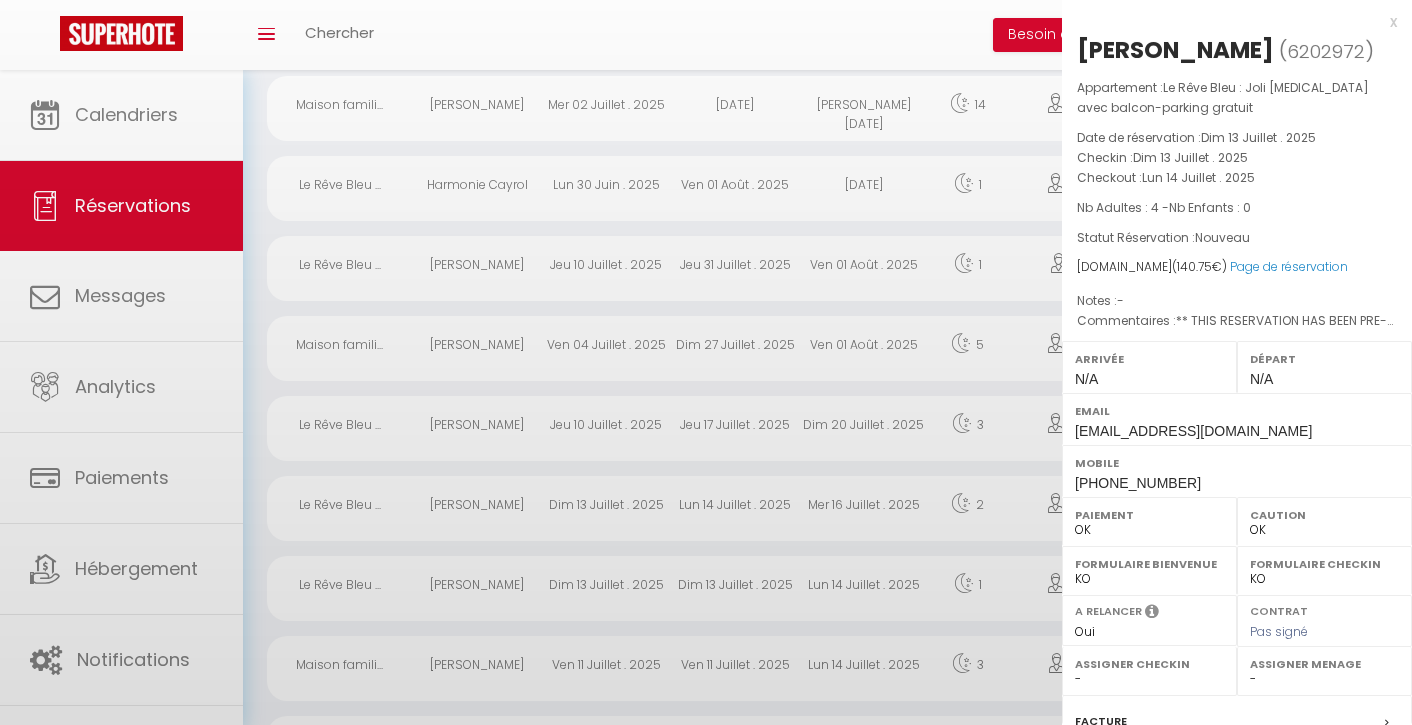 select on "35181" 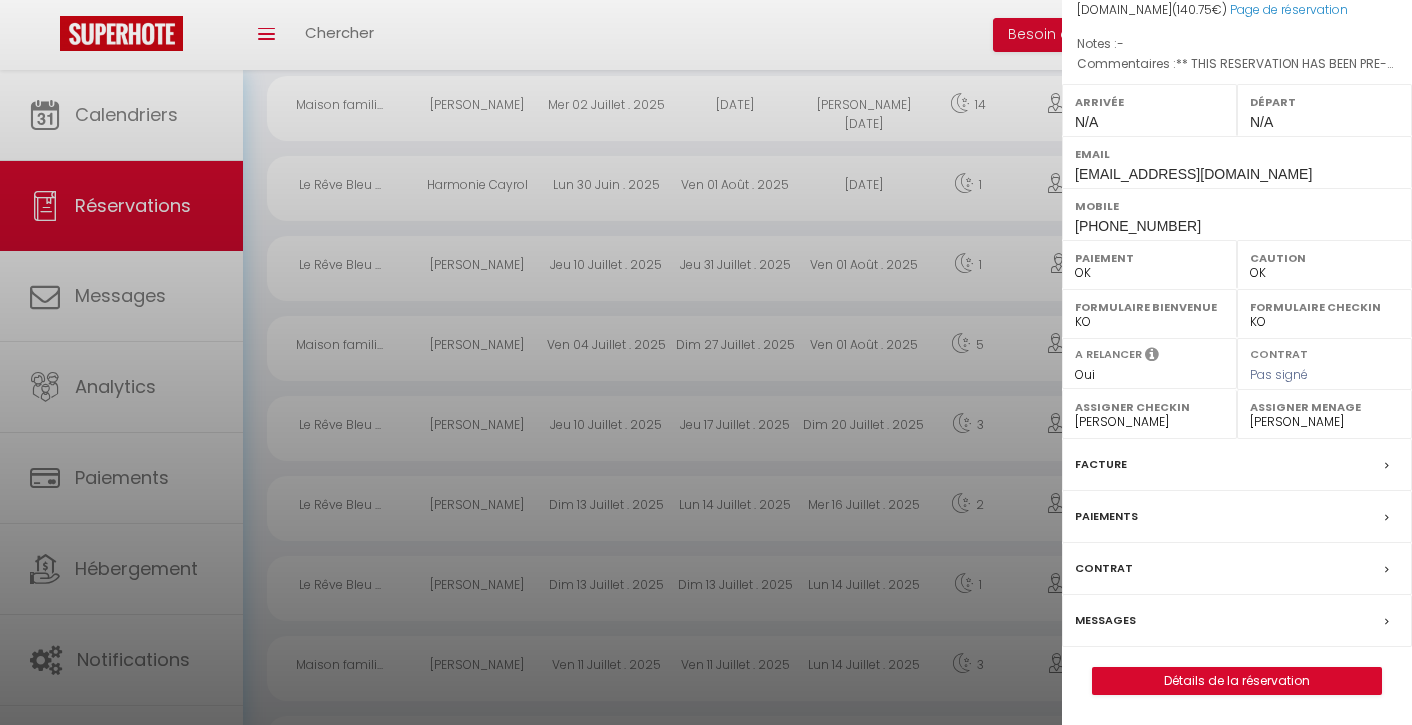 scroll, scrollTop: 283, scrollLeft: 0, axis: vertical 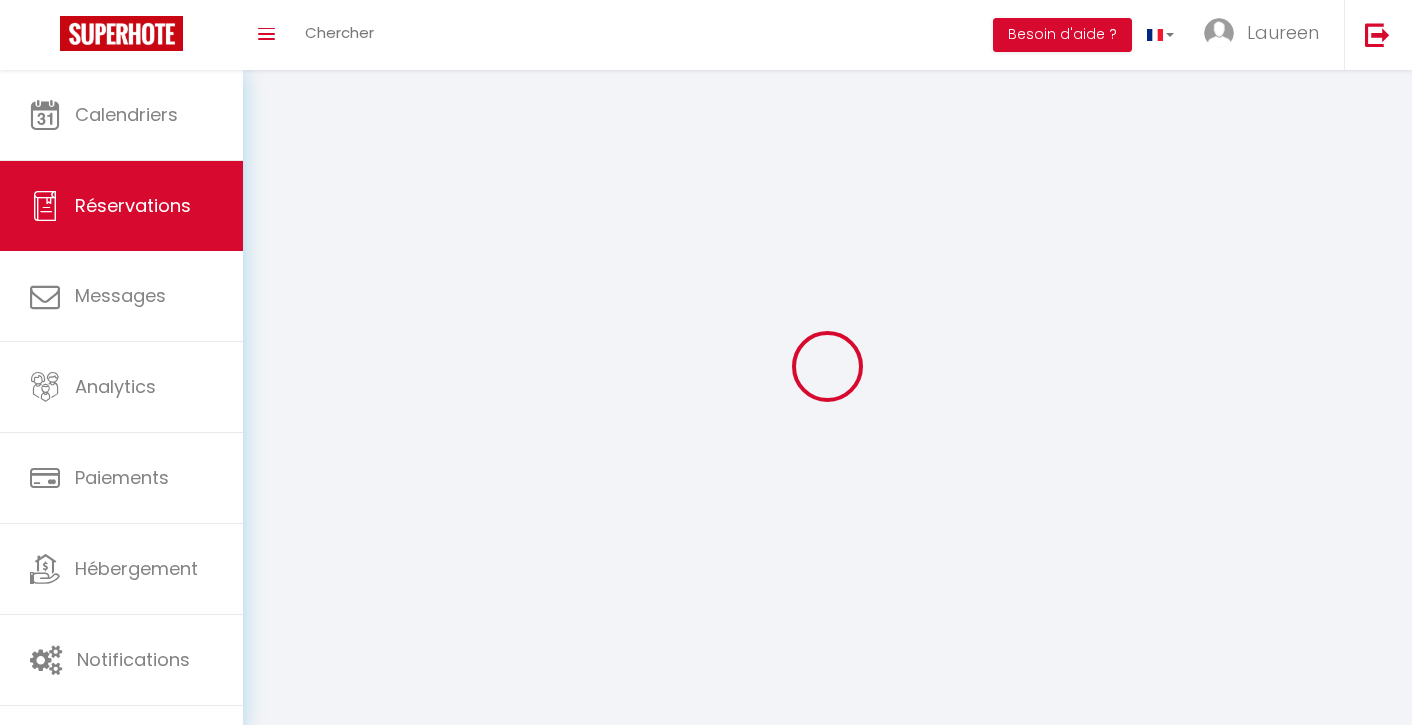 select 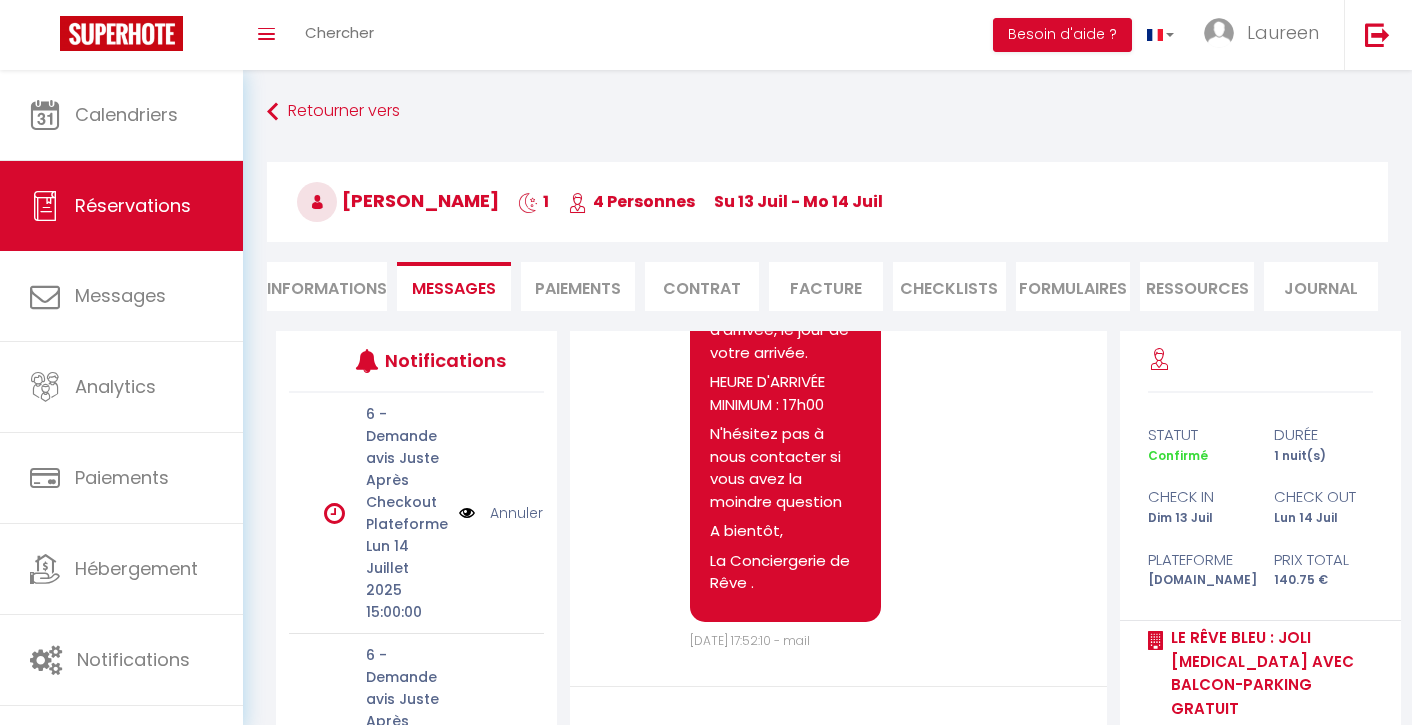 scroll, scrollTop: 411, scrollLeft: 0, axis: vertical 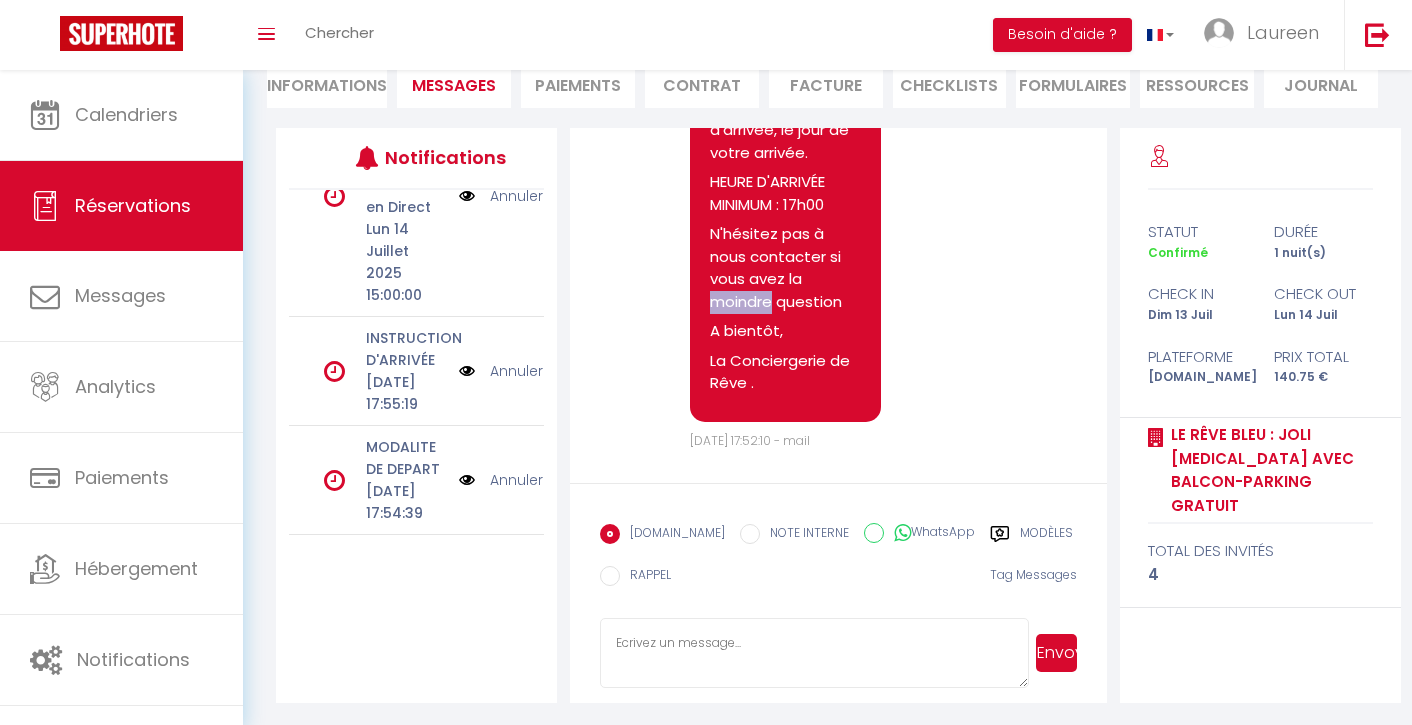 click at bounding box center [467, 371] 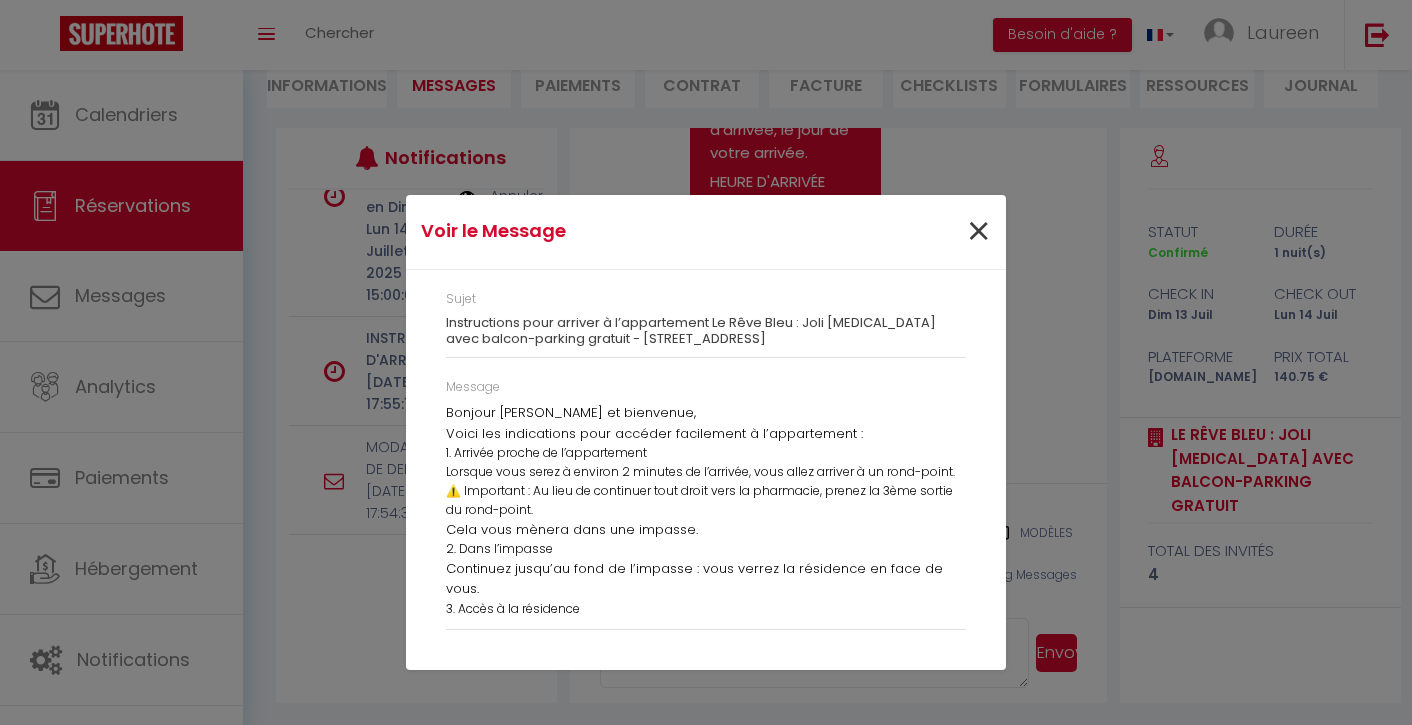 click on "×" at bounding box center [978, 232] 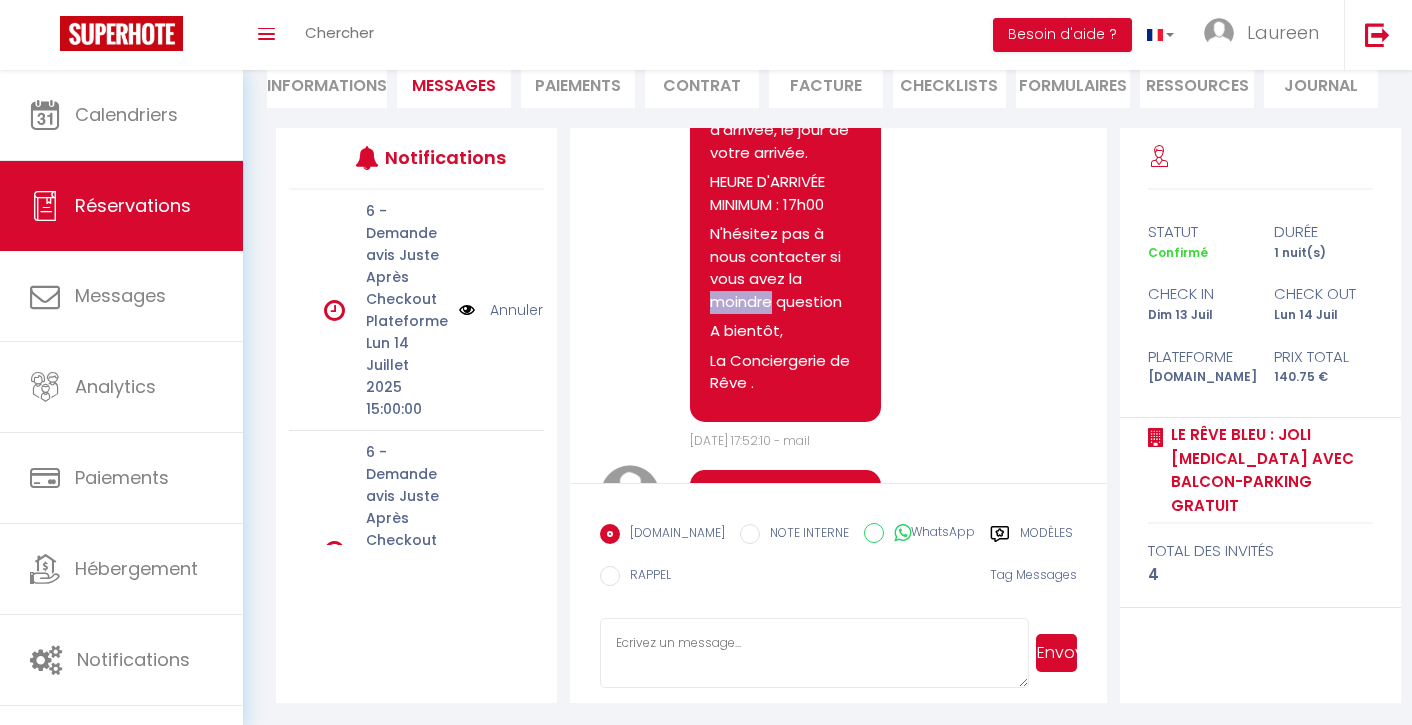 scroll, scrollTop: -1, scrollLeft: 0, axis: vertical 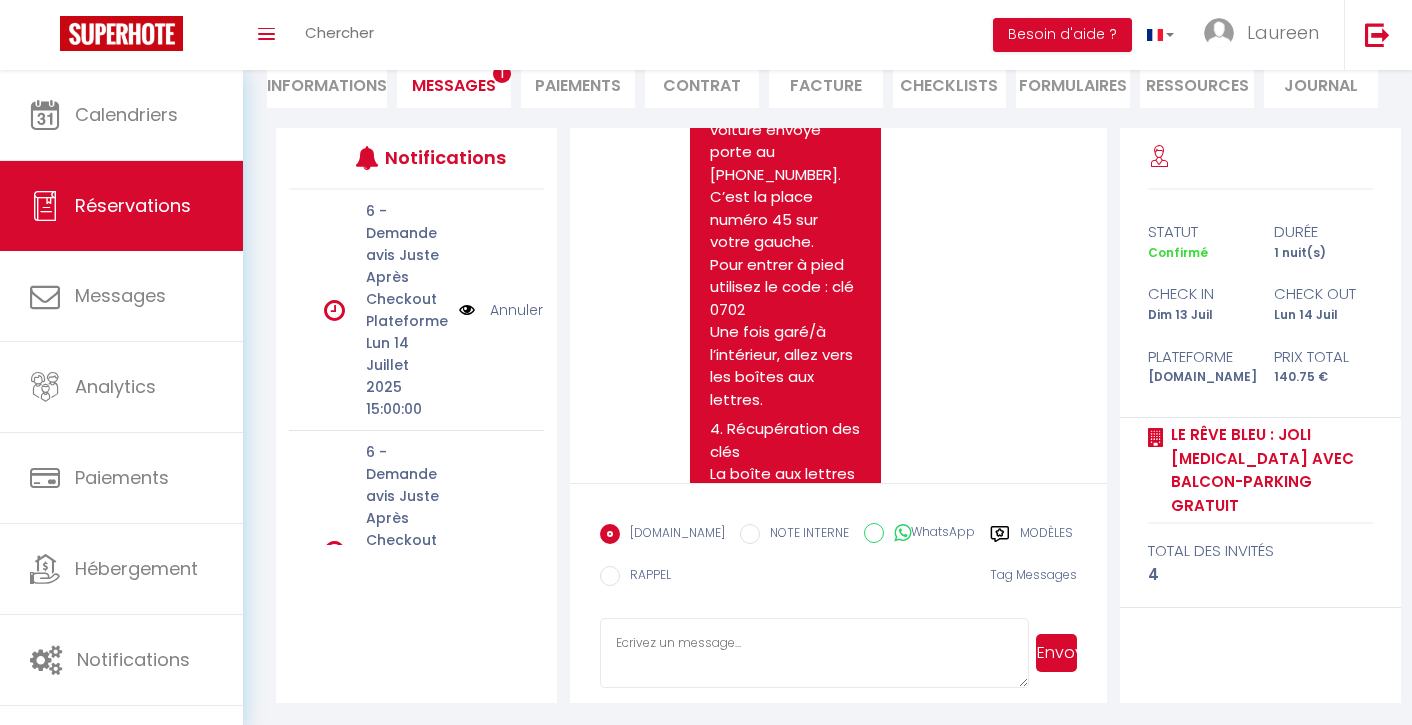 click on "Réservations" at bounding box center (121, 206) 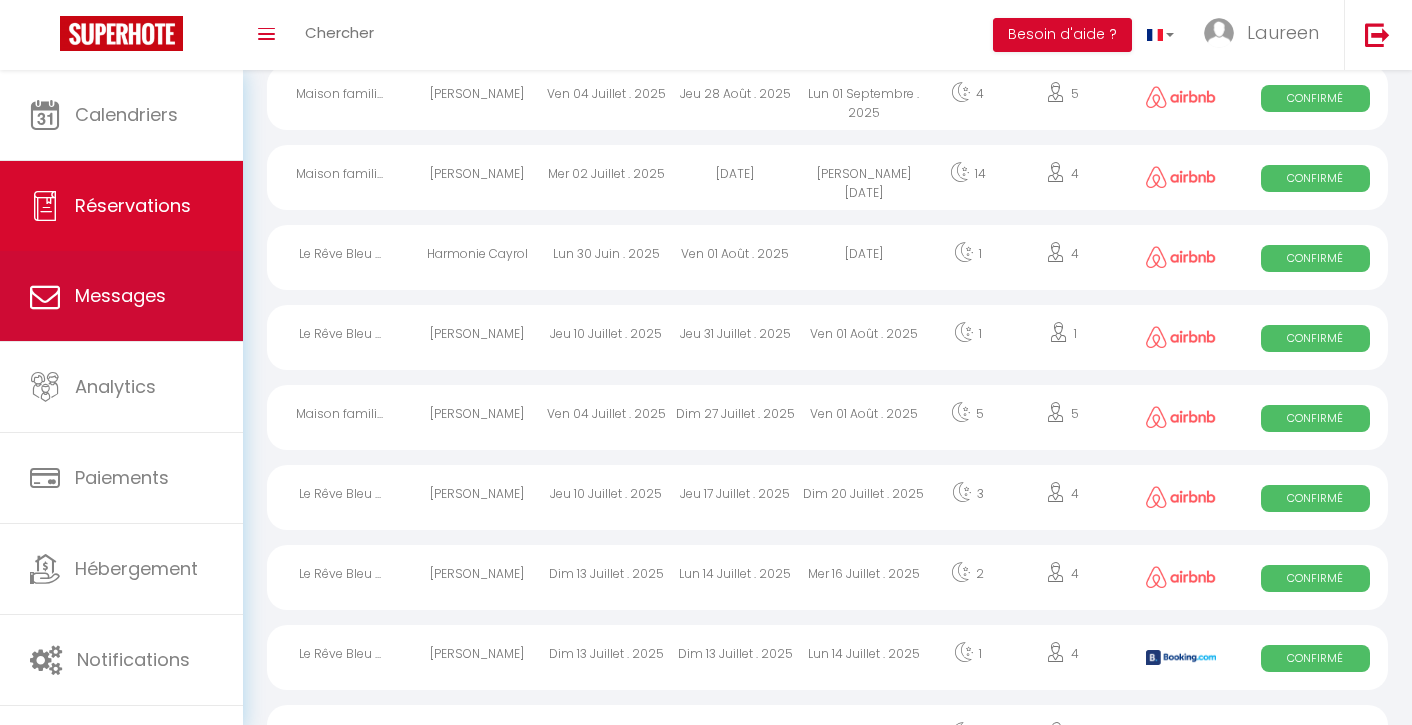 click on "Messages" at bounding box center (121, 296) 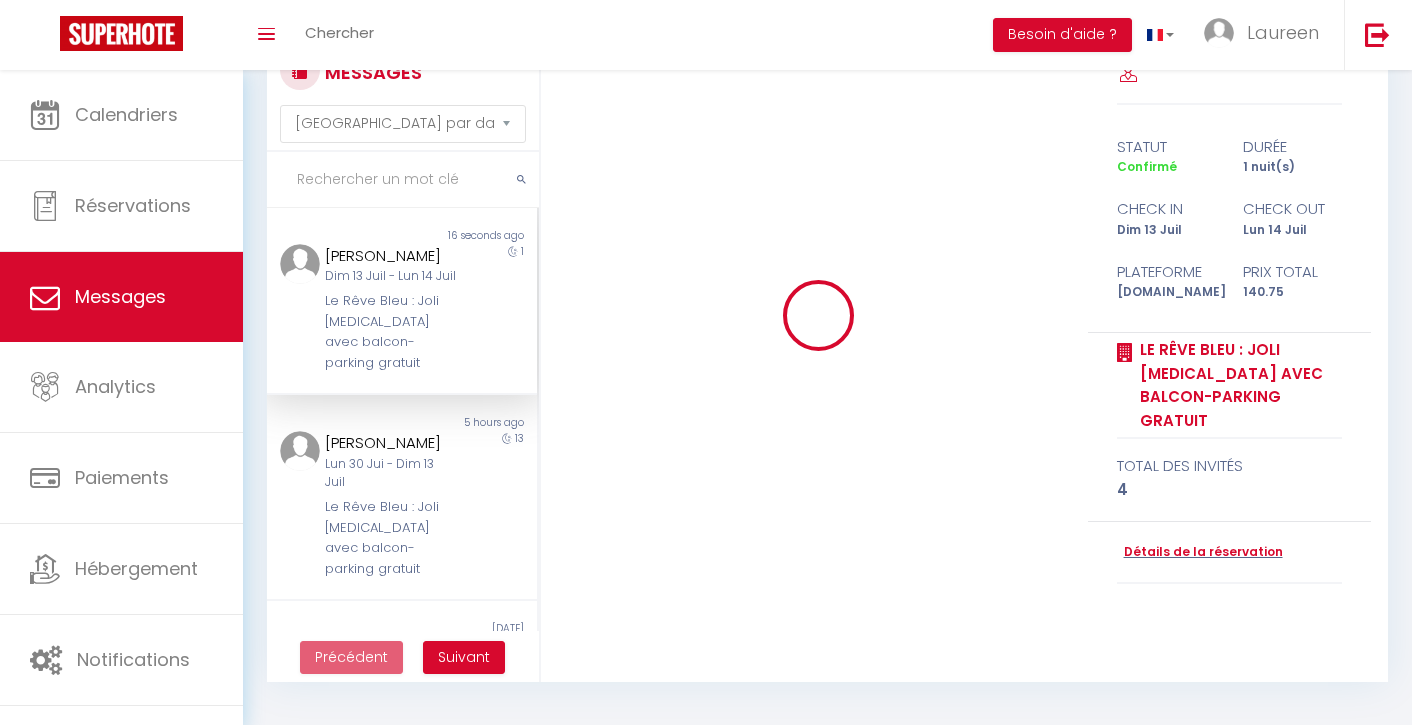 scroll, scrollTop: 0, scrollLeft: 0, axis: both 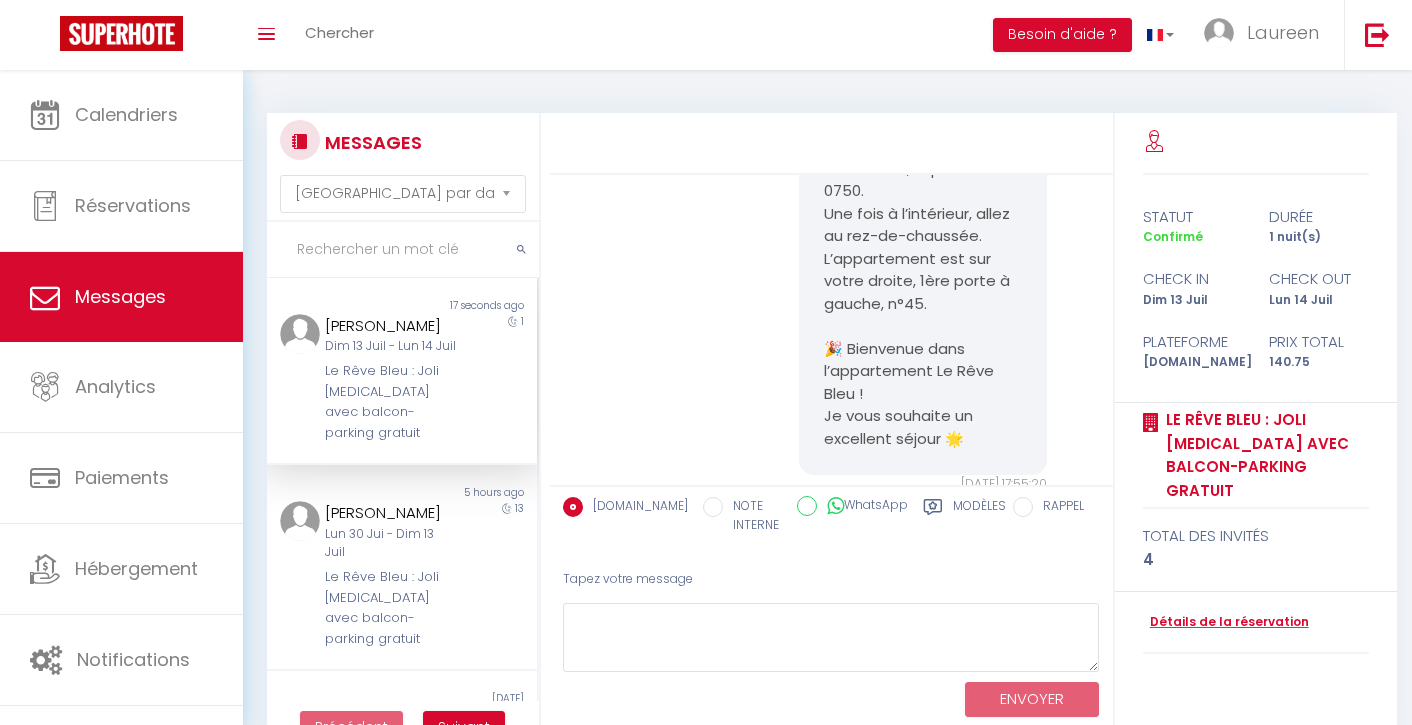 click on "Le Rêve Bleu : Joli [MEDICAL_DATA] avec balcon-parking gratuit" at bounding box center [390, 402] 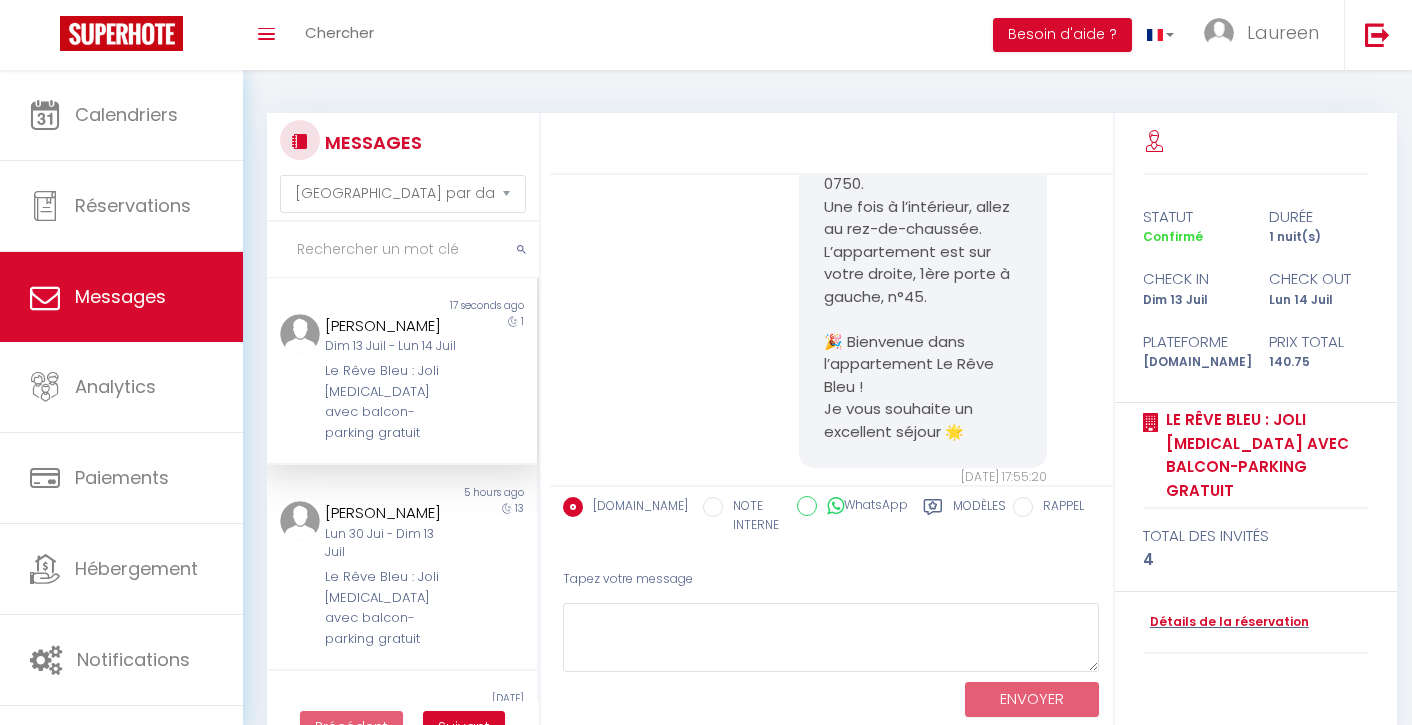 scroll, scrollTop: 4323, scrollLeft: 0, axis: vertical 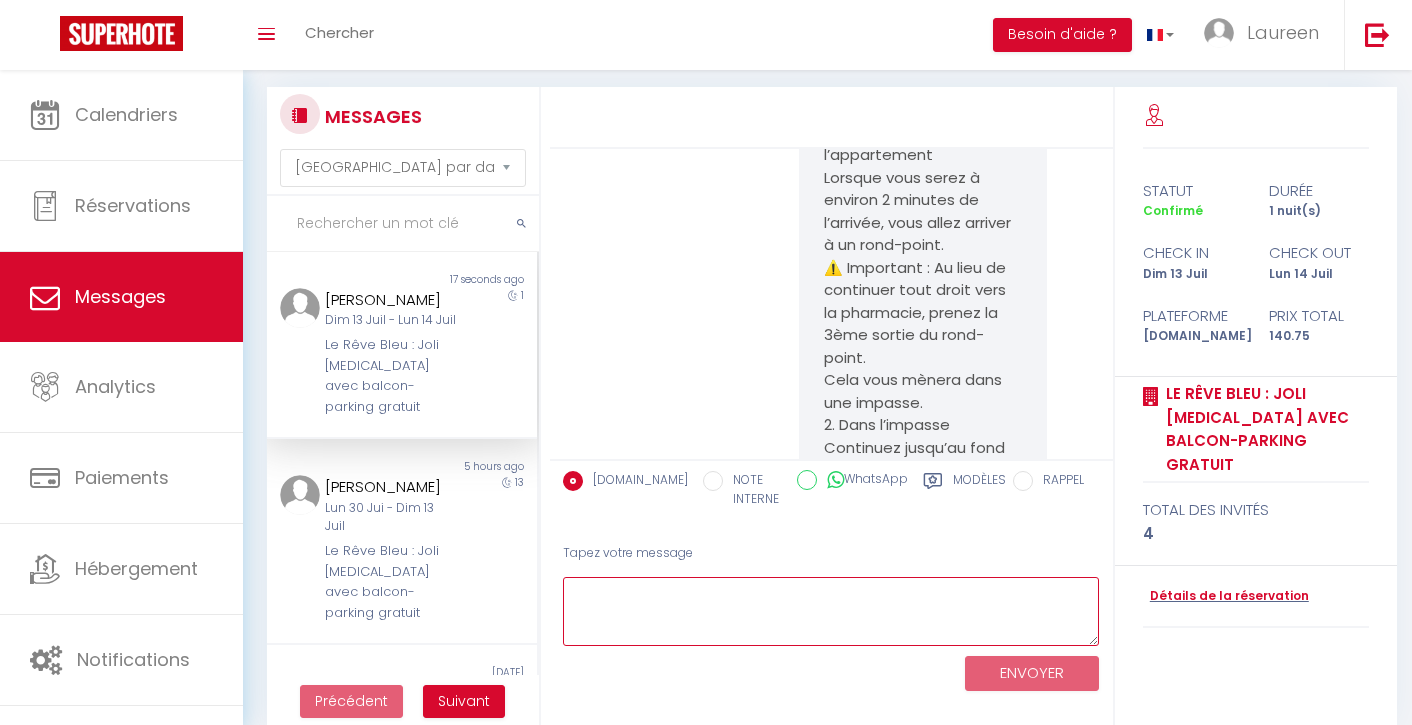 click at bounding box center (831, 611) 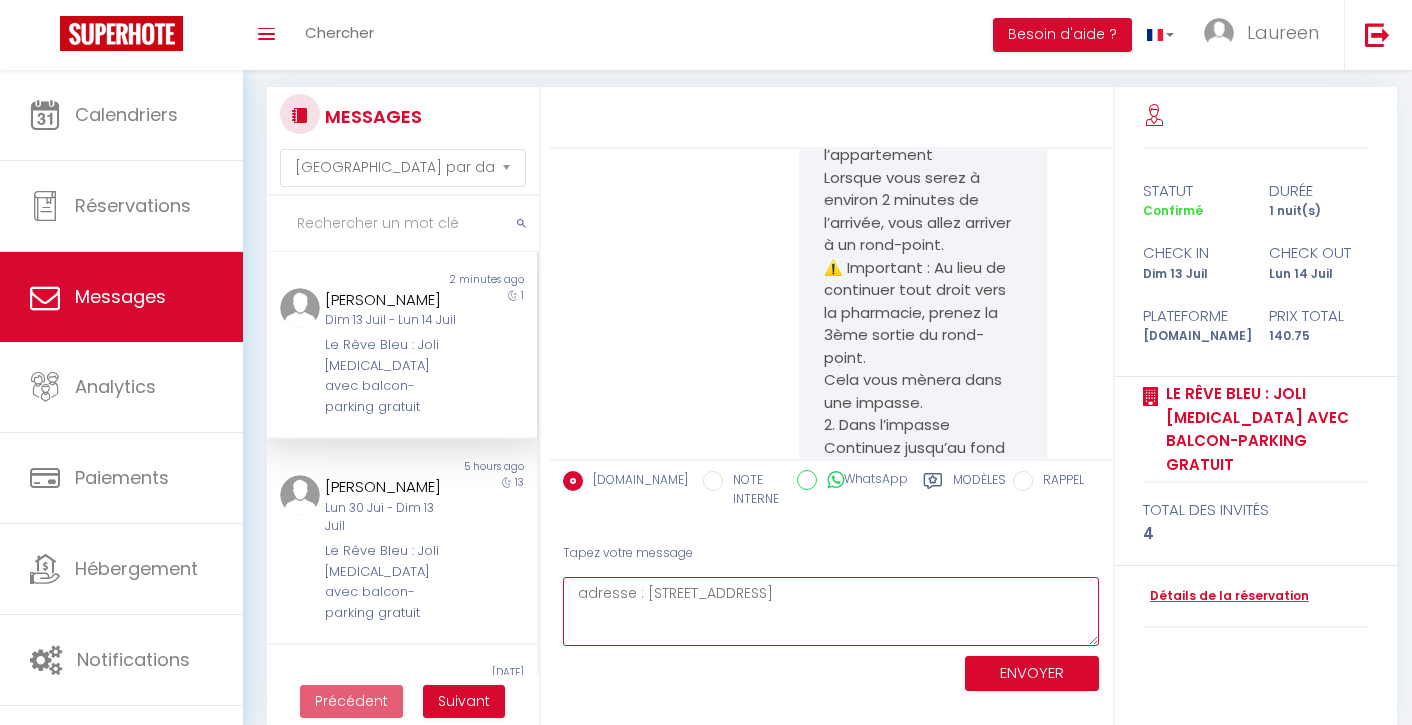 type on "adresse : [STREET_ADDRESS]" 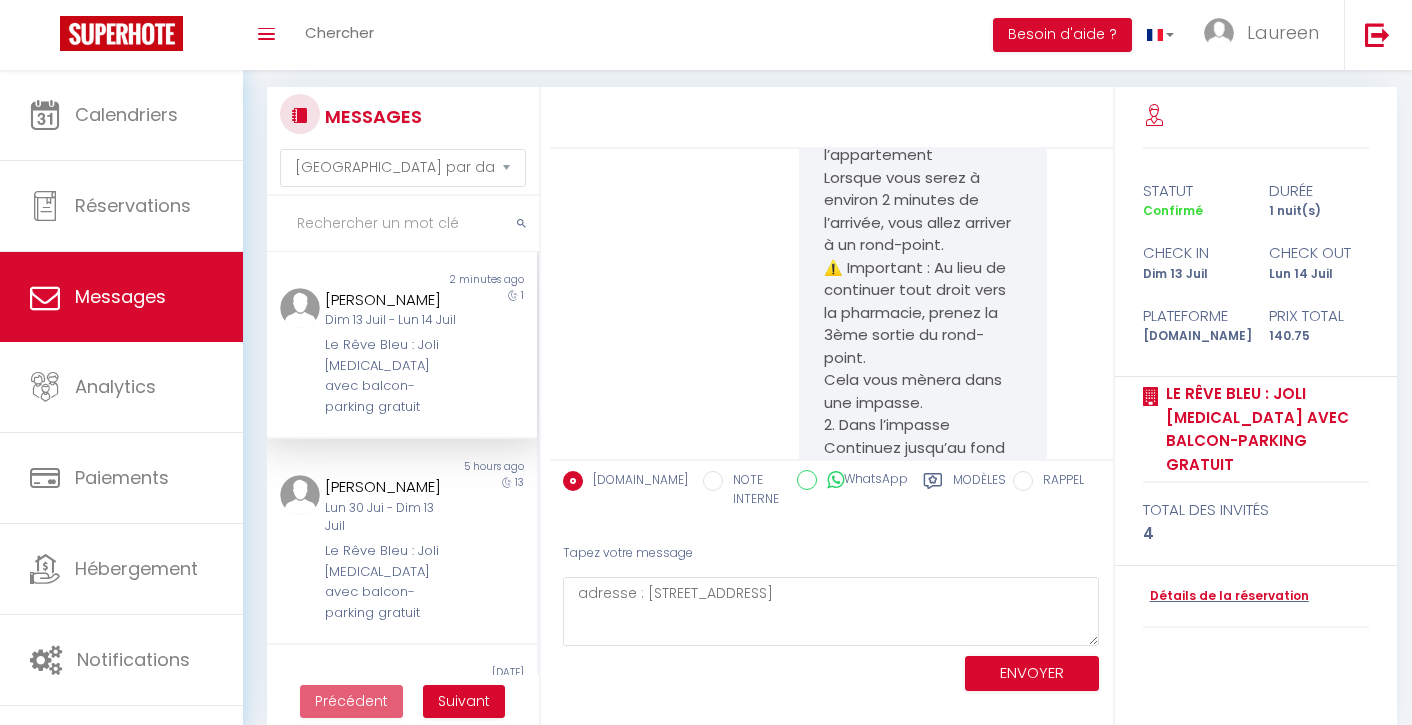 click on "ENVOYER" at bounding box center (1032, 673) 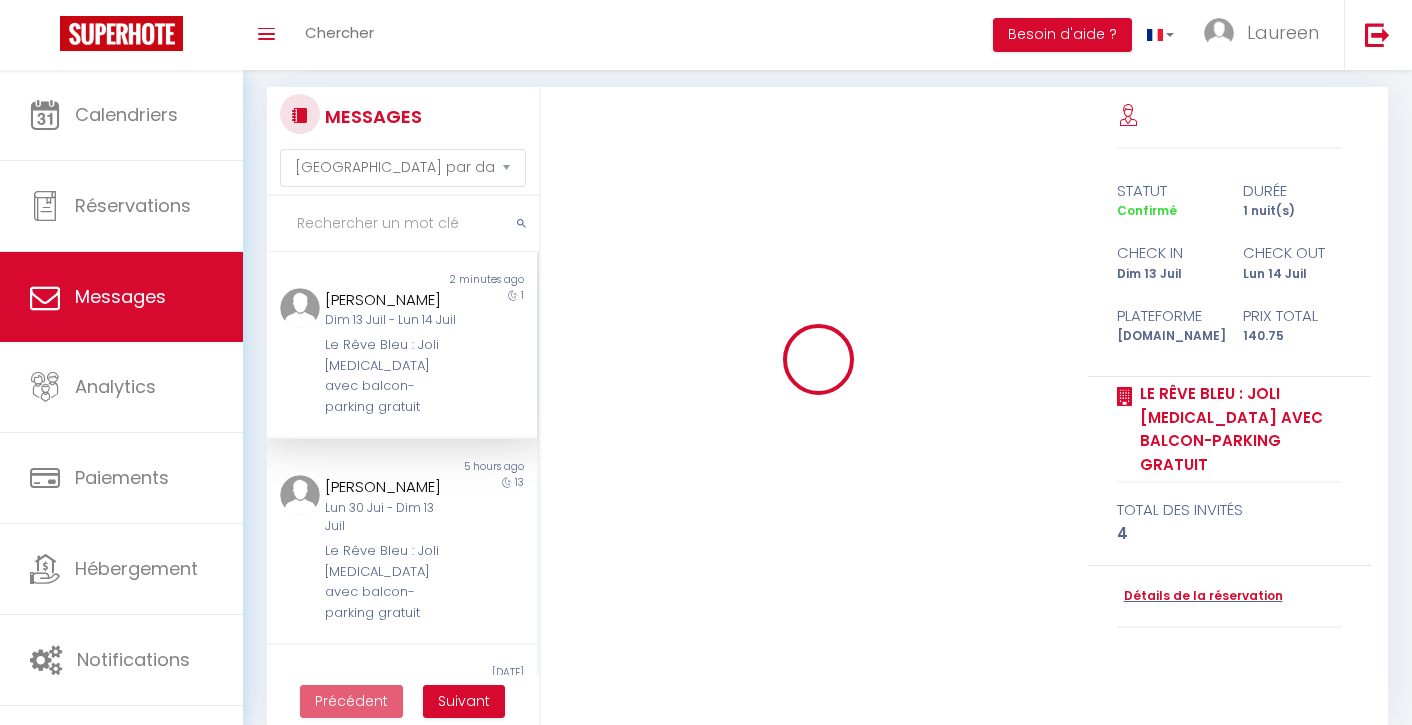 type 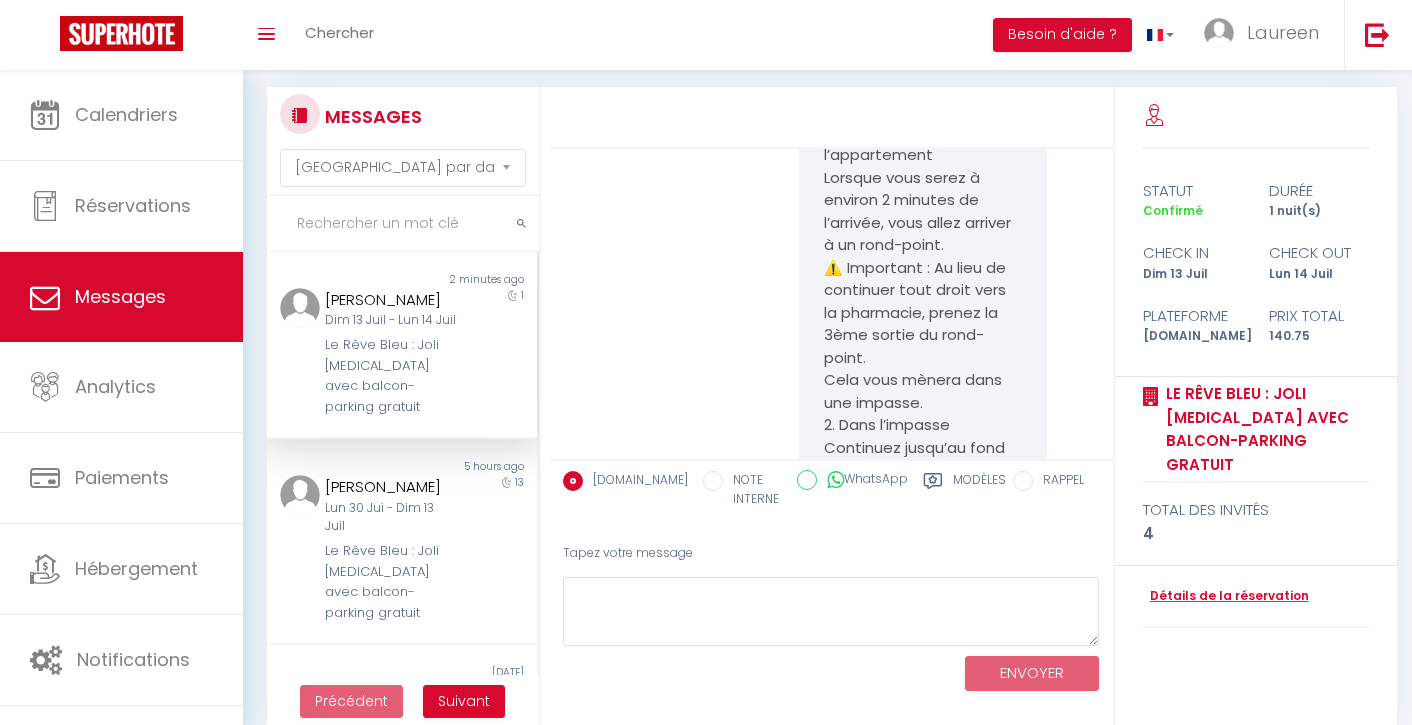 scroll, scrollTop: 4512, scrollLeft: 0, axis: vertical 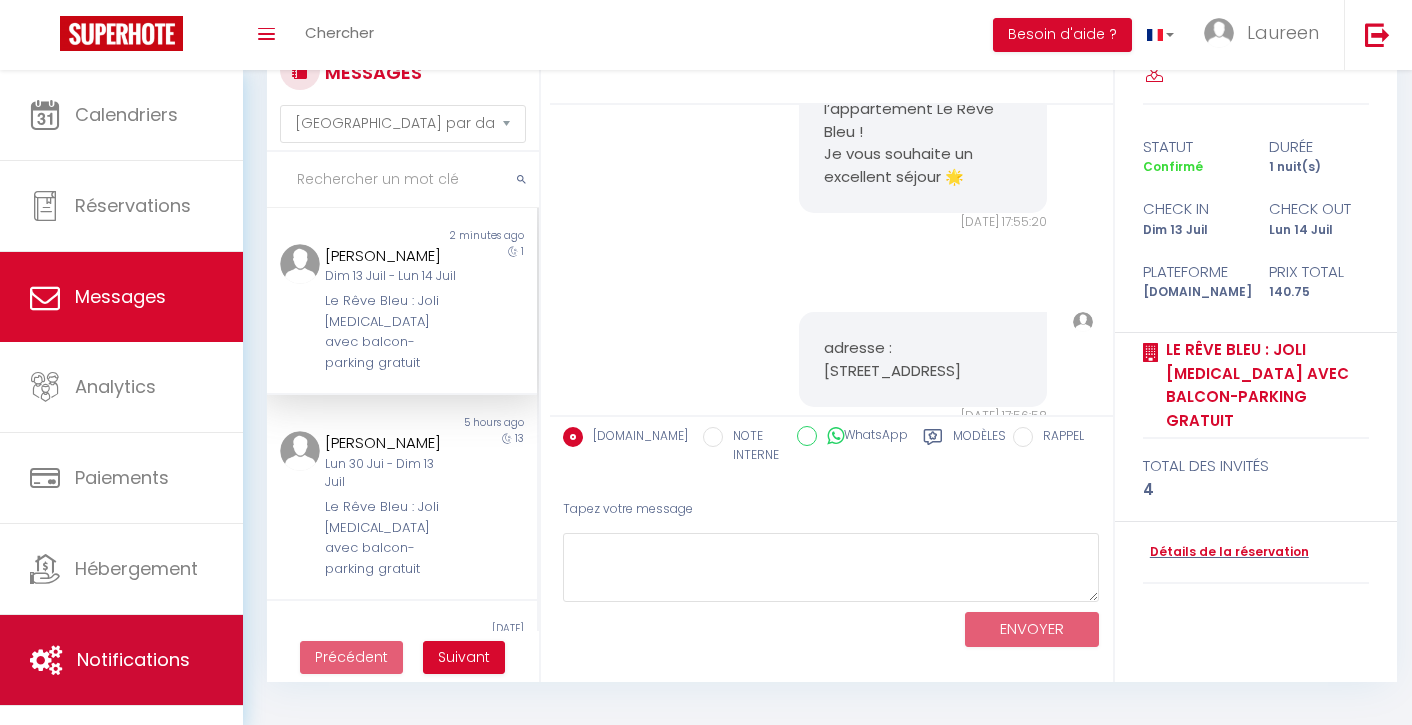 click on "Notifications" at bounding box center [121, 660] 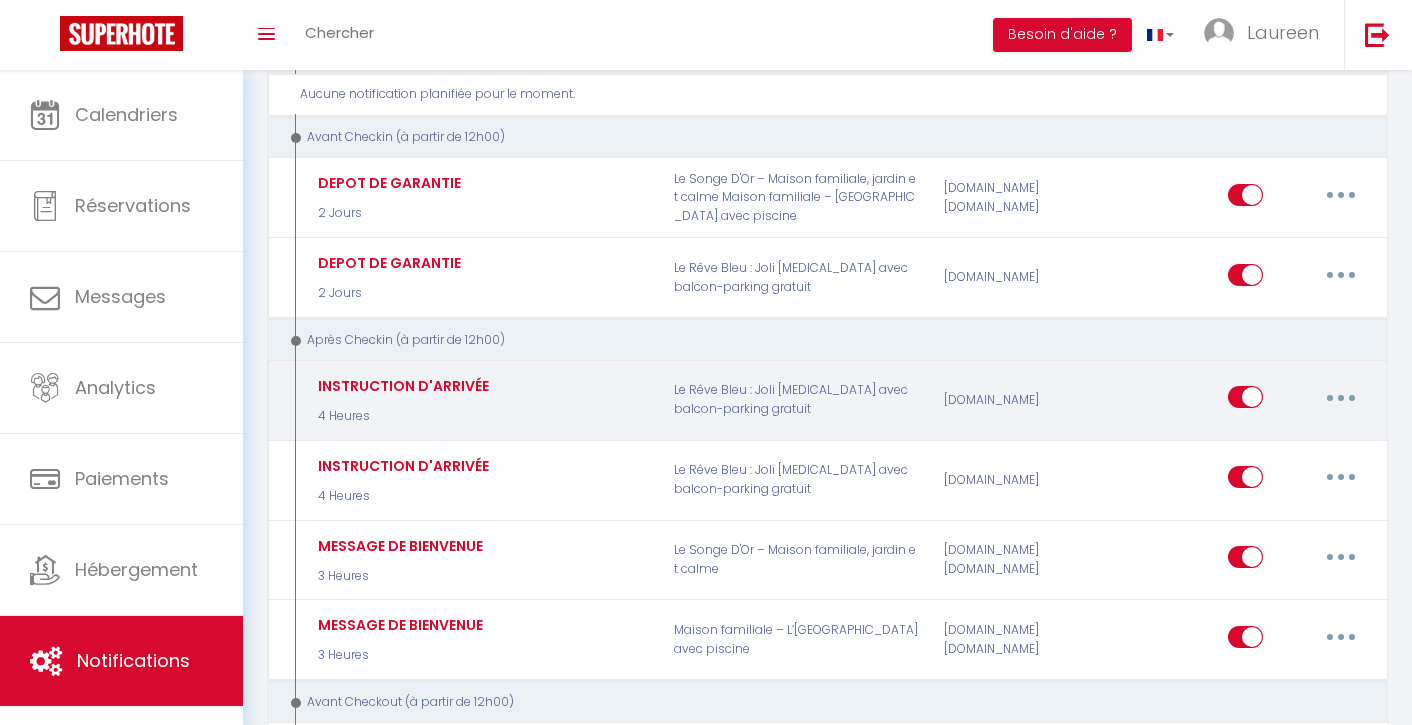 scroll, scrollTop: 277, scrollLeft: 0, axis: vertical 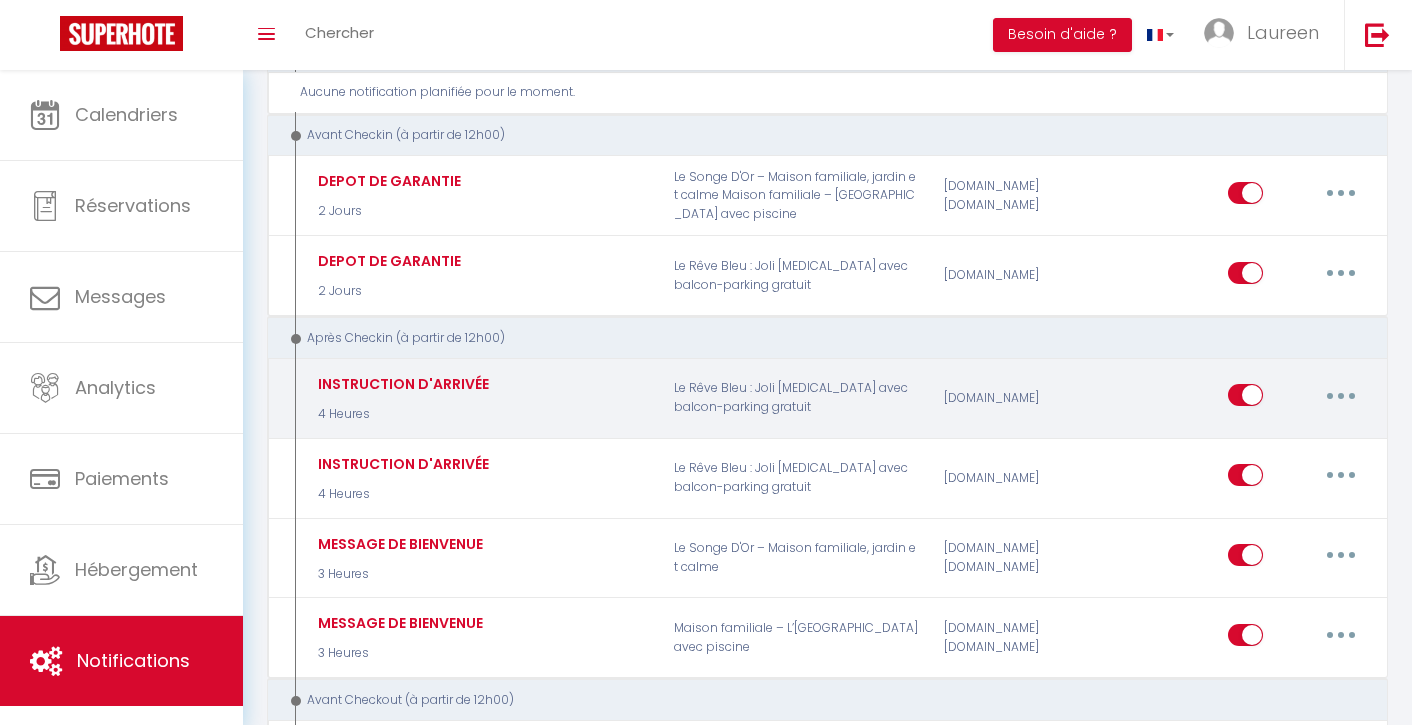 click at bounding box center [1341, 395] 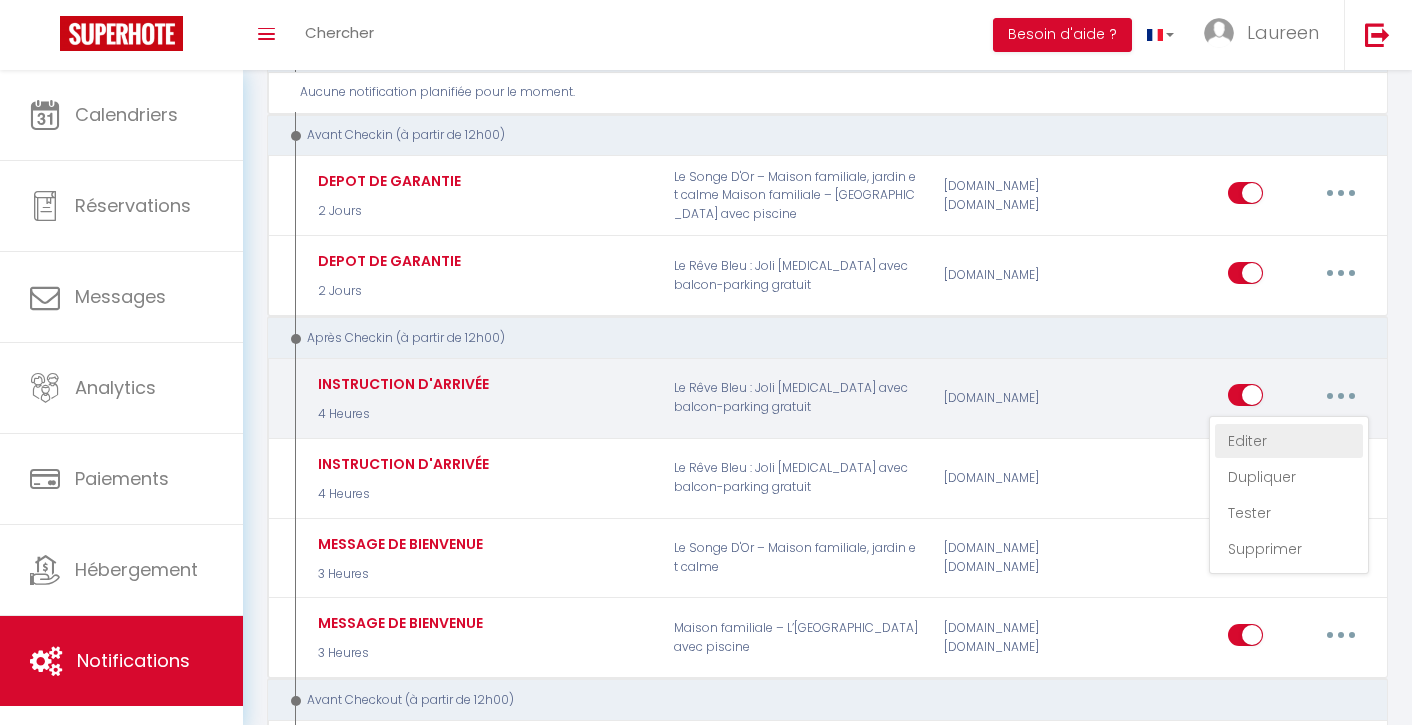 click on "Editer" at bounding box center (1289, 441) 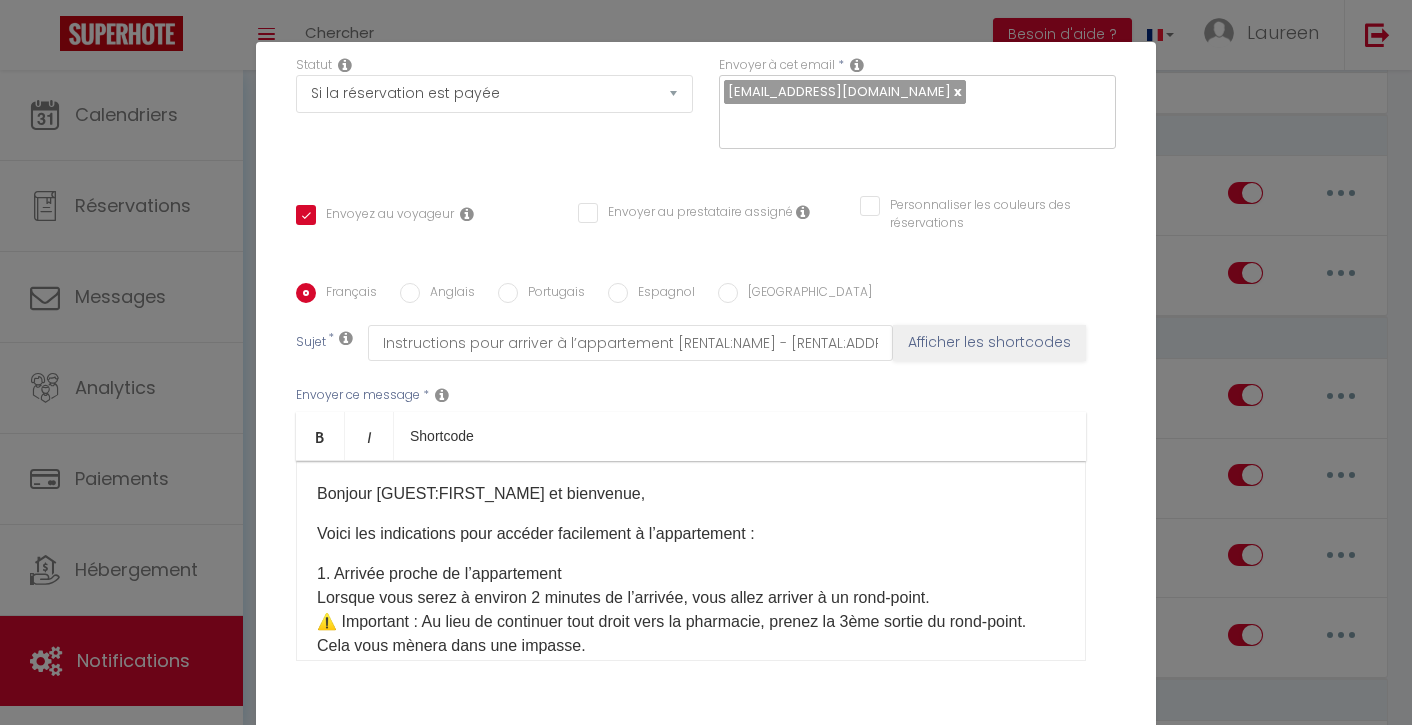 scroll, scrollTop: 325, scrollLeft: 0, axis: vertical 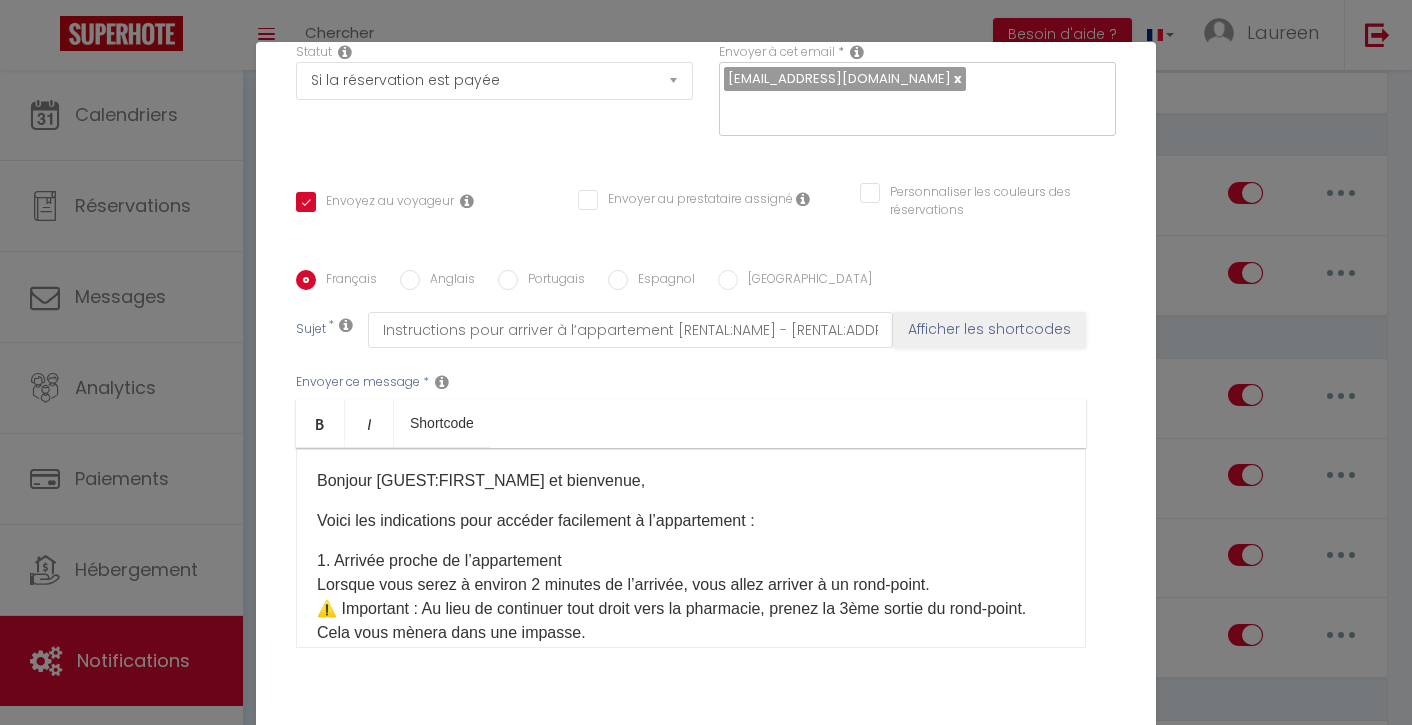 click on "Voici les indications pour accéder facilement à l’appartement :" at bounding box center [691, 521] 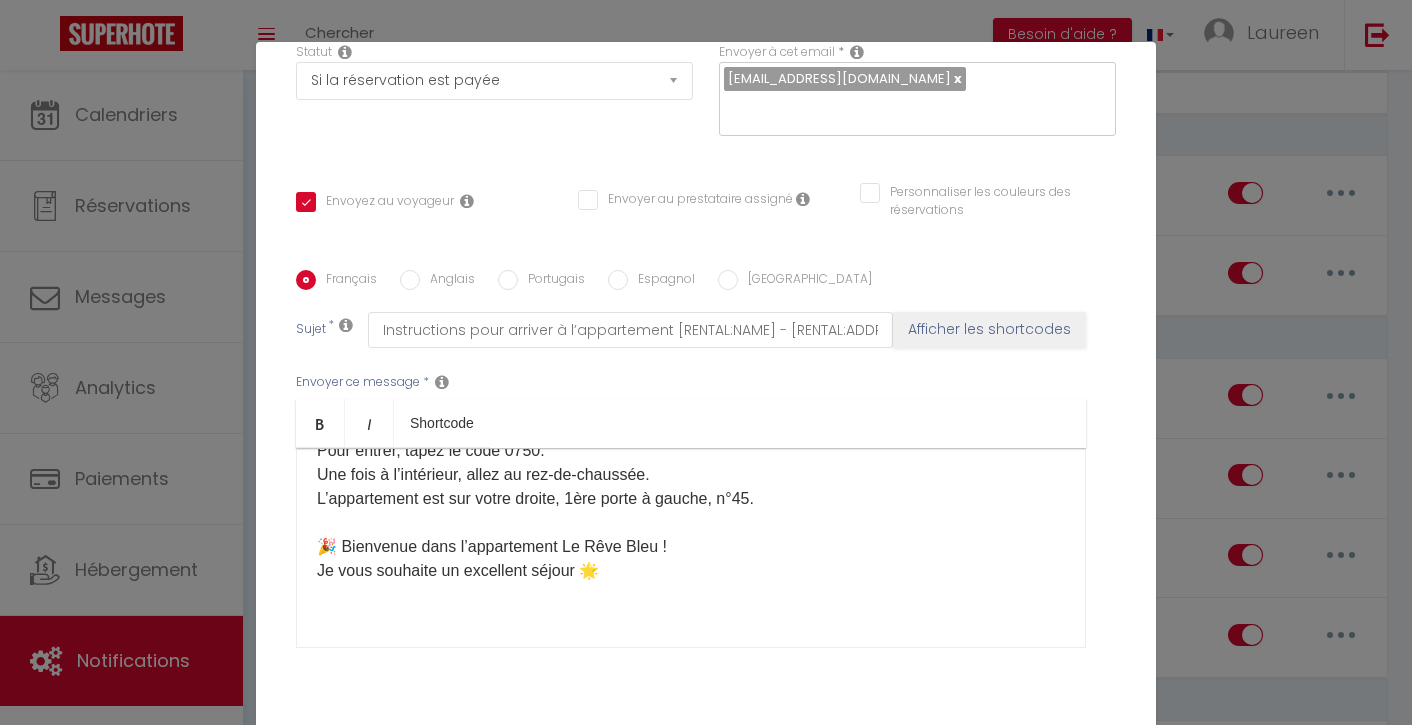 scroll, scrollTop: 670, scrollLeft: 0, axis: vertical 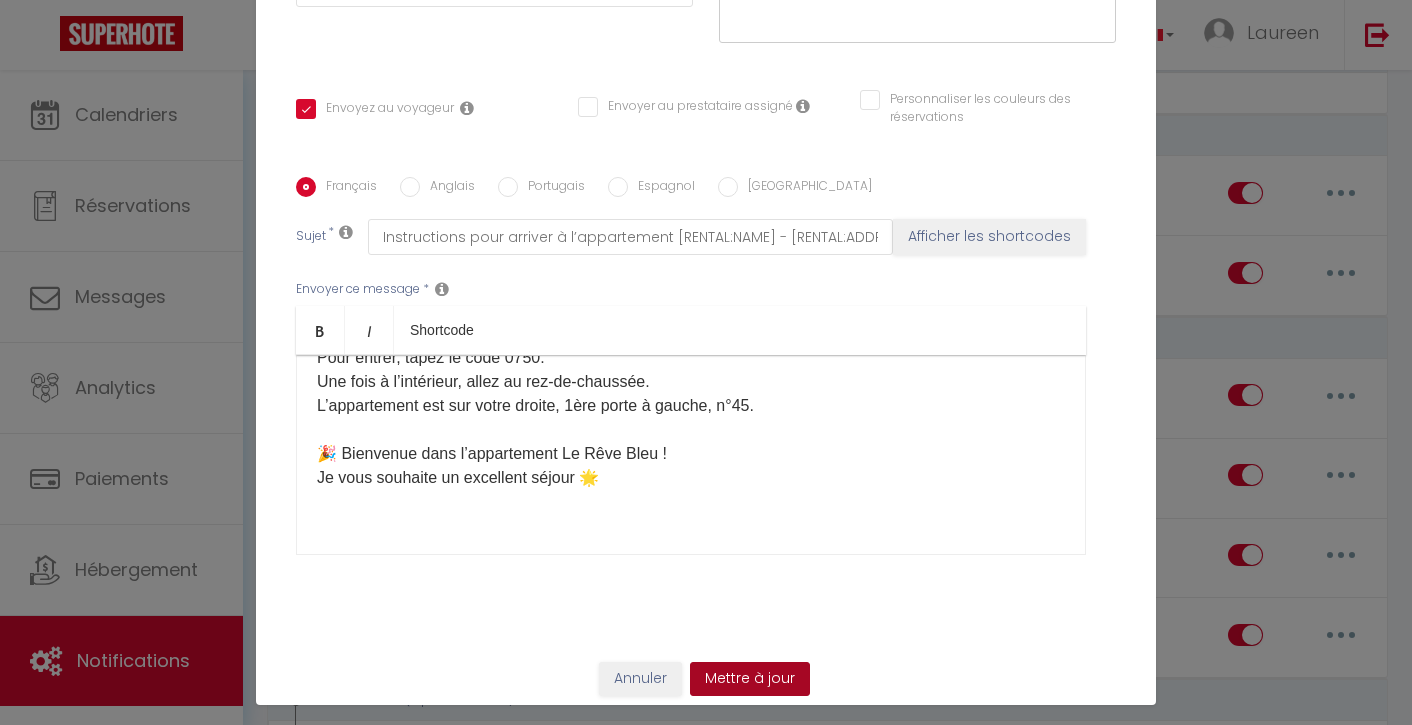 click on "Mettre à jour" at bounding box center (750, 679) 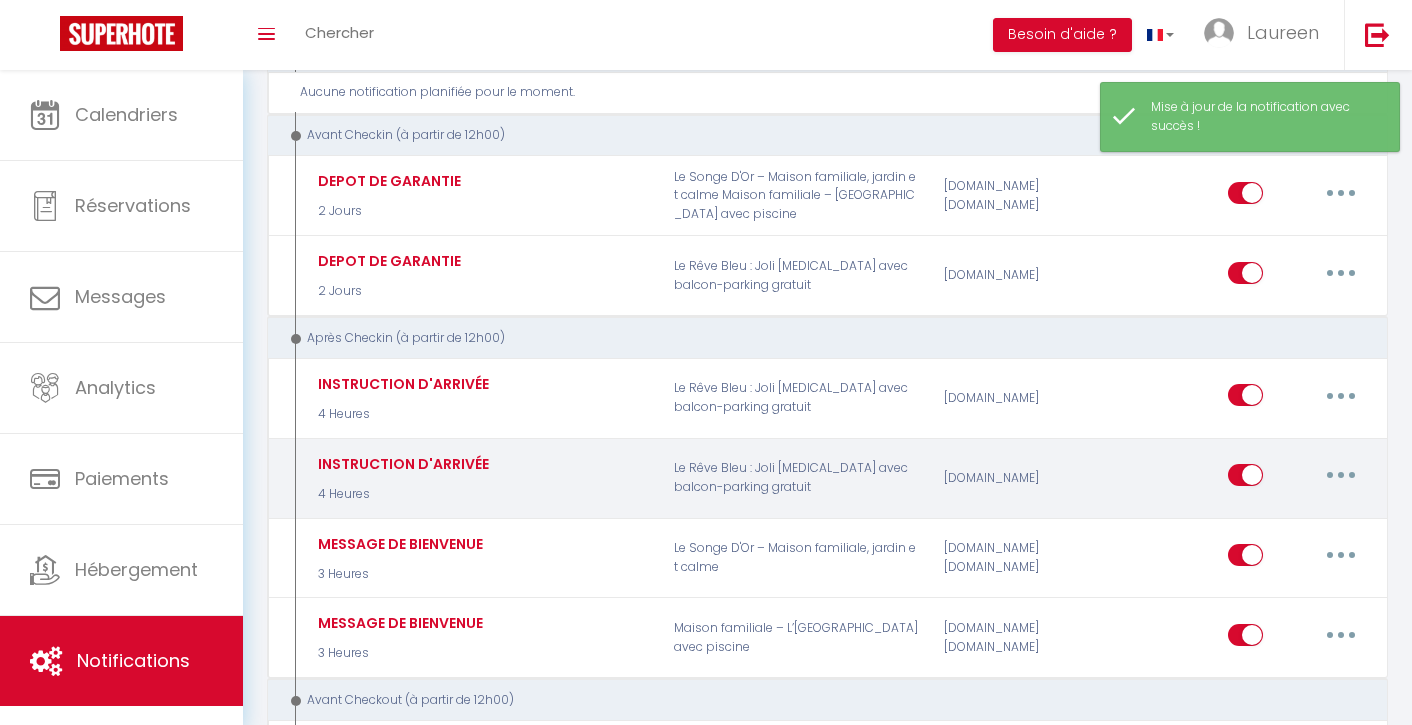 click at bounding box center (1341, 475) 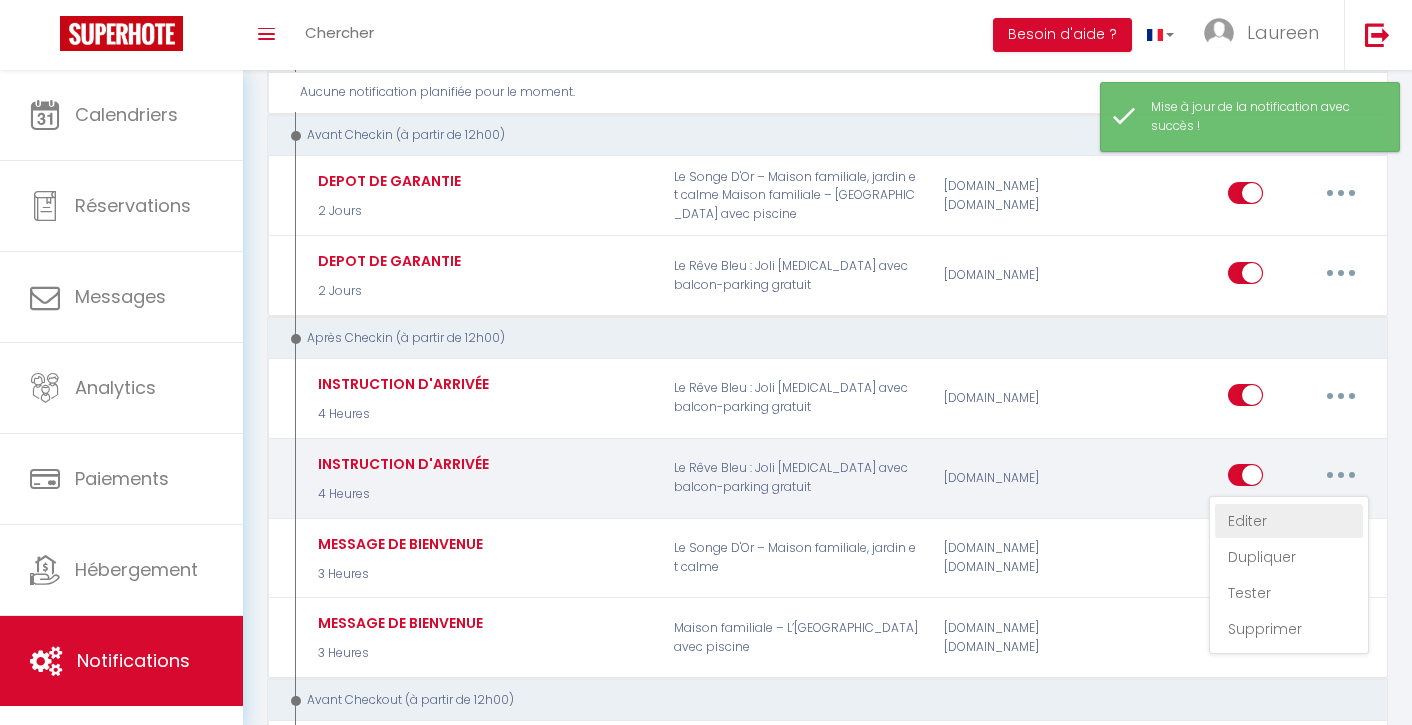 click on "Editer" at bounding box center [1289, 521] 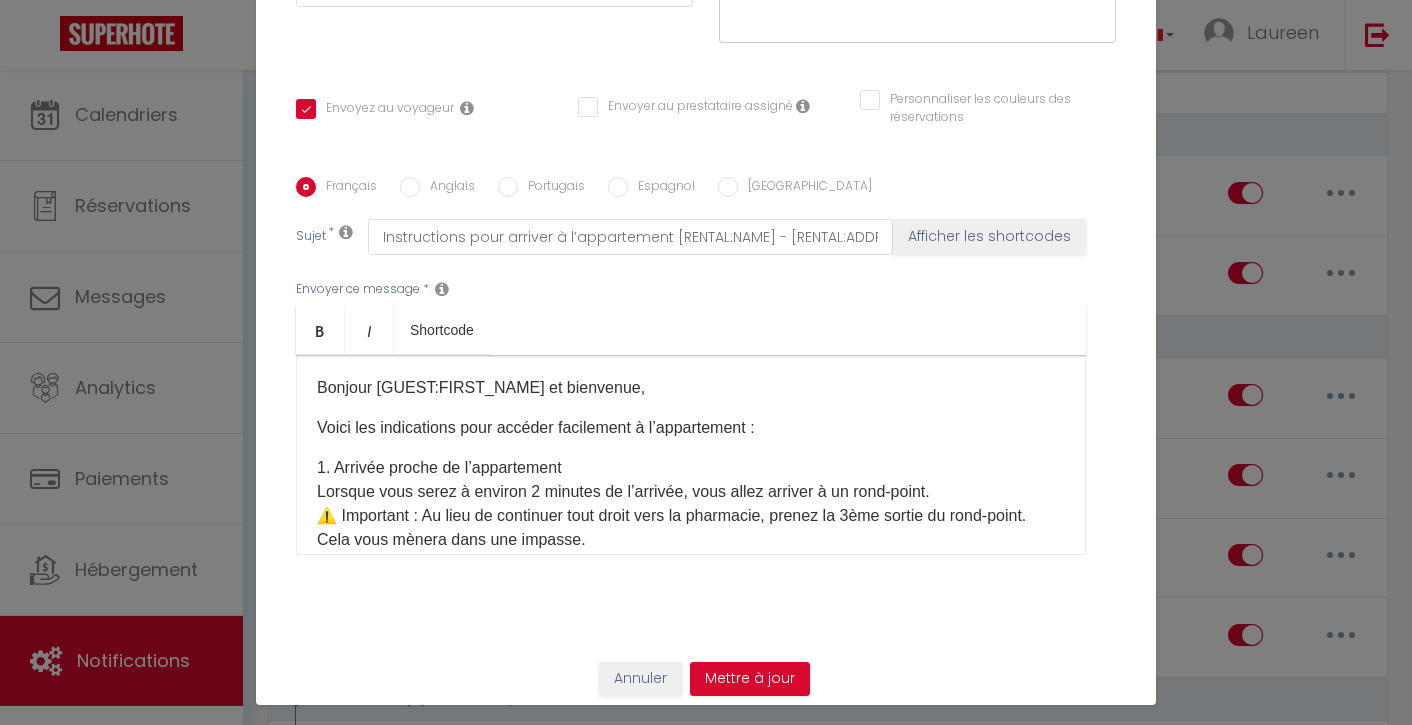 scroll, scrollTop: -1, scrollLeft: 0, axis: vertical 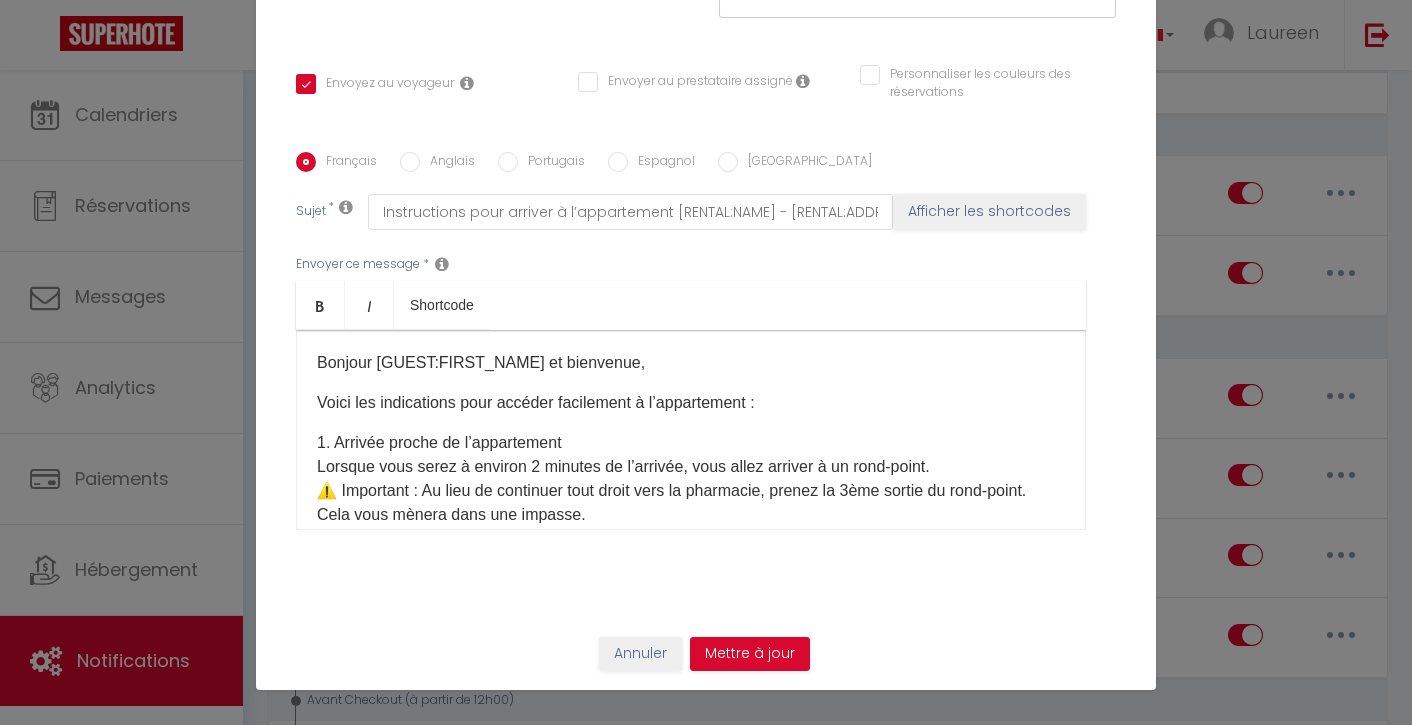 click on "Voici les indications pour accéder facilement à l’appartement :" at bounding box center (691, 403) 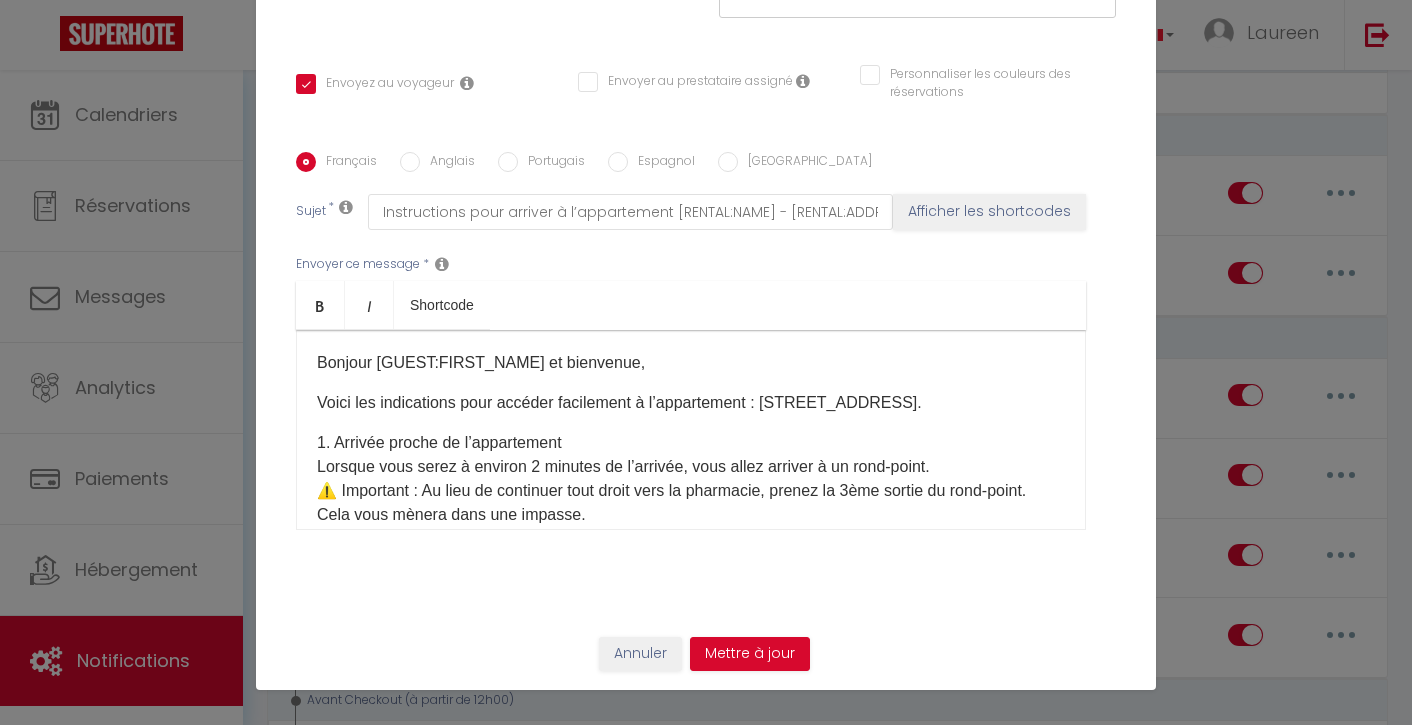 click on "Voici les indications pour accéder facilement à l’appartement : [STREET_ADDRESS]." at bounding box center (691, 403) 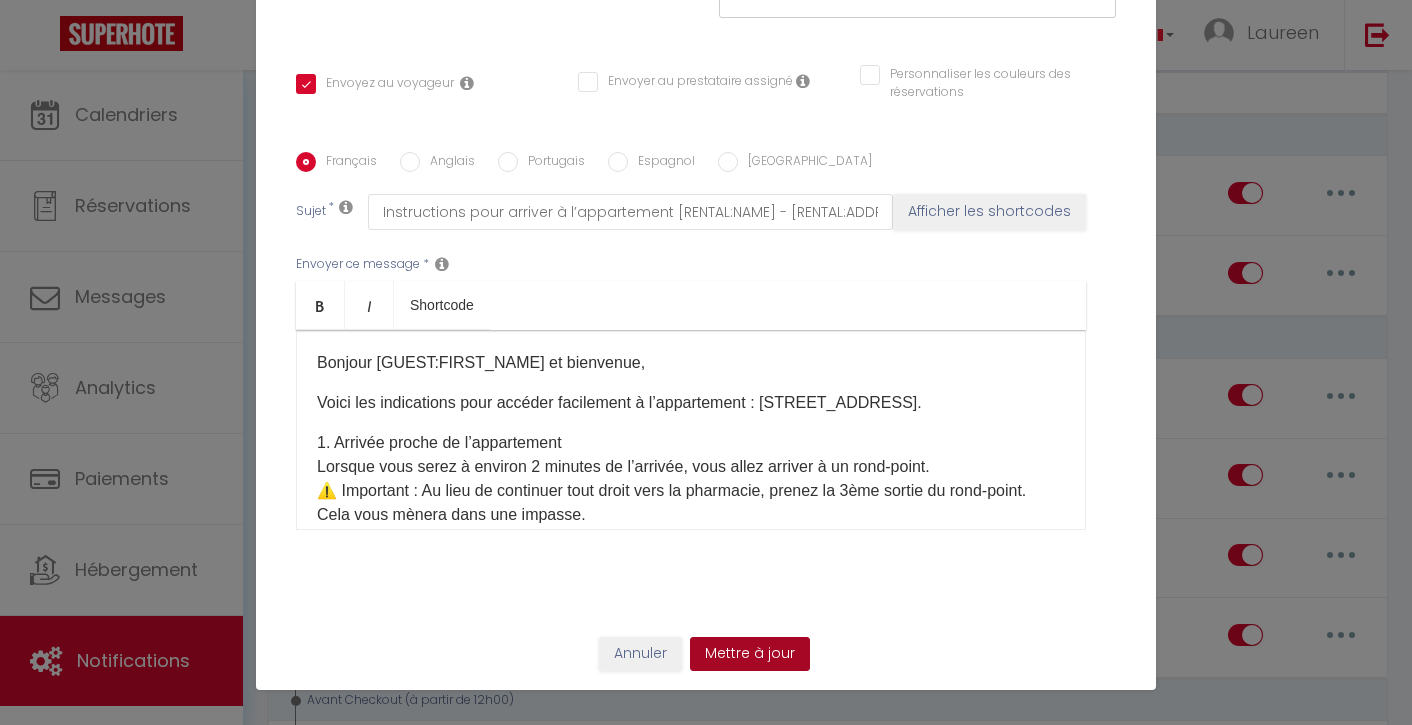 click on "Mettre à jour" at bounding box center (750, 654) 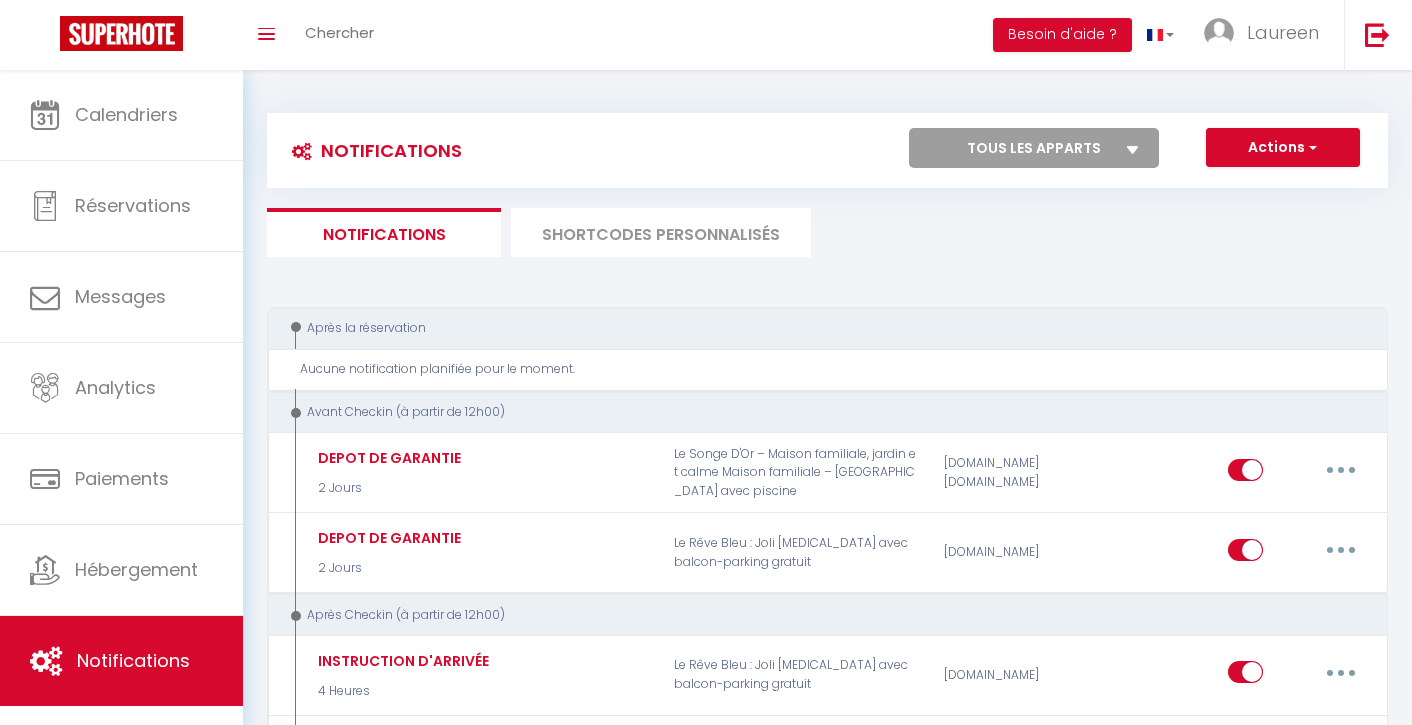 scroll, scrollTop: 0, scrollLeft: 0, axis: both 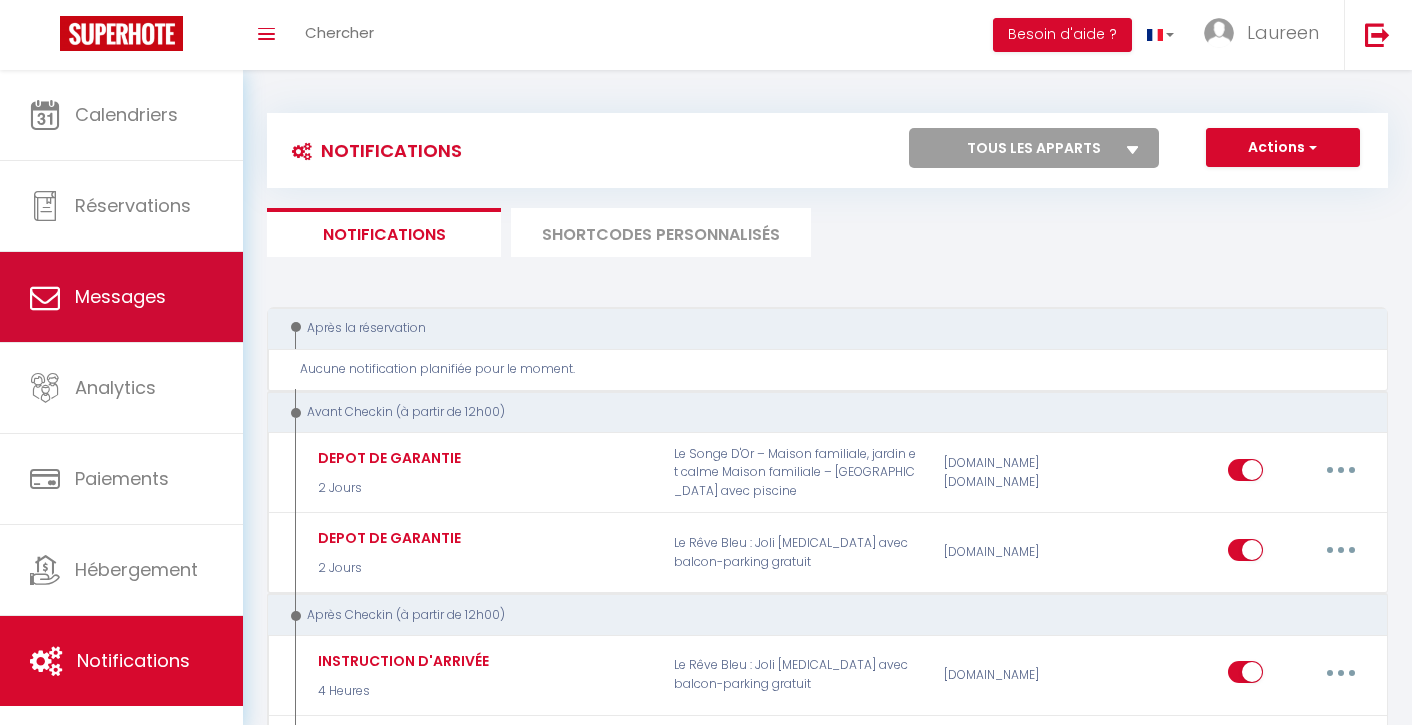 click on "Messages" at bounding box center (120, 296) 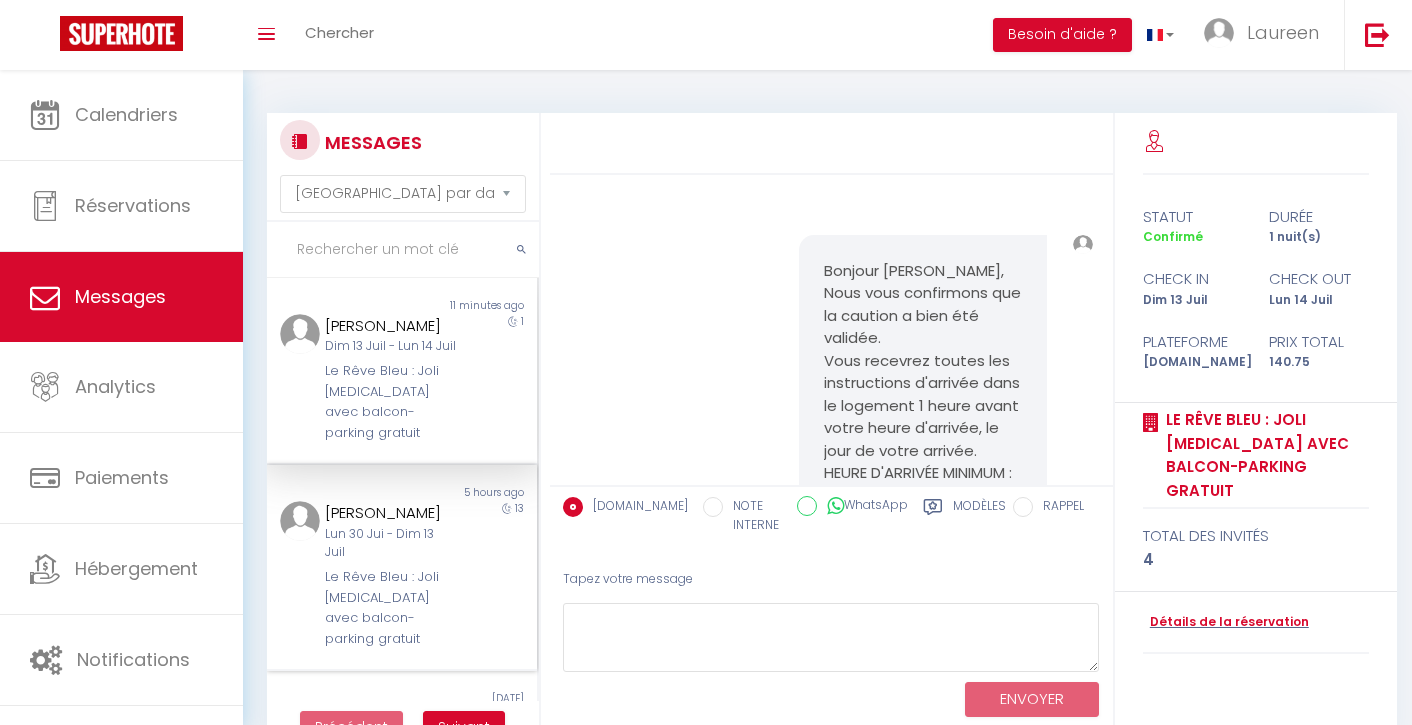 scroll, scrollTop: 4512, scrollLeft: 0, axis: vertical 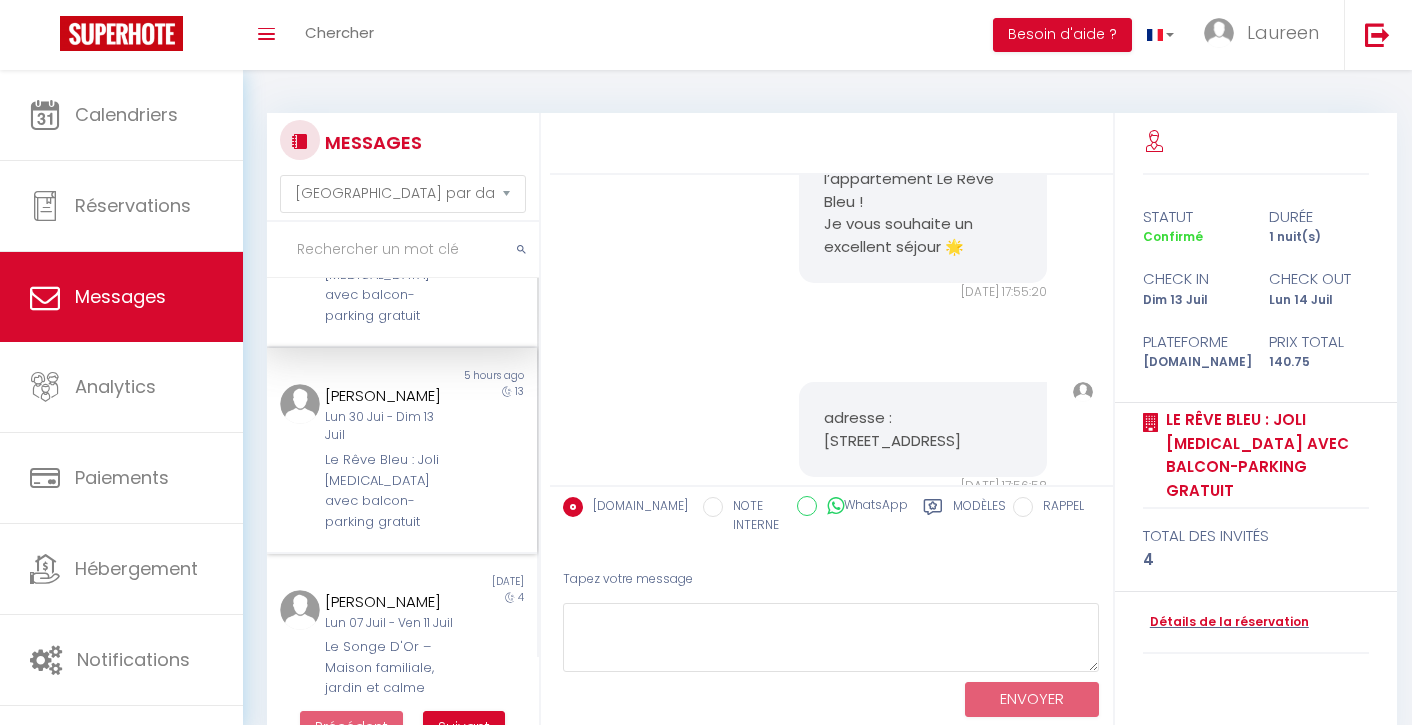 click on "Le Rêve Bleu : Joli [MEDICAL_DATA] avec balcon-parking gratuit" at bounding box center [390, 491] 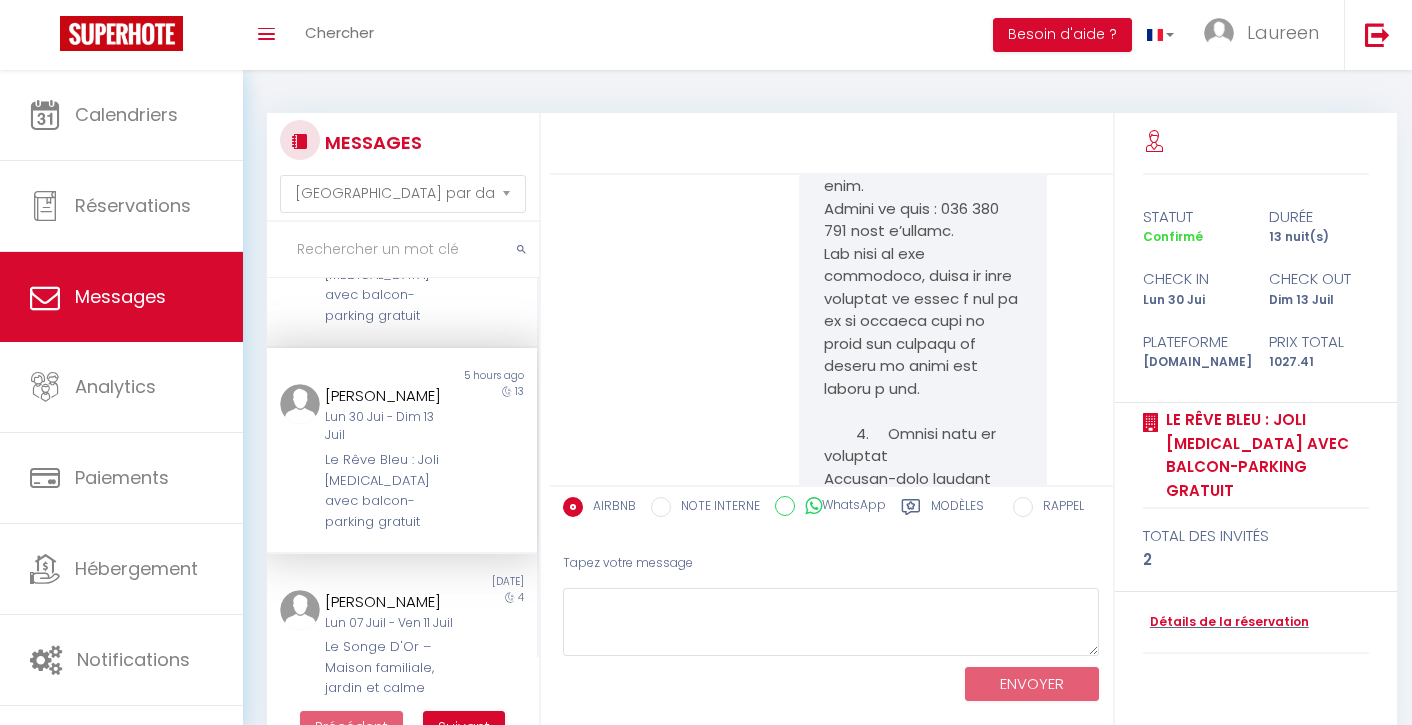 scroll, scrollTop: 19298, scrollLeft: 0, axis: vertical 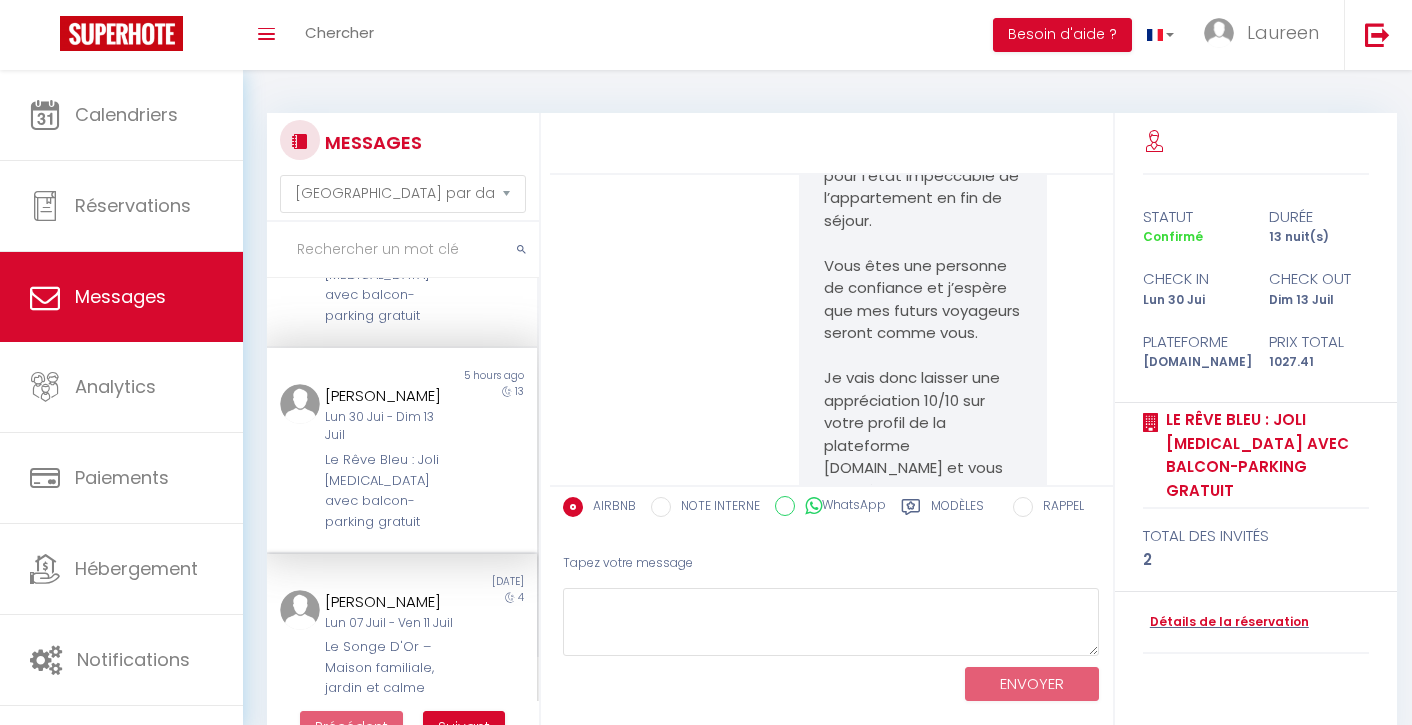 click on "[PERSON_NAME]" at bounding box center [390, 602] 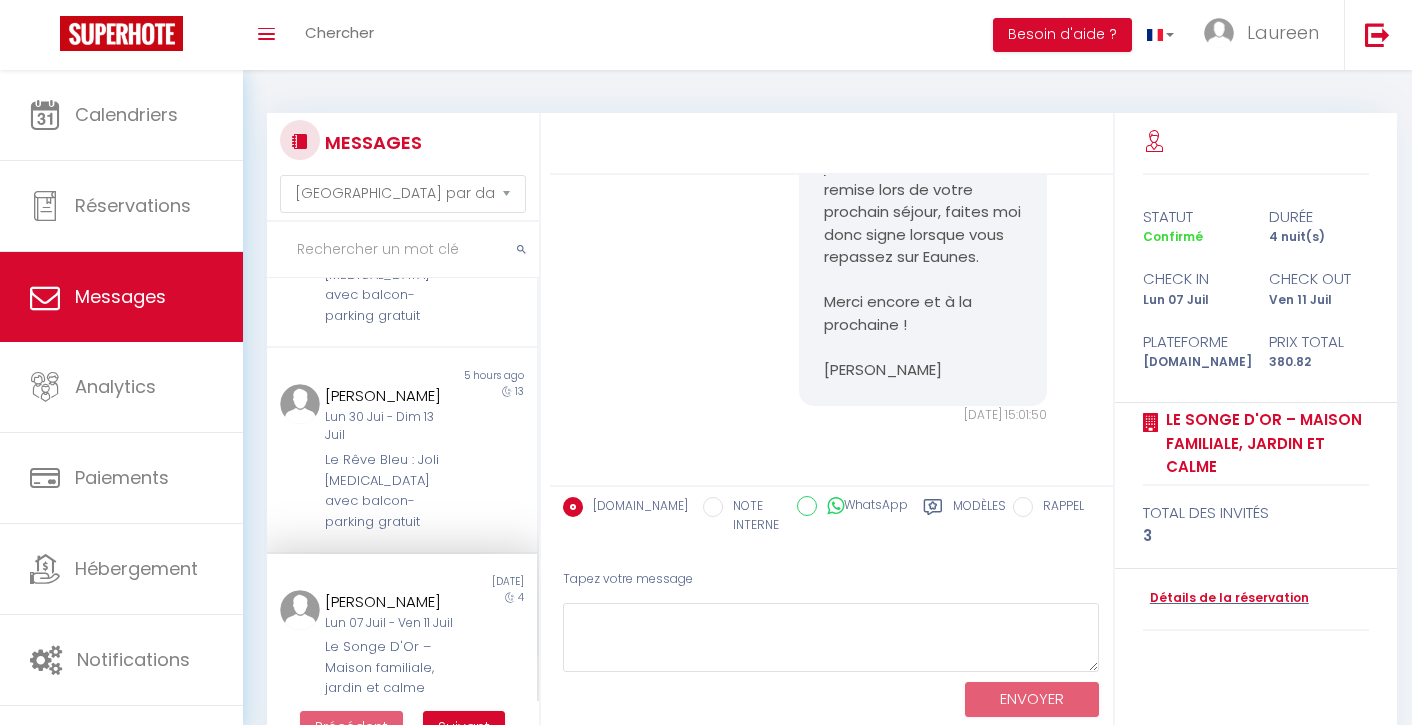 scroll, scrollTop: 14828, scrollLeft: 0, axis: vertical 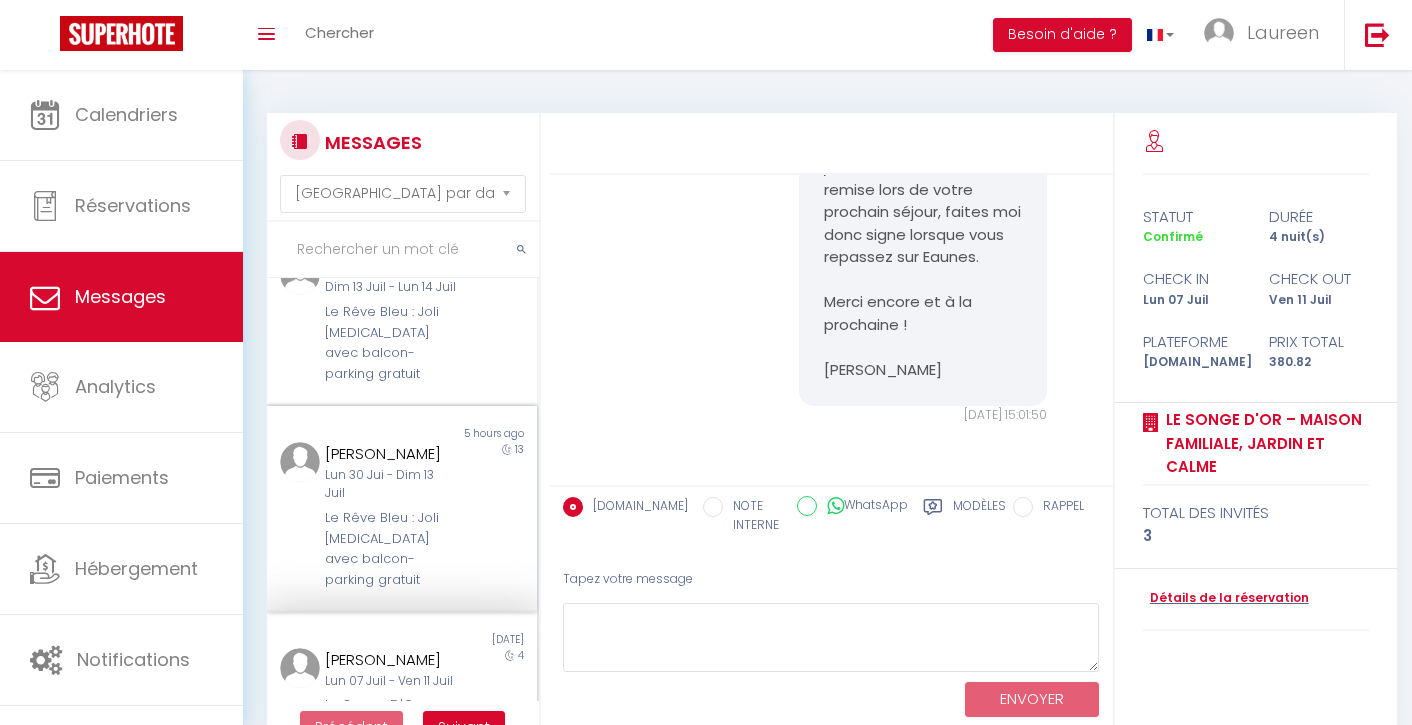 click on "Le Rêve Bleu : Joli [MEDICAL_DATA] avec balcon-parking gratuit" at bounding box center (390, 549) 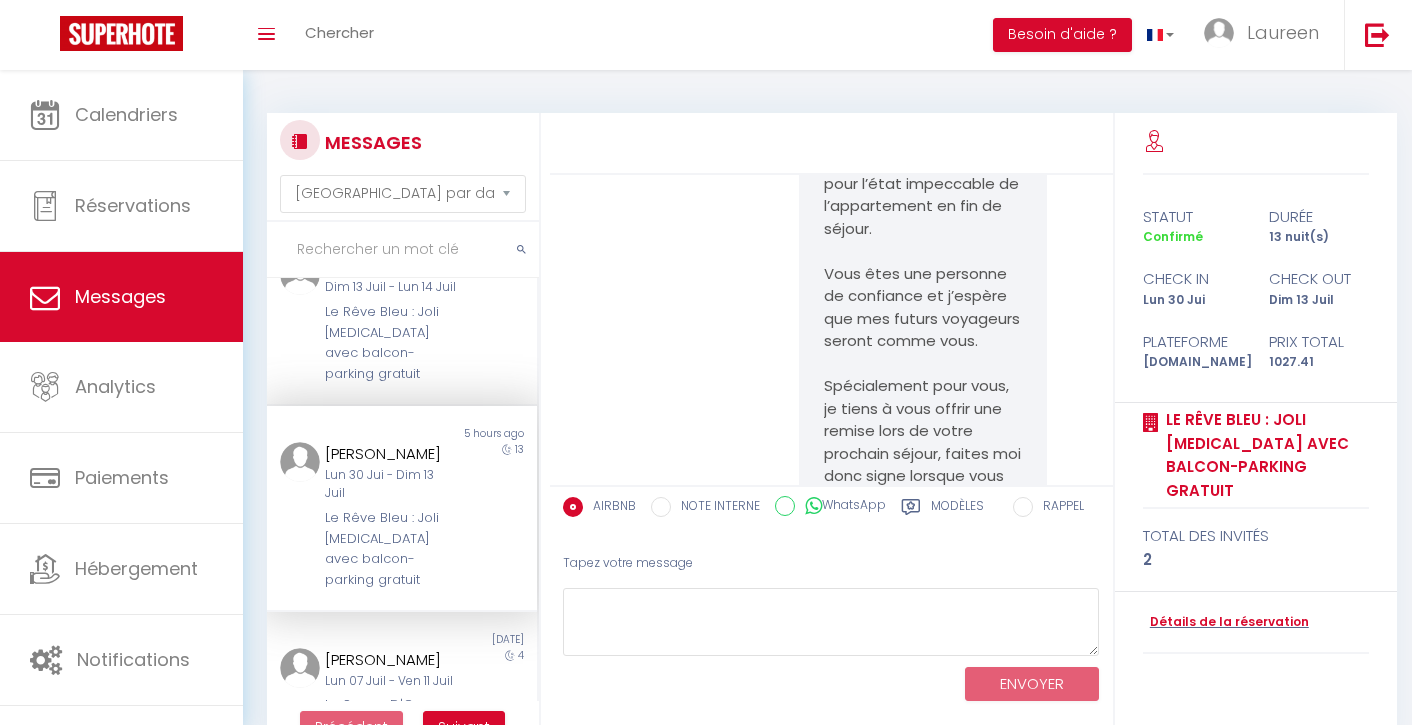 scroll, scrollTop: 18503, scrollLeft: 0, axis: vertical 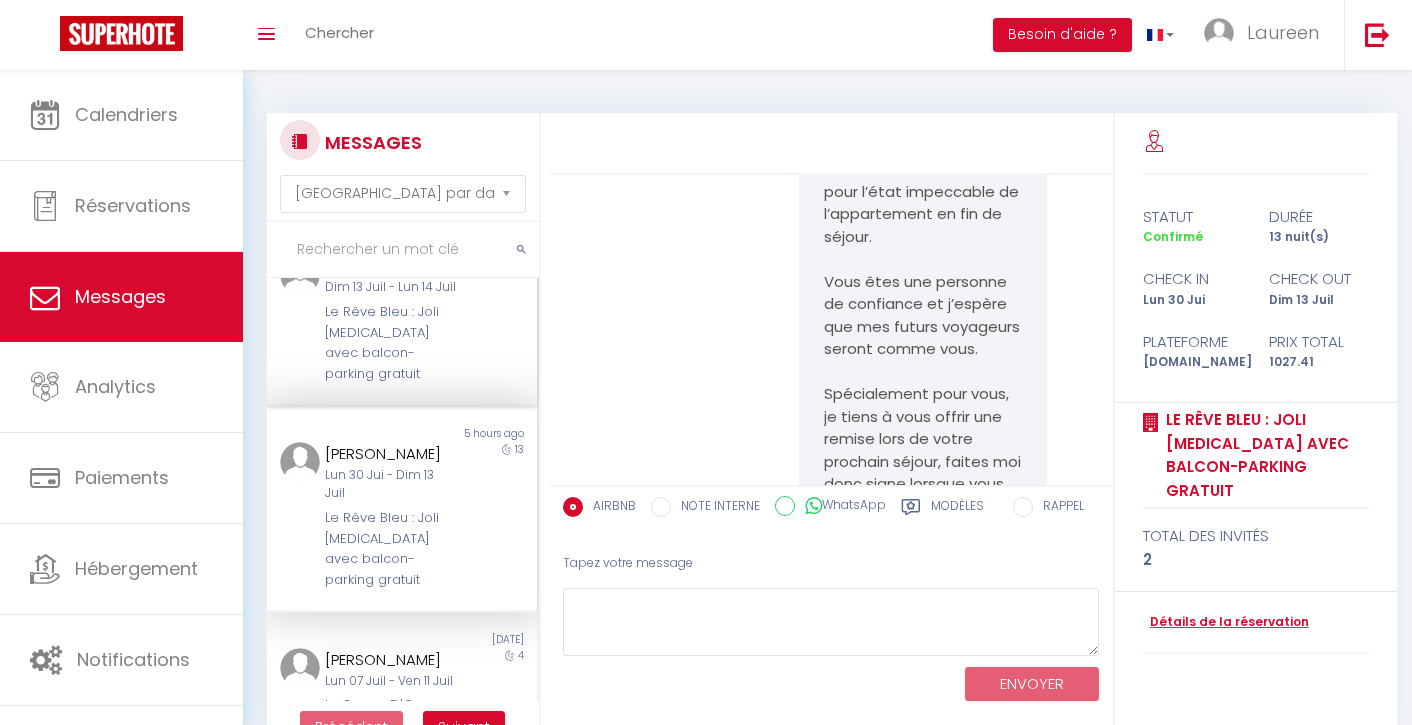 click on "Le Rêve Bleu : Joli [MEDICAL_DATA] avec balcon-parking gratuit" at bounding box center [390, 343] 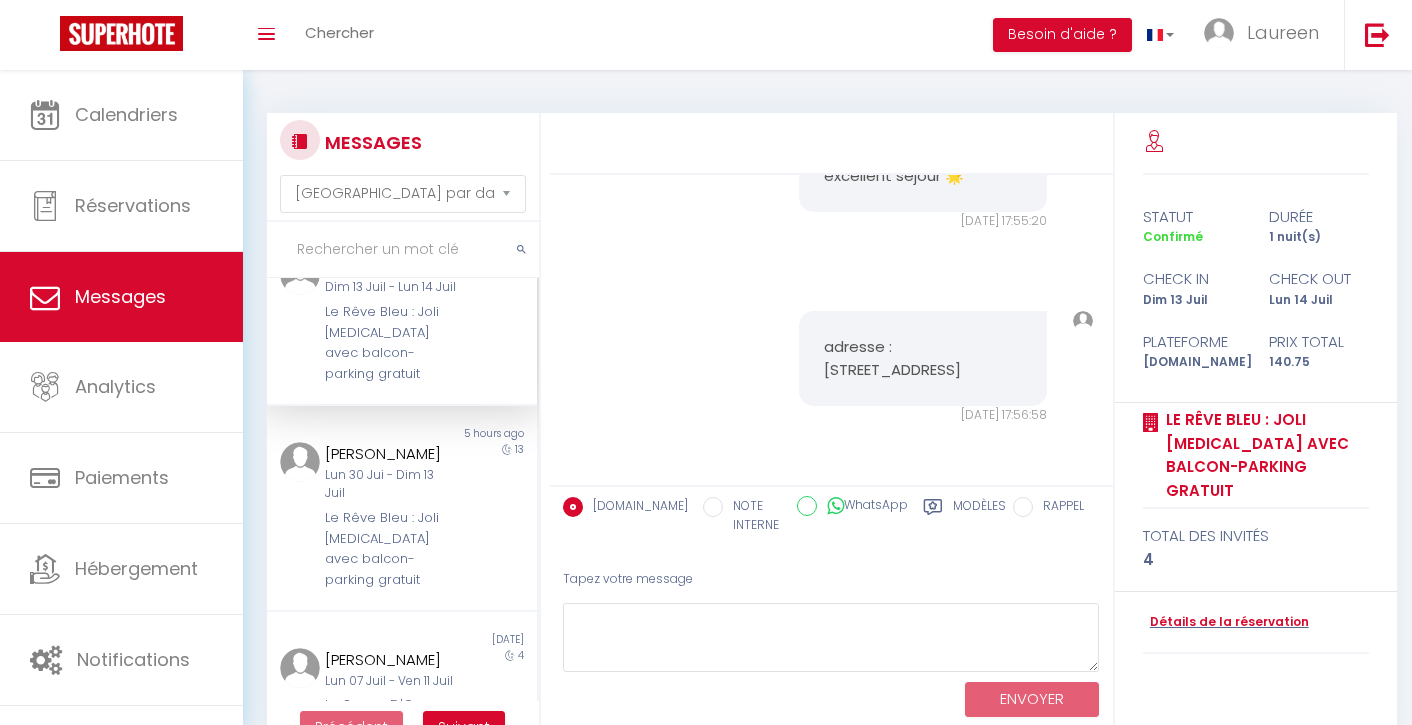 scroll, scrollTop: 4512, scrollLeft: 0, axis: vertical 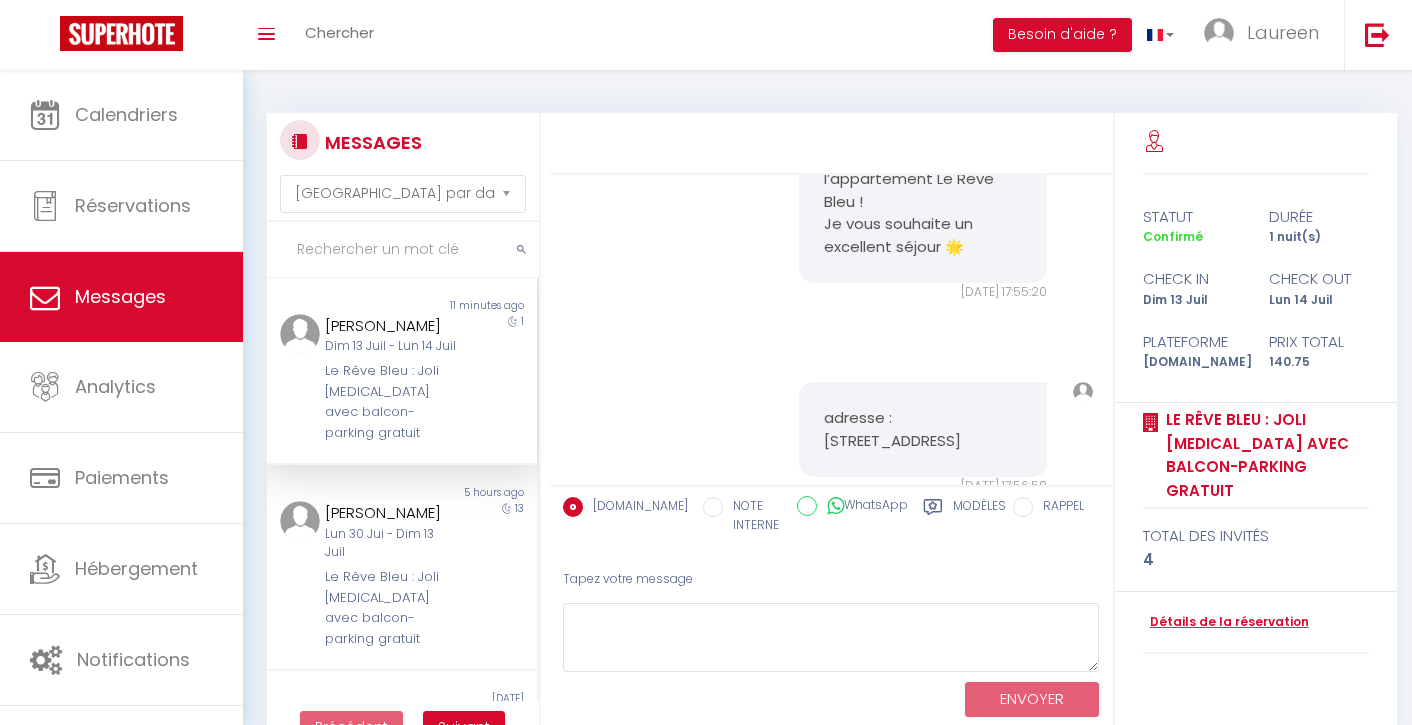 click on "Messages" at bounding box center [121, 297] 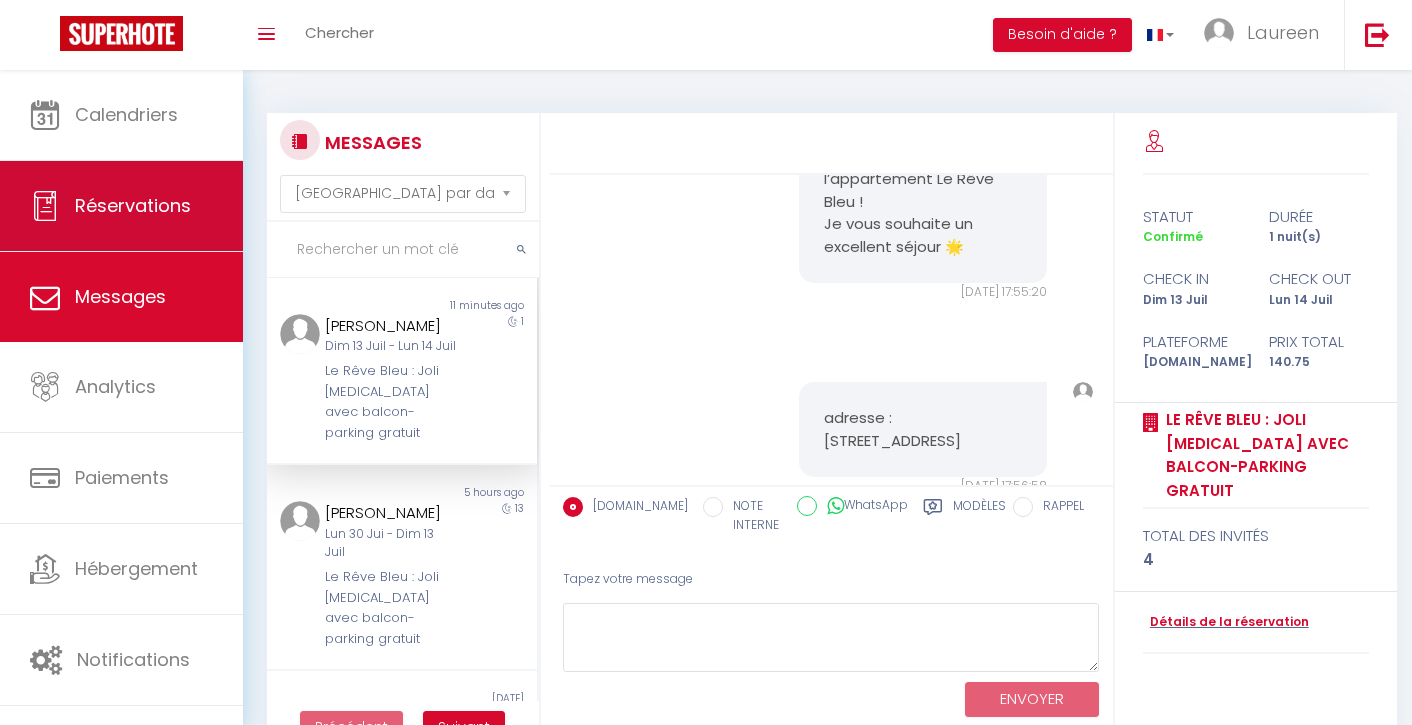 click on "Réservations" at bounding box center [133, 205] 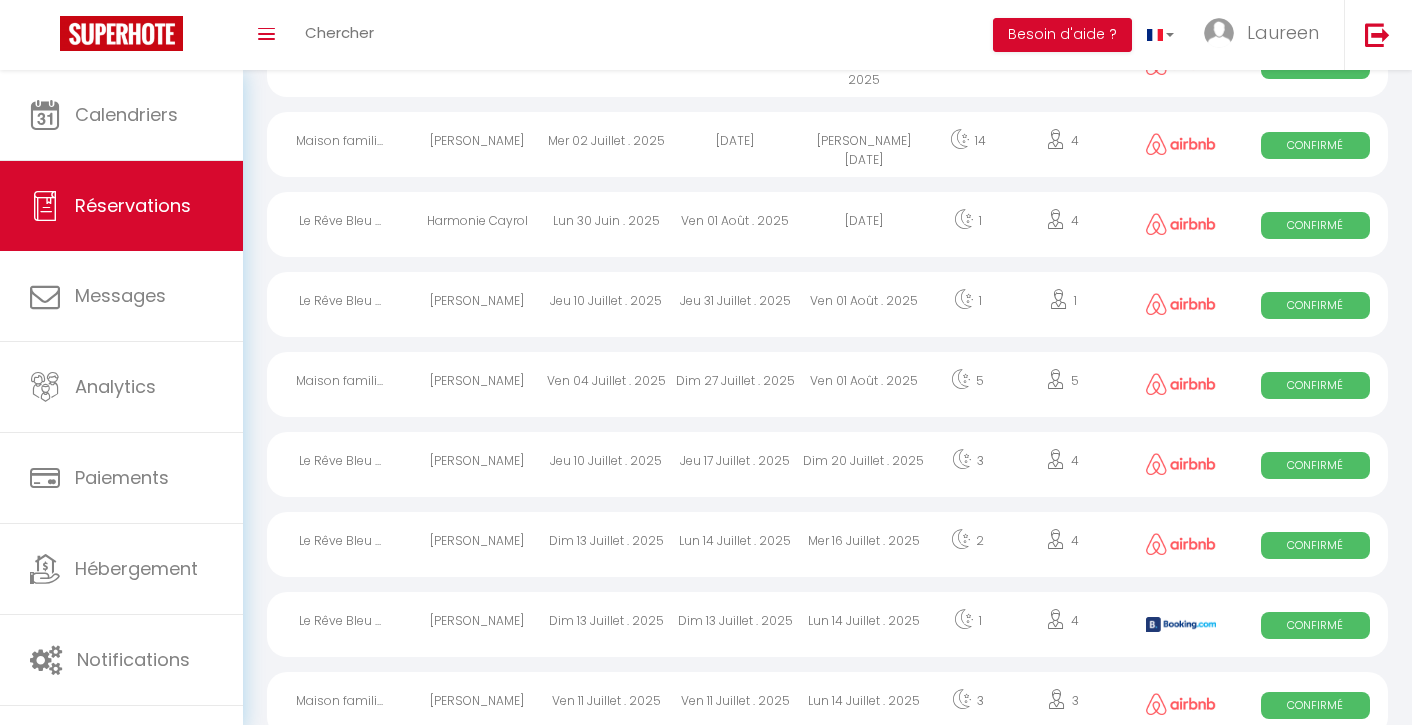 scroll, scrollTop: 238, scrollLeft: 0, axis: vertical 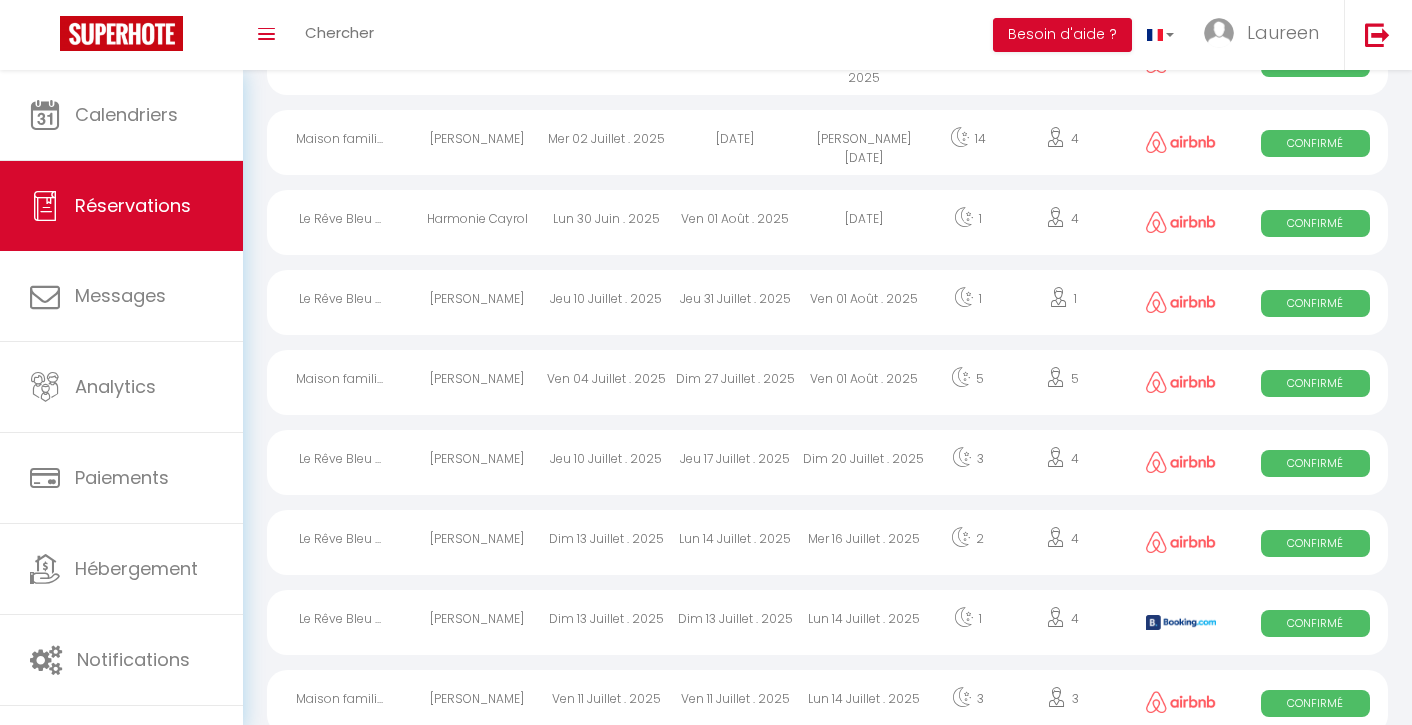 click on "Confirmé" at bounding box center [1315, 543] 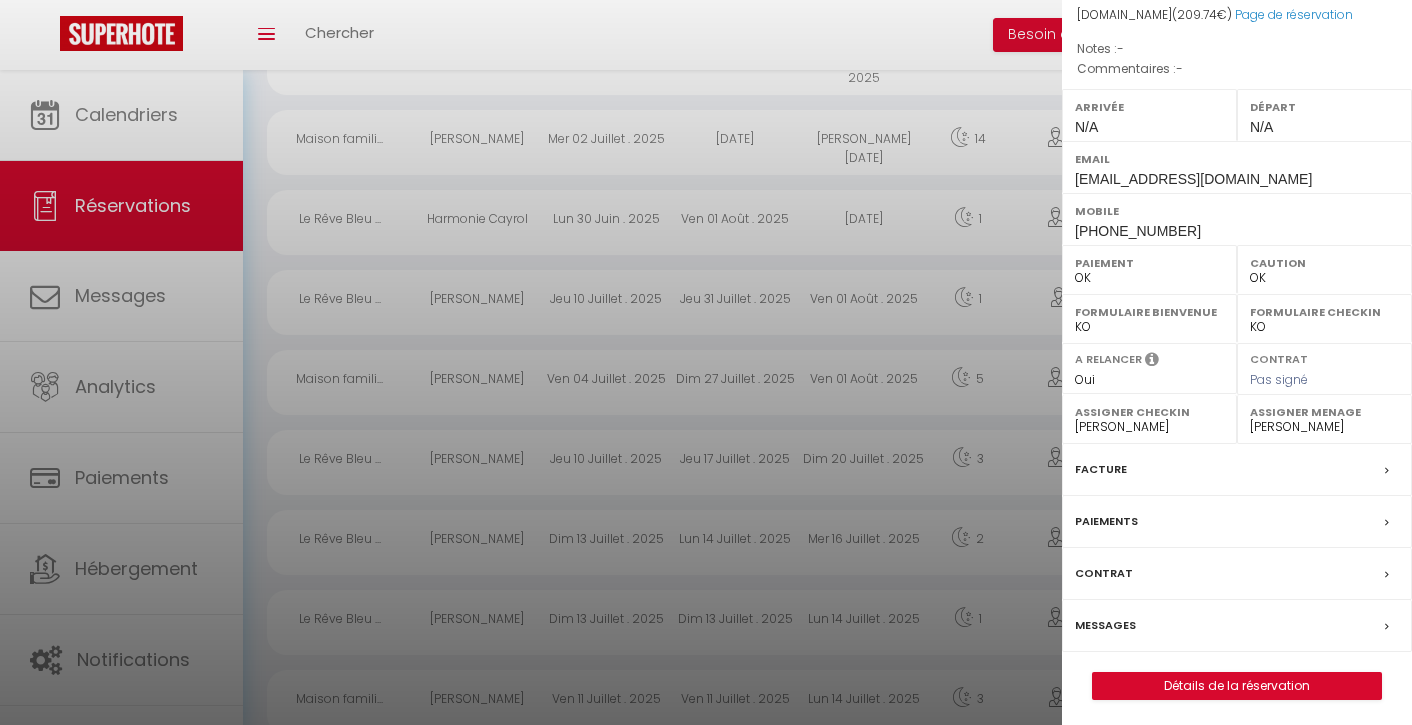 scroll, scrollTop: 221, scrollLeft: 0, axis: vertical 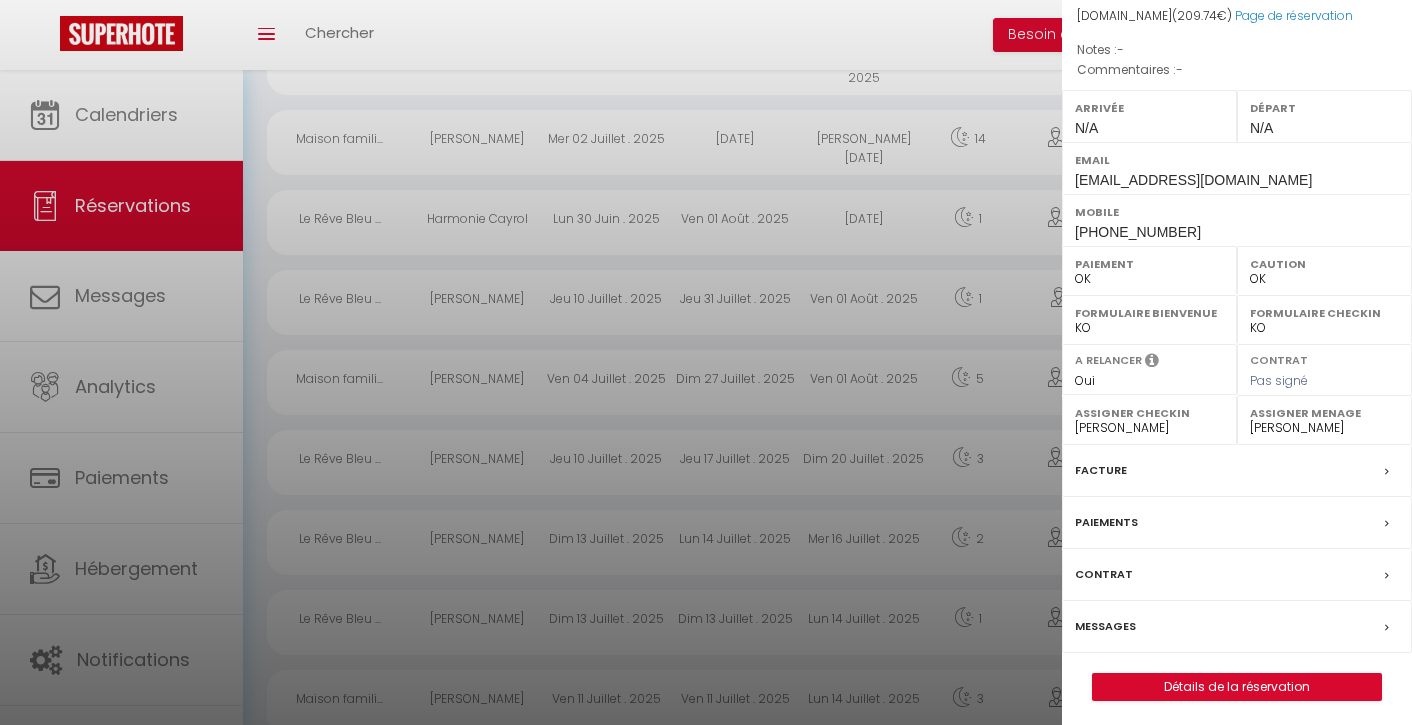 click on "Messages" at bounding box center (1105, 626) 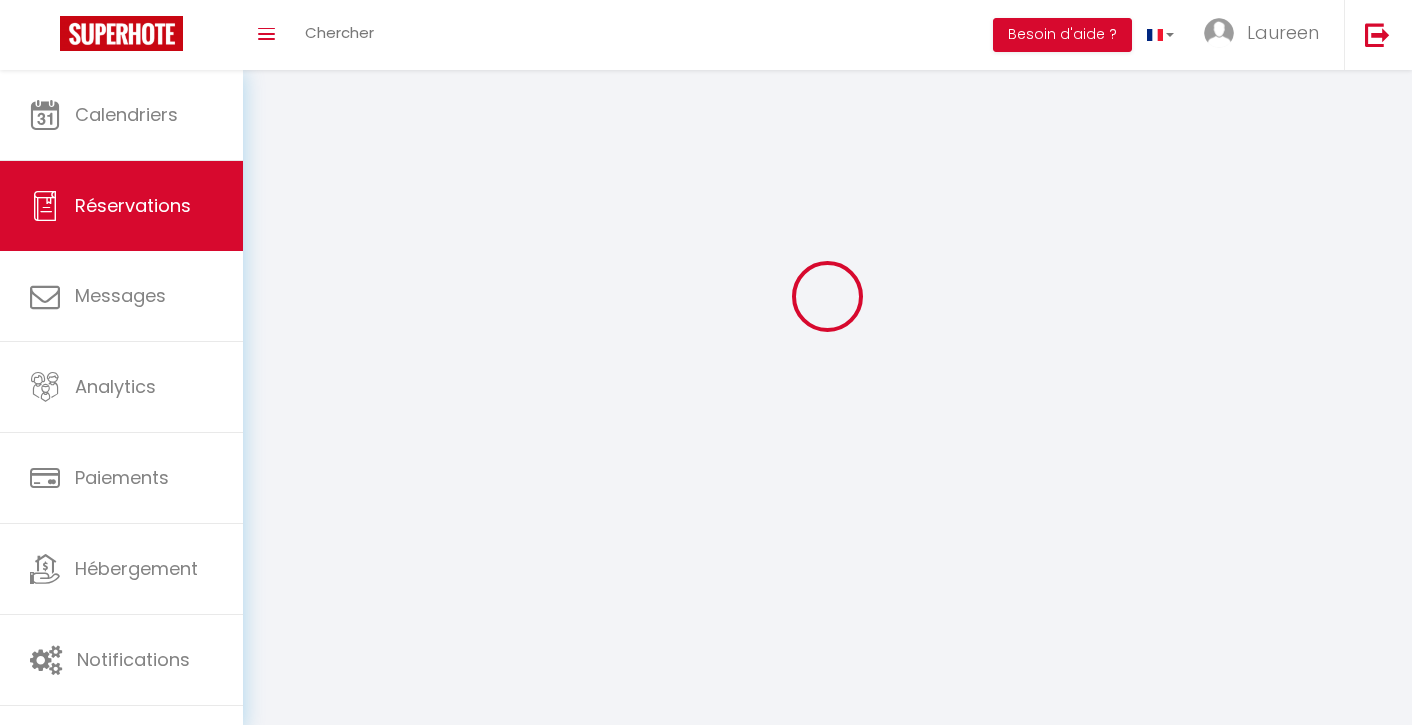 scroll, scrollTop: 0, scrollLeft: 0, axis: both 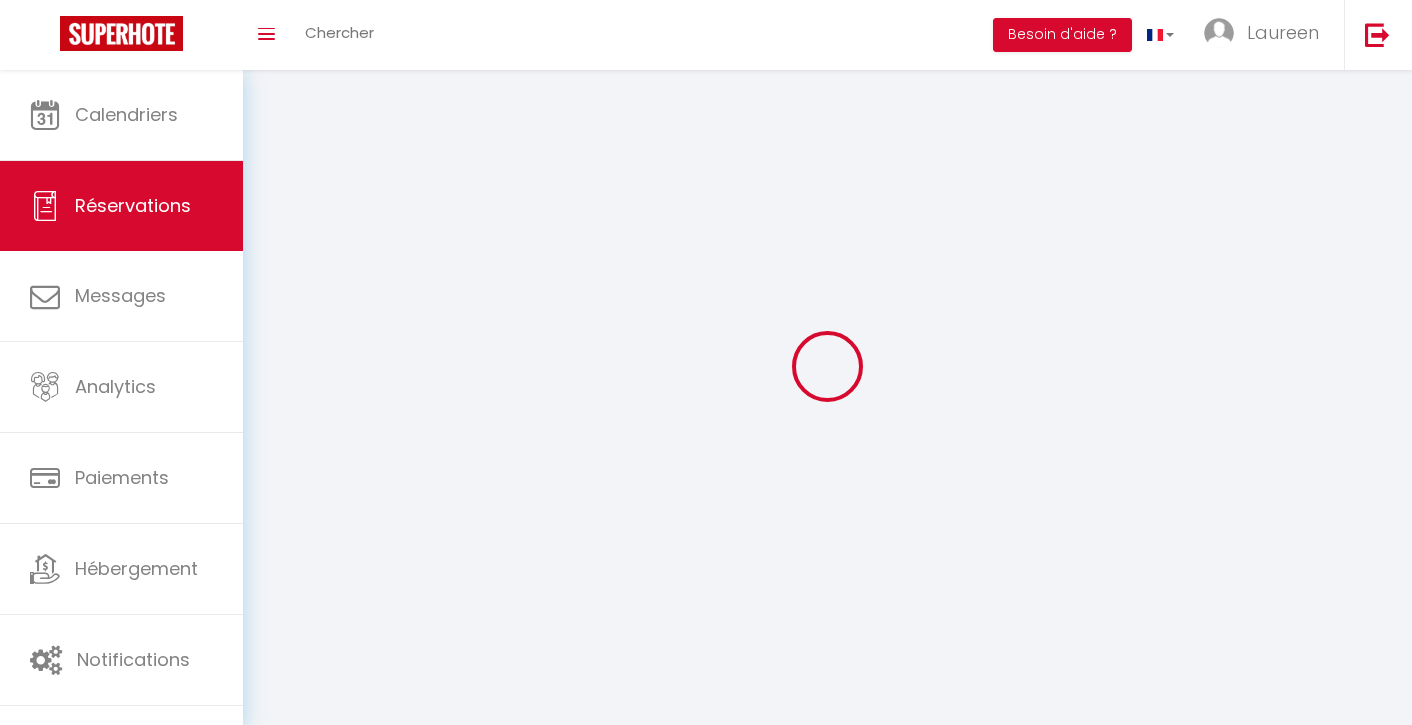 select 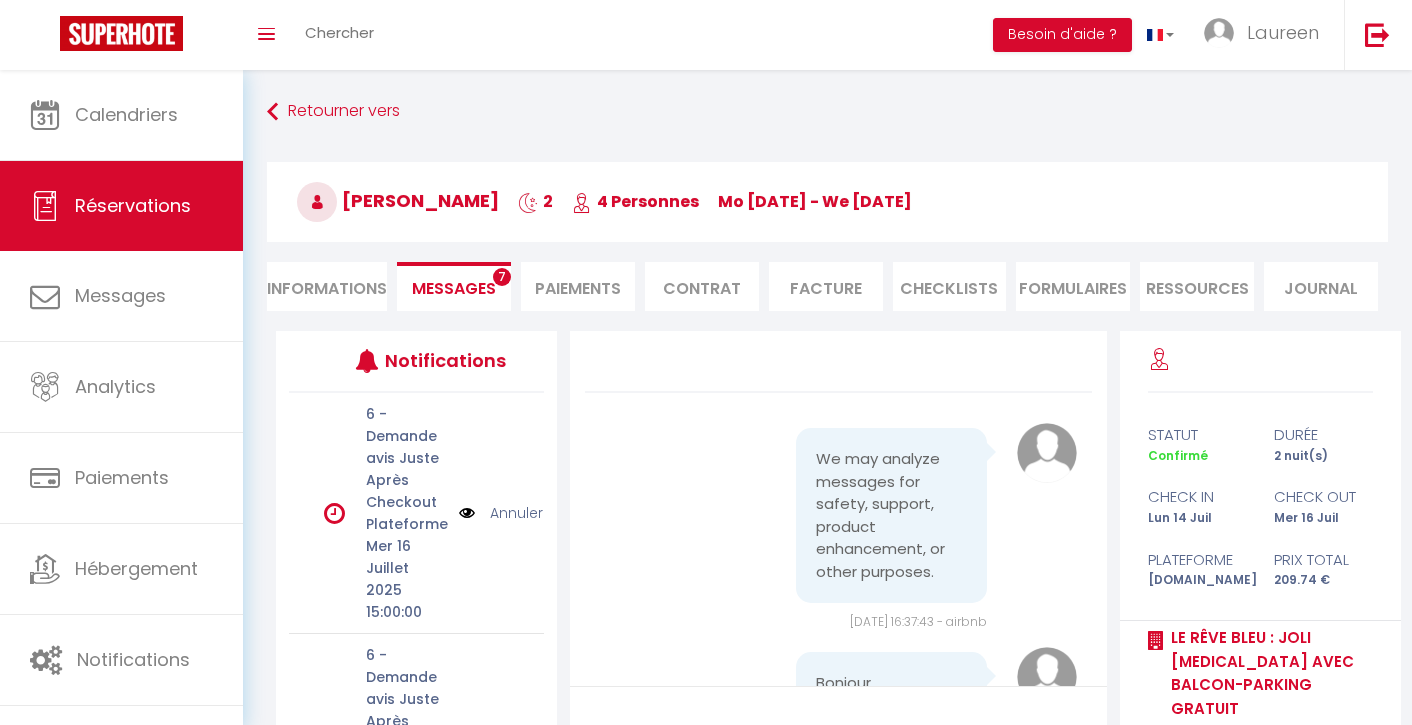 scroll, scrollTop: 3353, scrollLeft: 0, axis: vertical 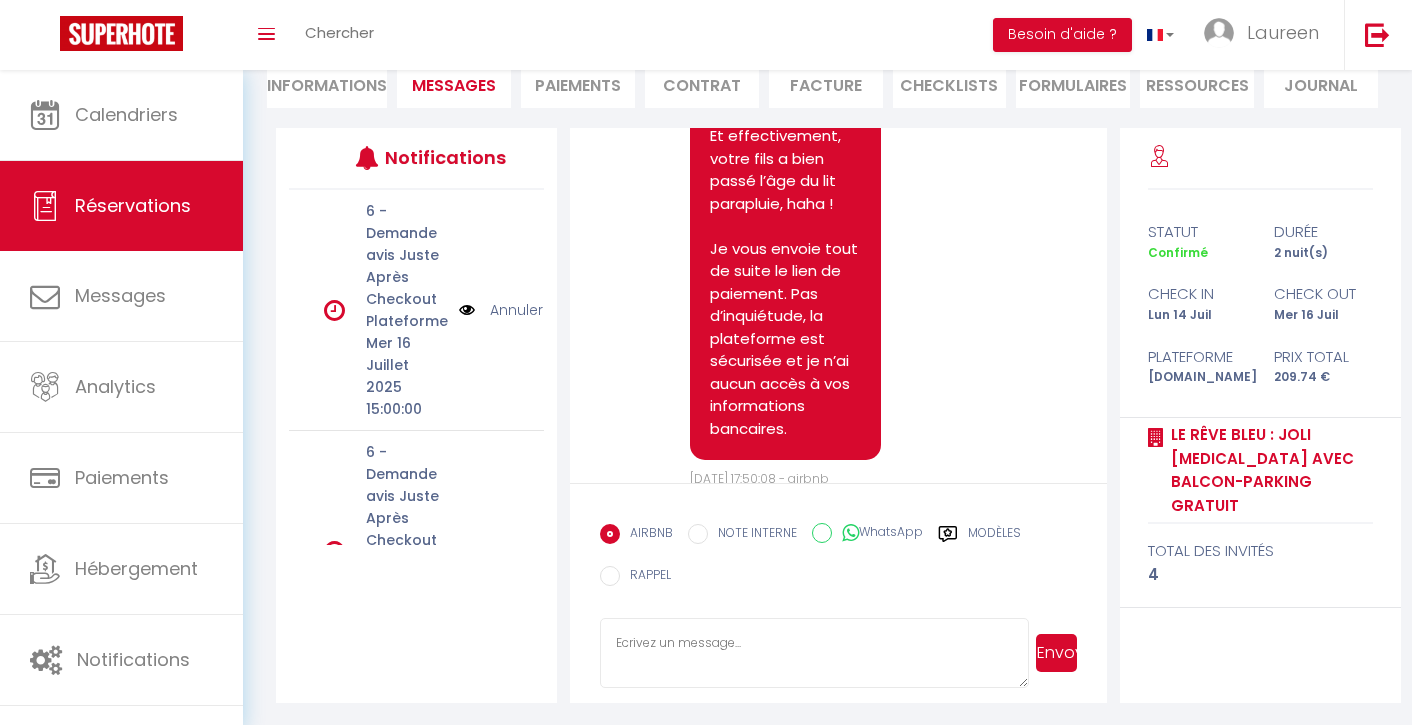 click at bounding box center (814, 653) 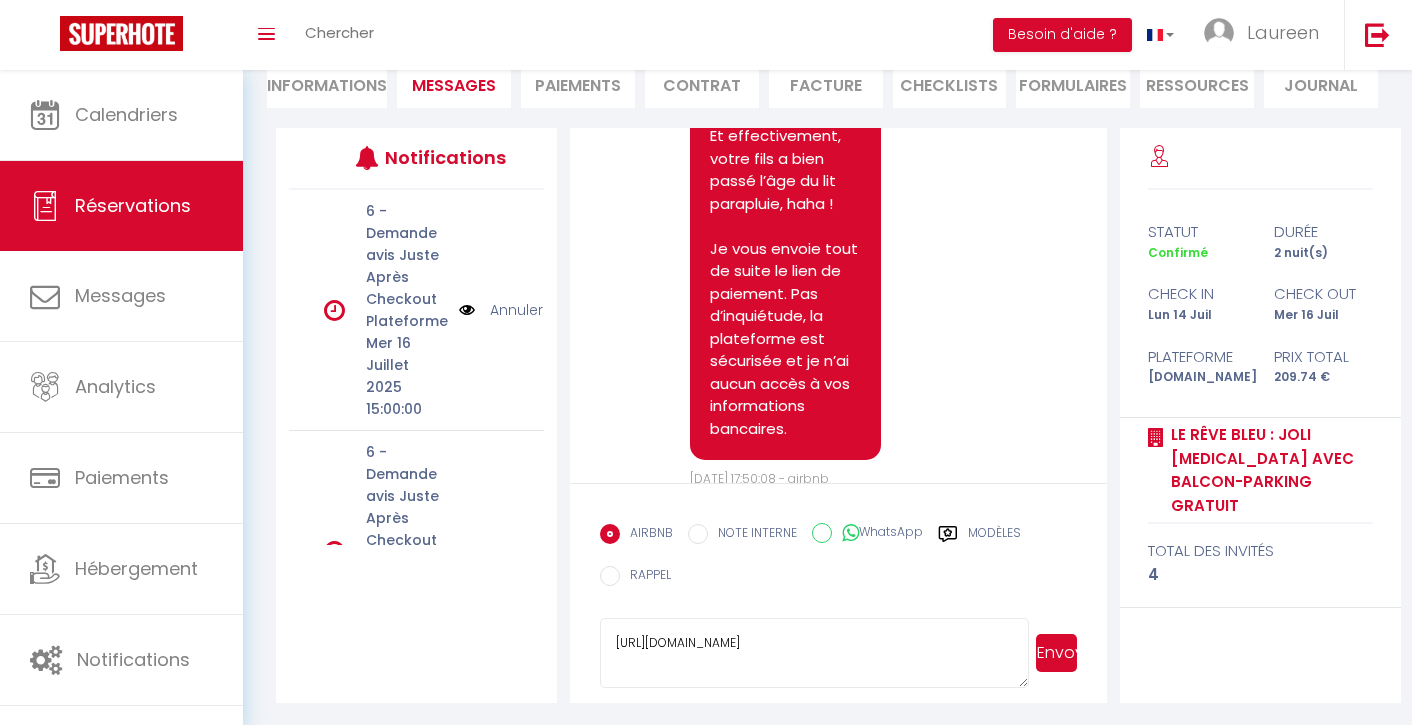 type on "[URL][DOMAIN_NAME]" 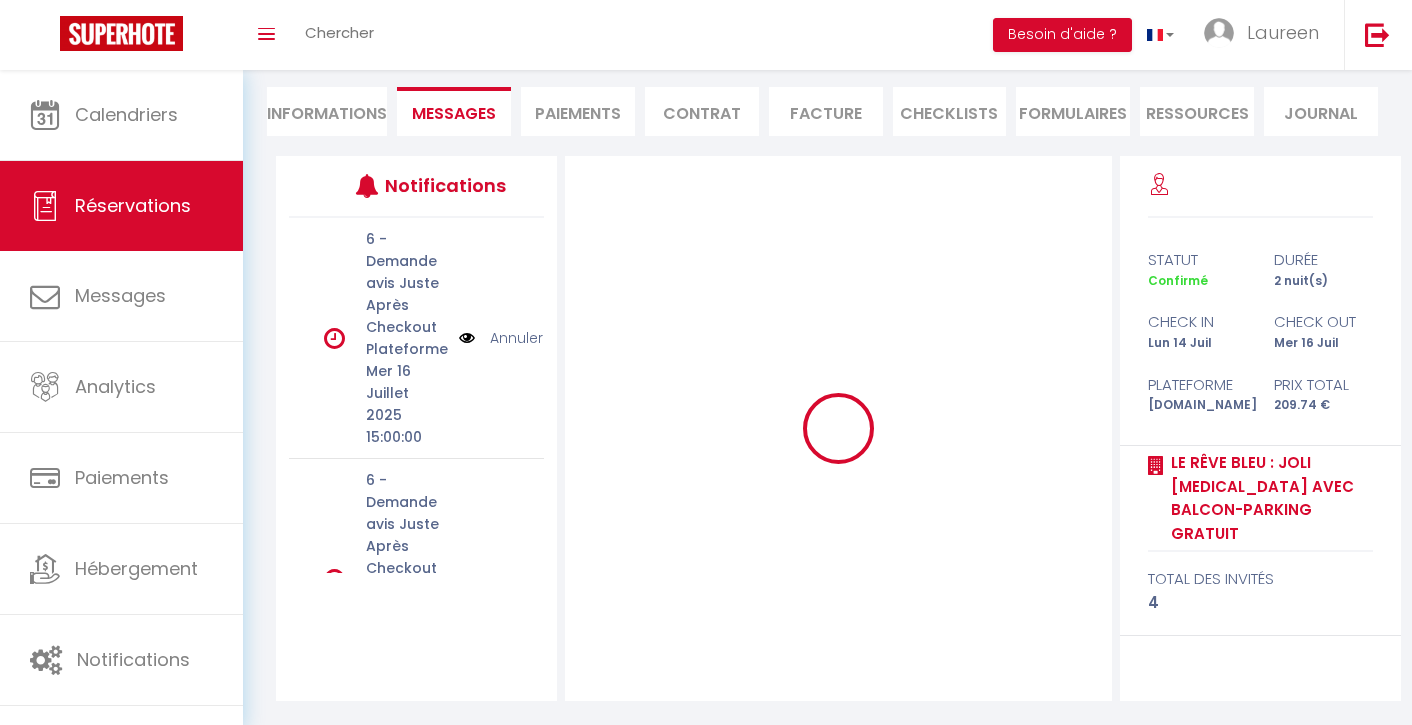 scroll, scrollTop: 175, scrollLeft: 0, axis: vertical 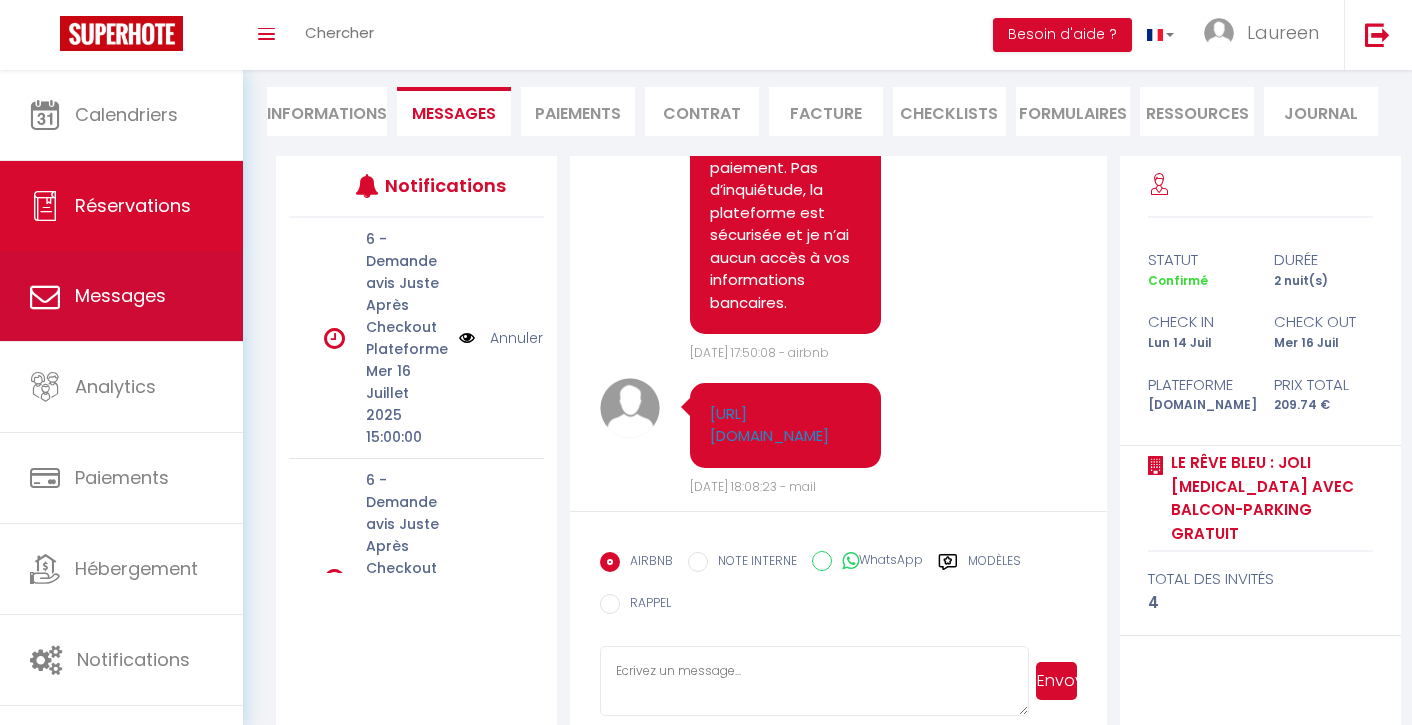 click on "Messages" at bounding box center (121, 296) 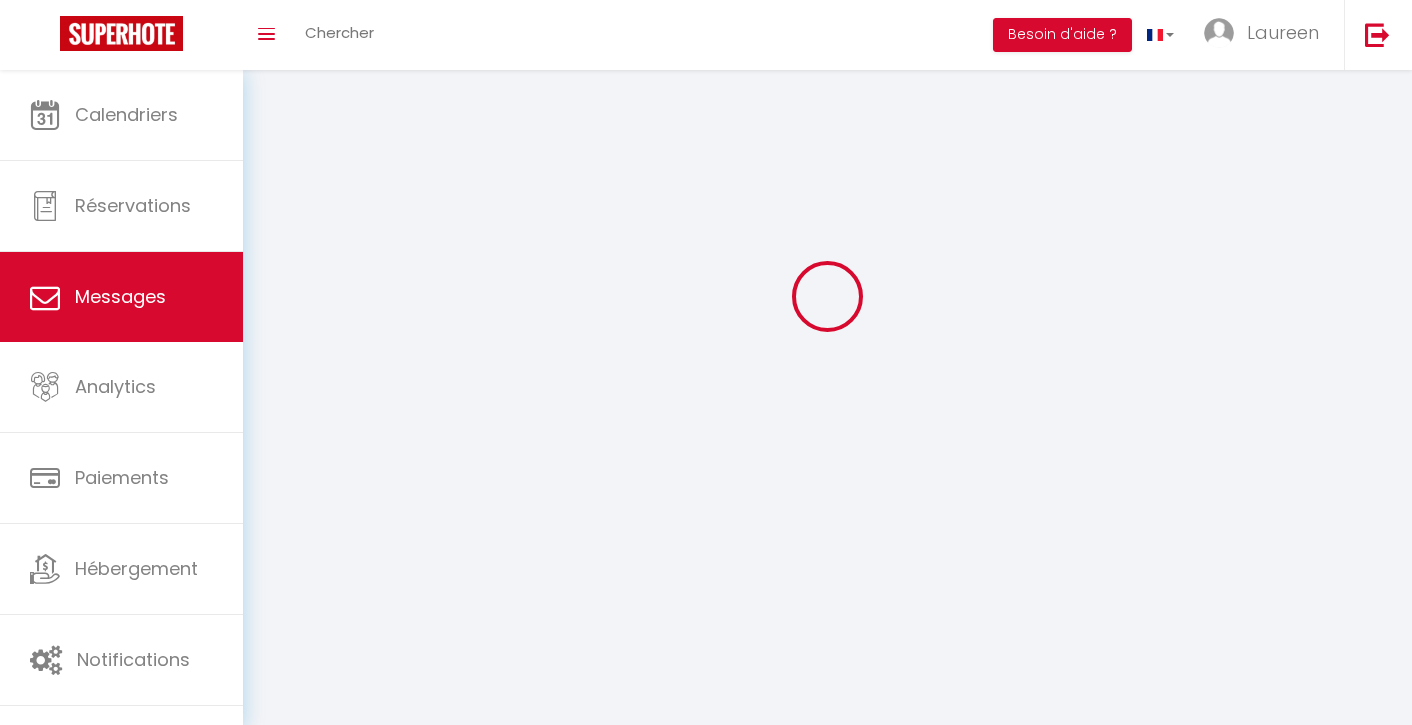scroll, scrollTop: 0, scrollLeft: 0, axis: both 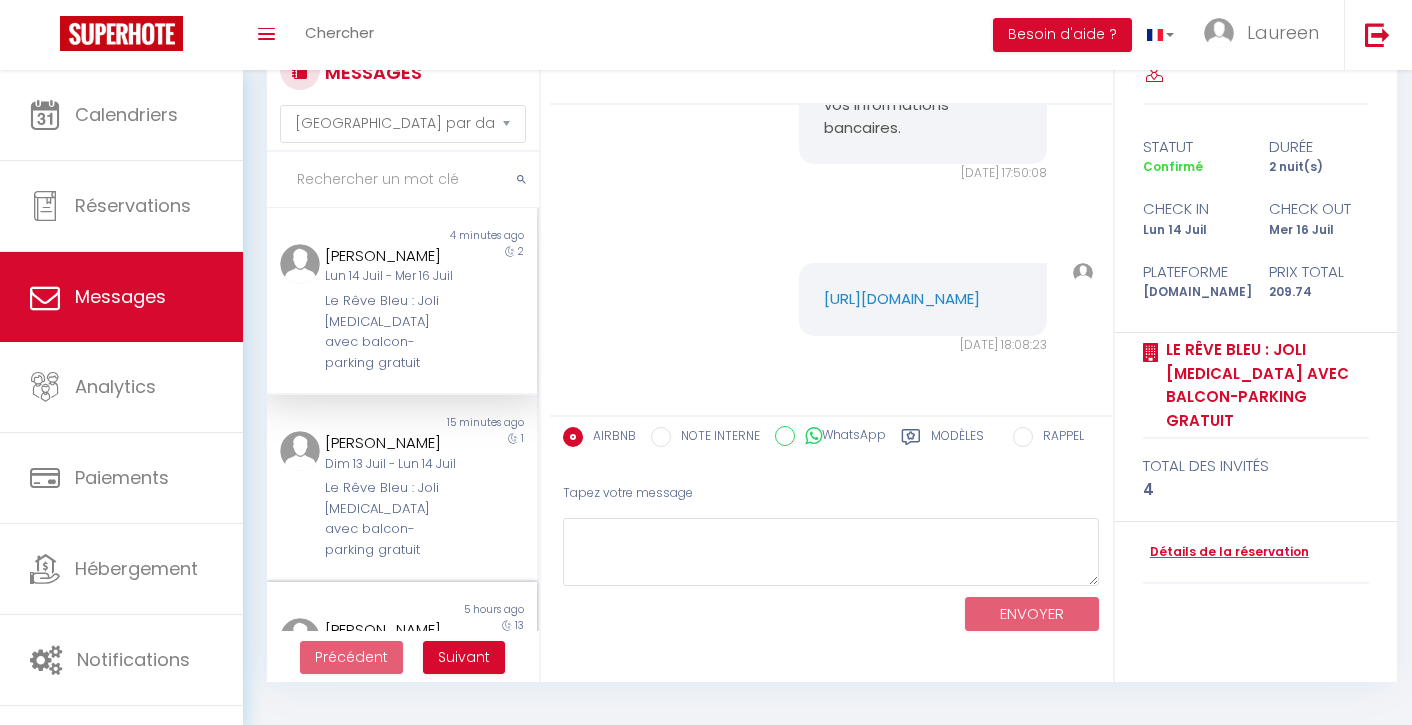 click on "Lun 30 Jui - Dim 13 Juil" at bounding box center (390, 661) 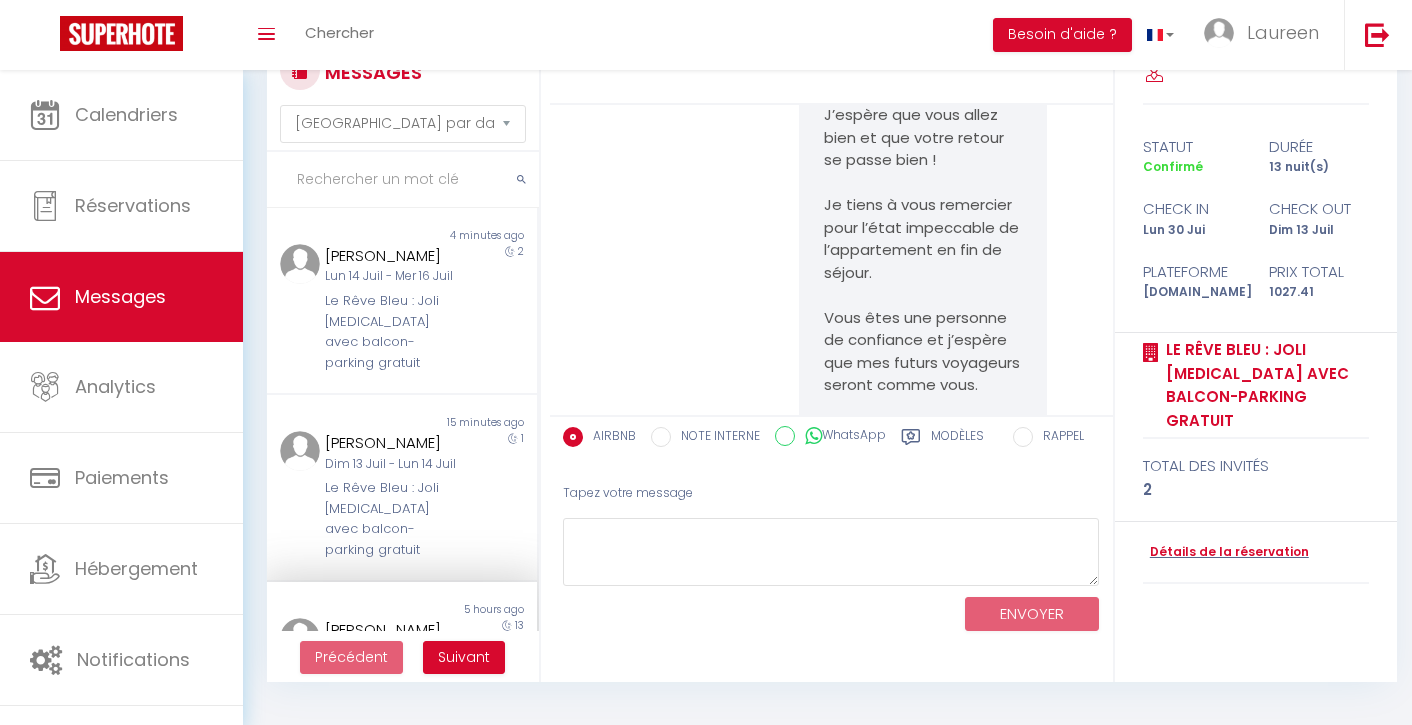 scroll, scrollTop: 19161, scrollLeft: 0, axis: vertical 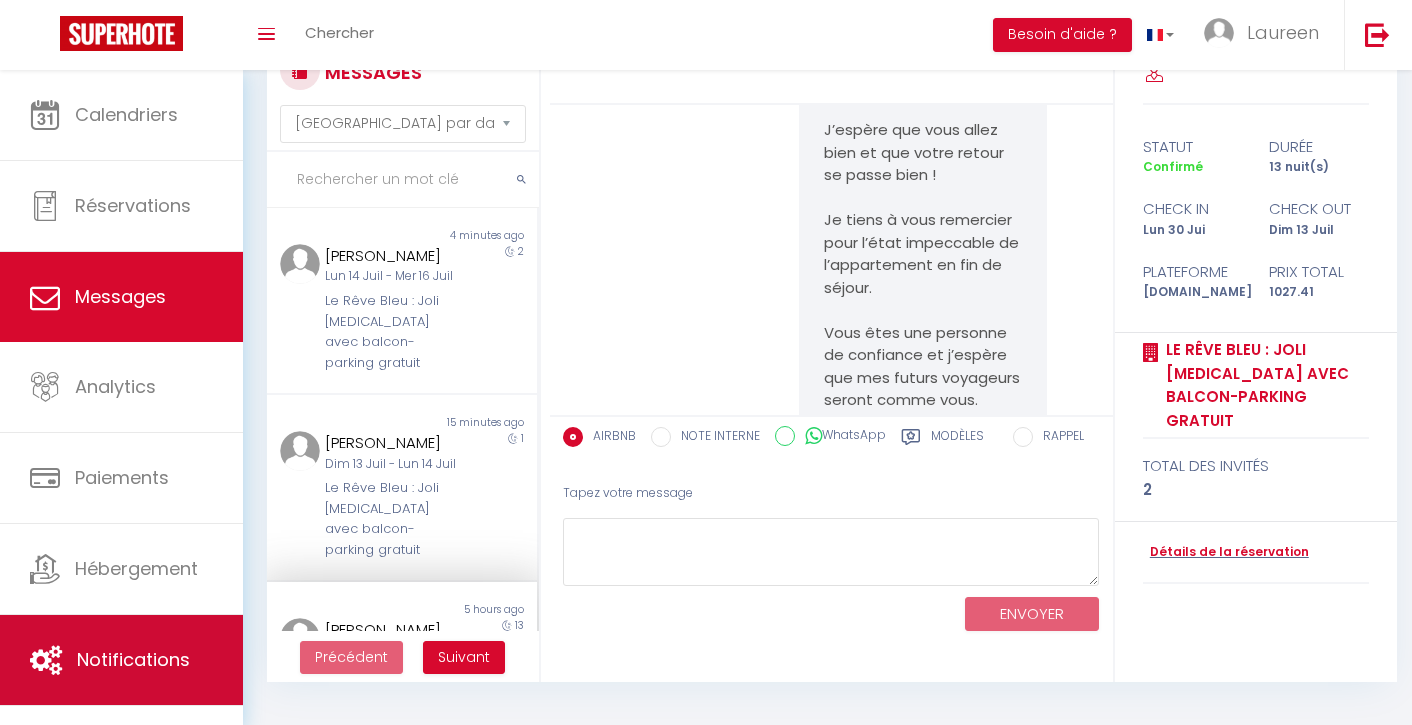 click on "Notifications" at bounding box center [121, 660] 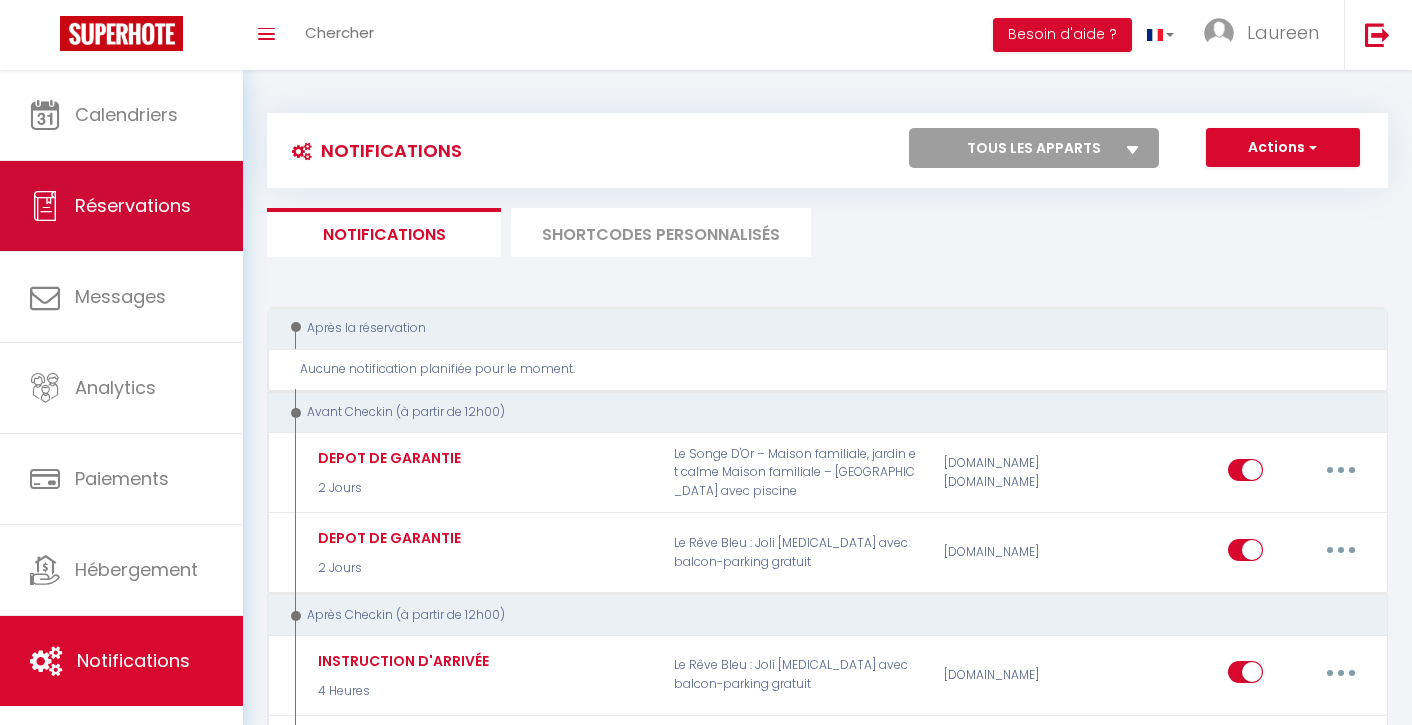 scroll, scrollTop: -1, scrollLeft: 0, axis: vertical 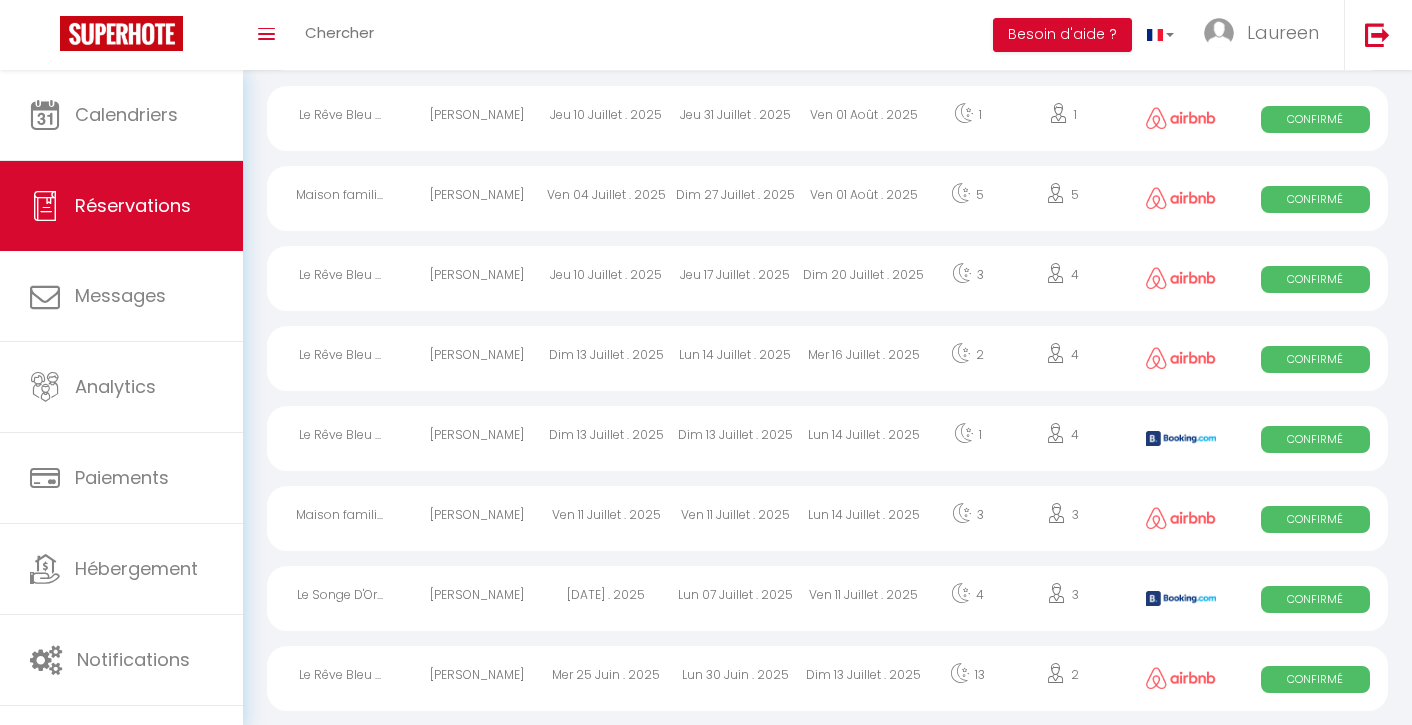 click on "Confirmé" at bounding box center [1315, 359] 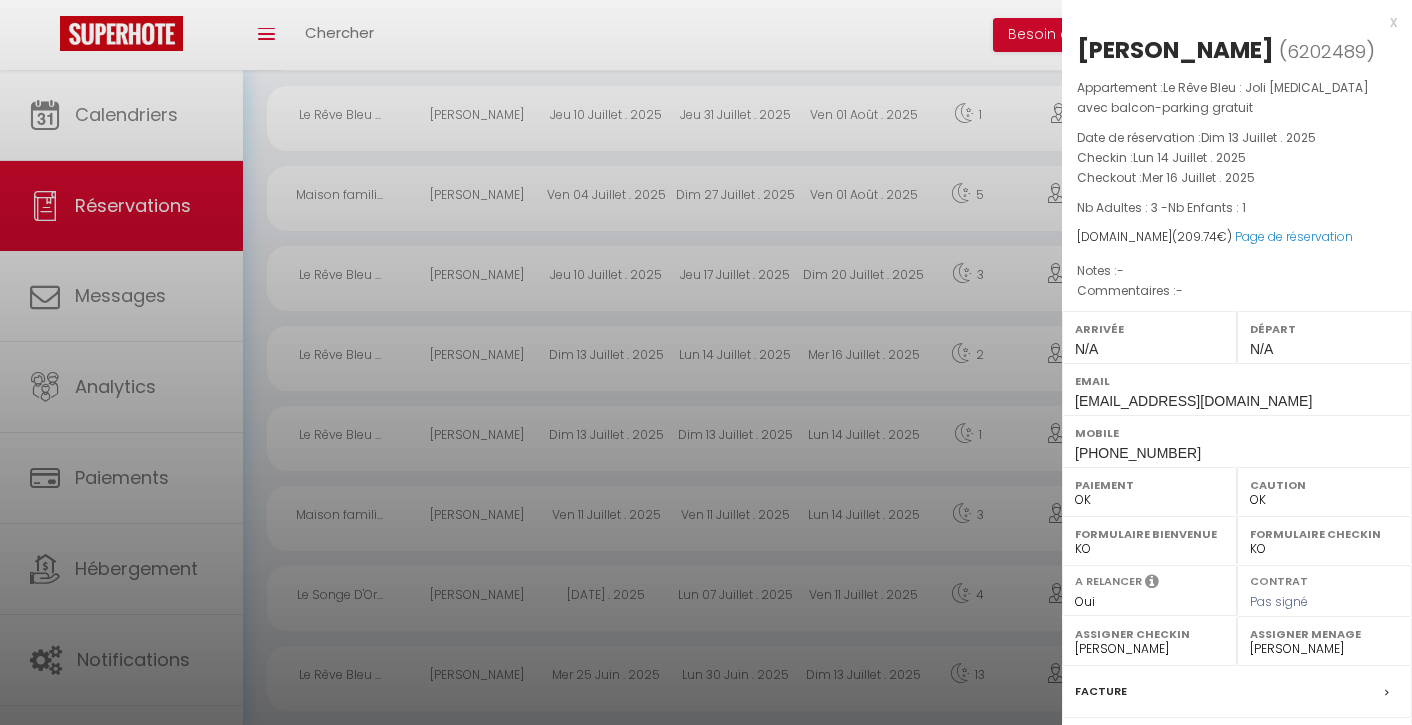 click on "N/A" at bounding box center (1261, 349) 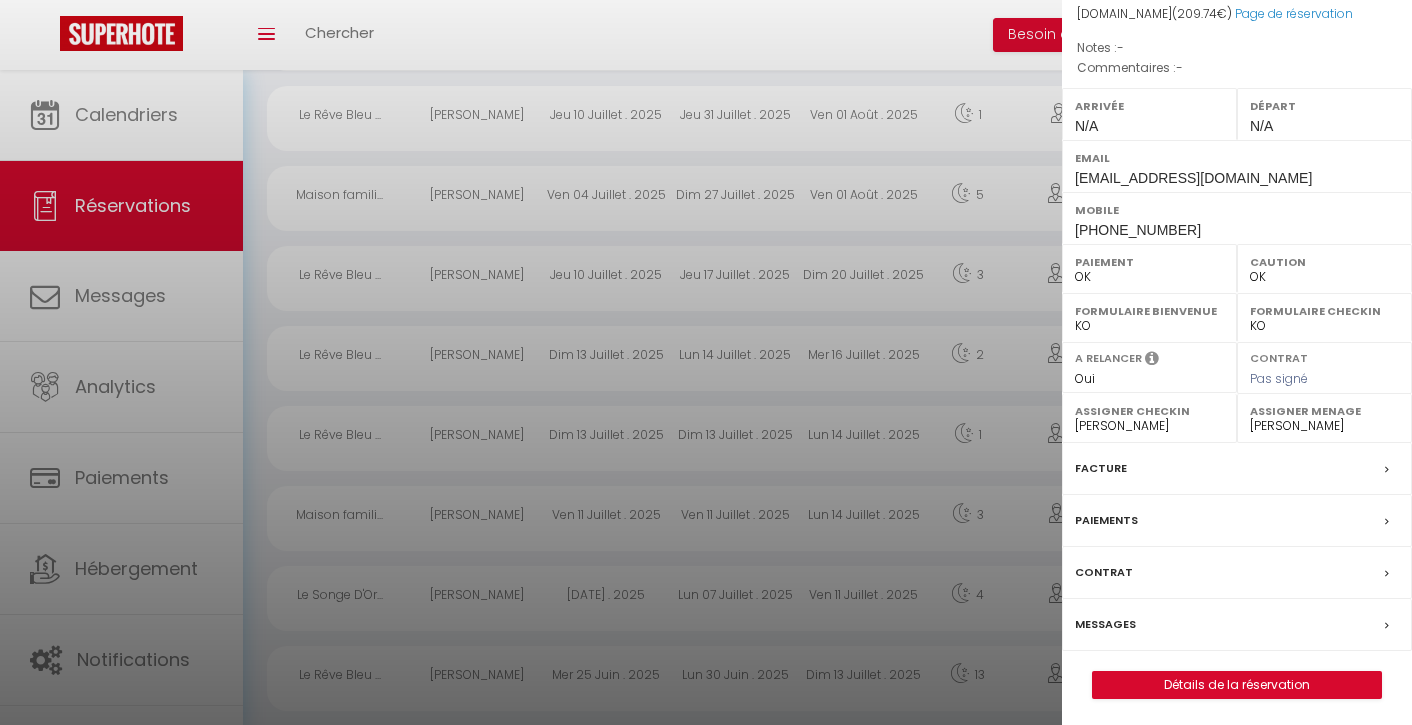 scroll, scrollTop: 221, scrollLeft: 0, axis: vertical 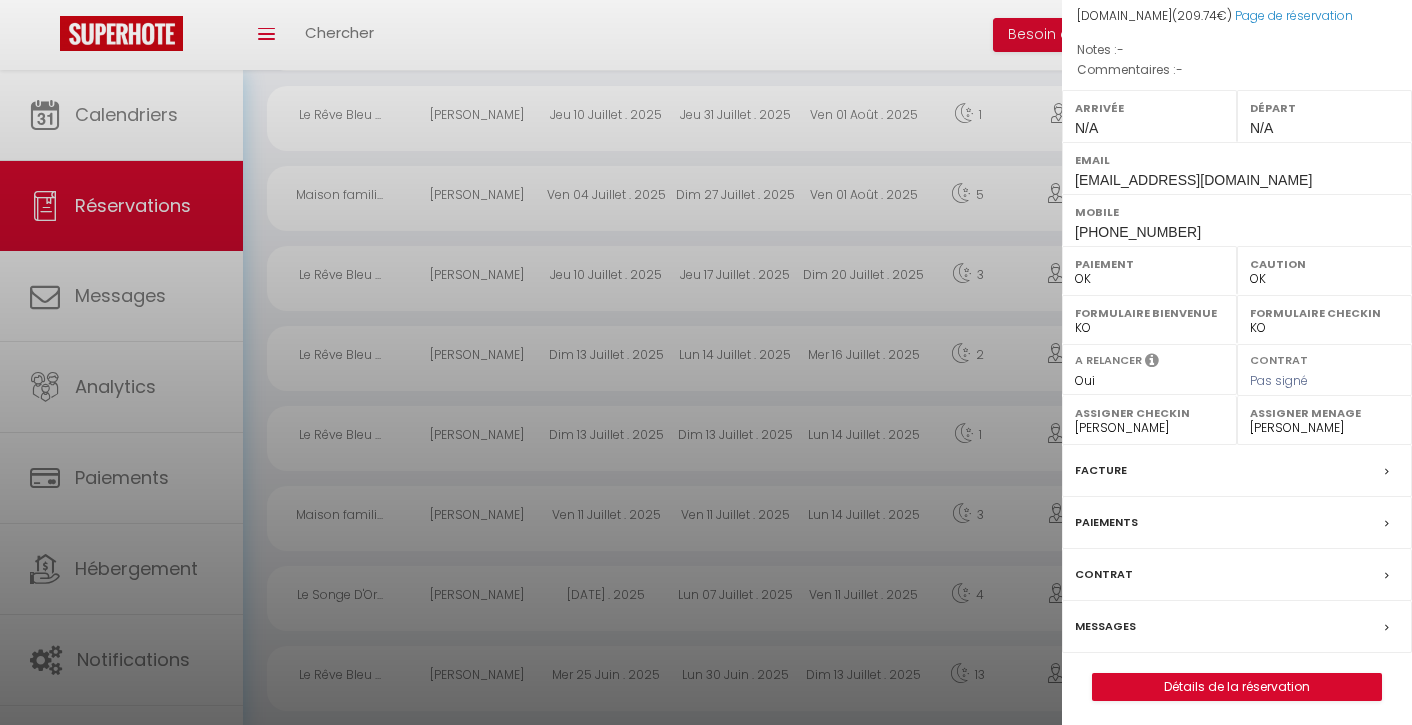 click on "Détails de la réservation" at bounding box center (1237, 687) 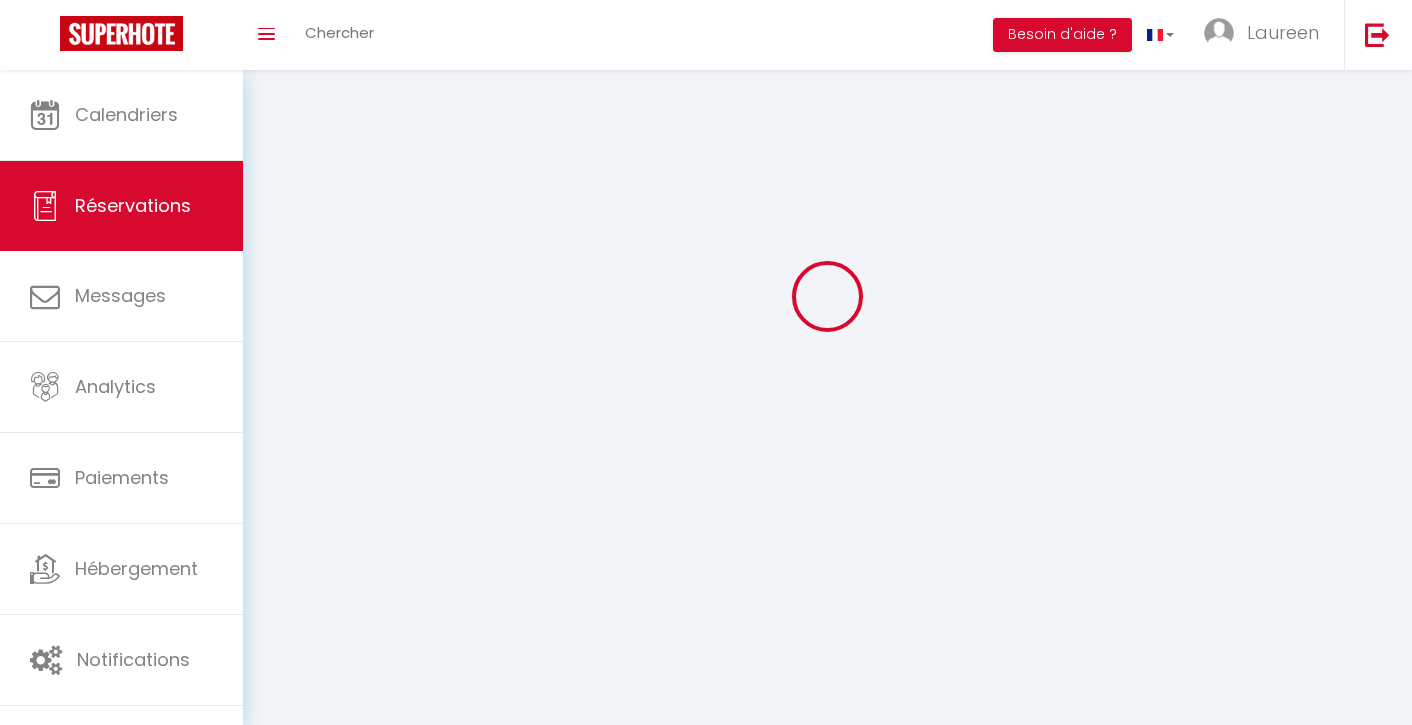 scroll, scrollTop: 0, scrollLeft: 0, axis: both 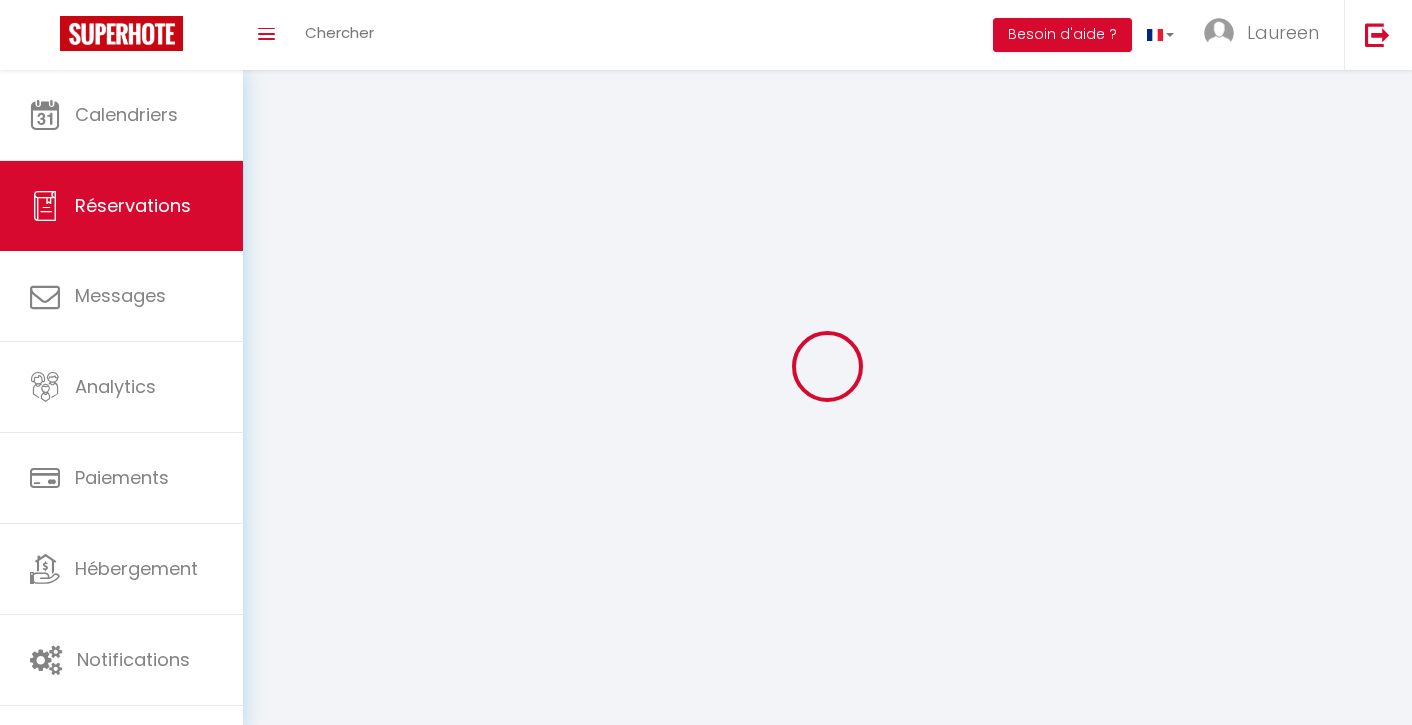 select 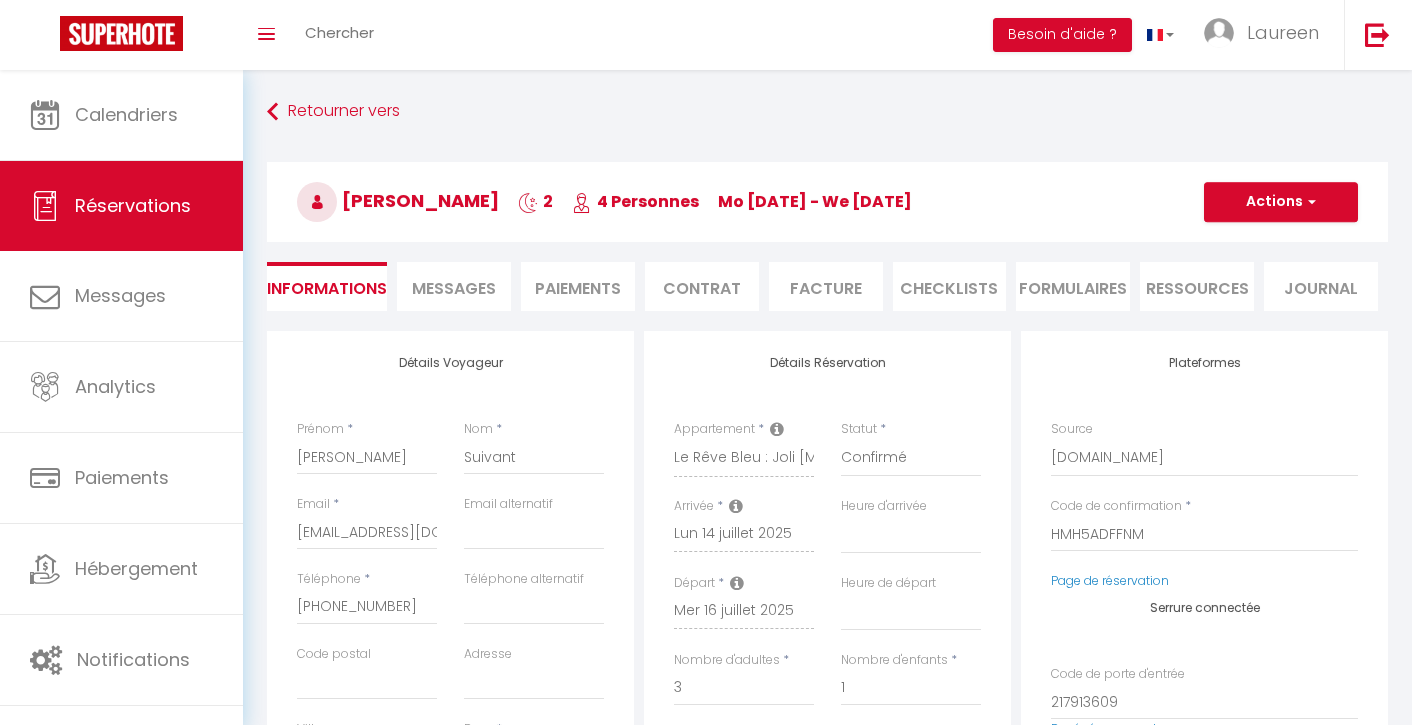 select 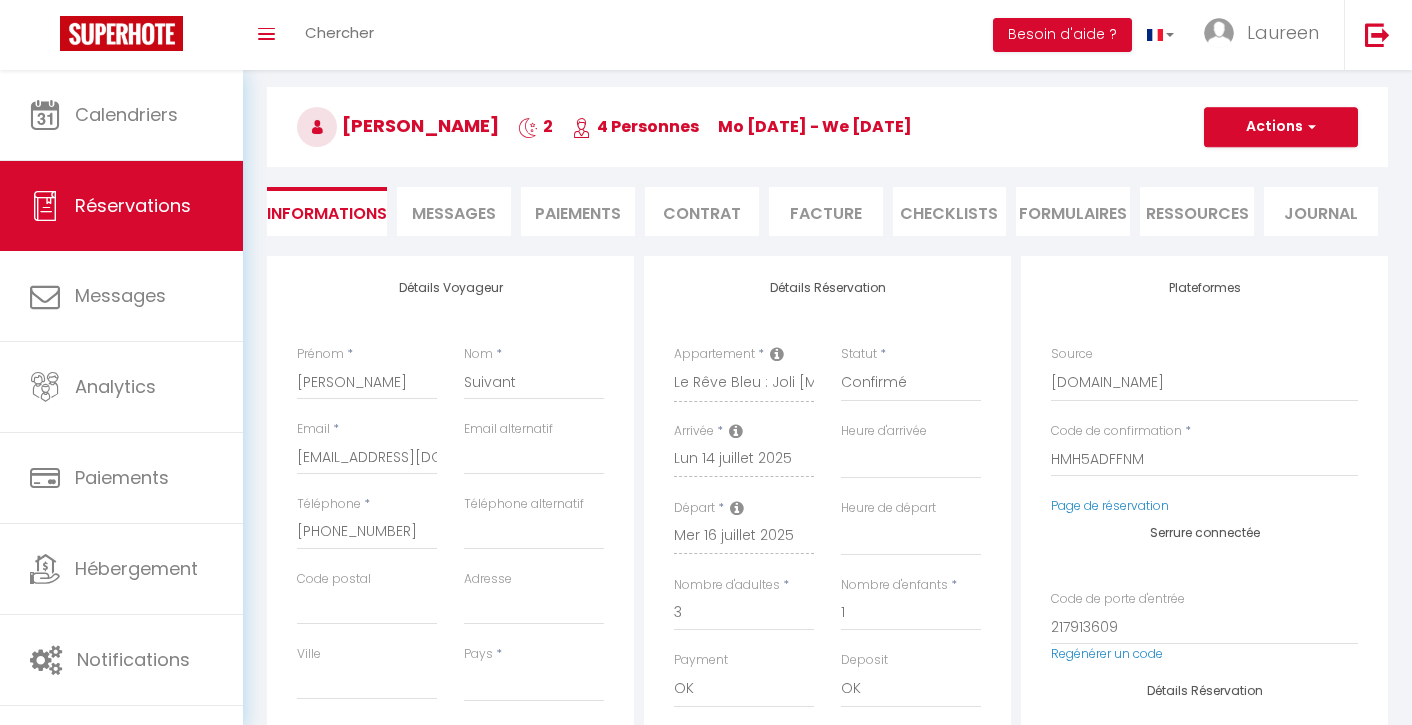scroll, scrollTop: 73, scrollLeft: 0, axis: vertical 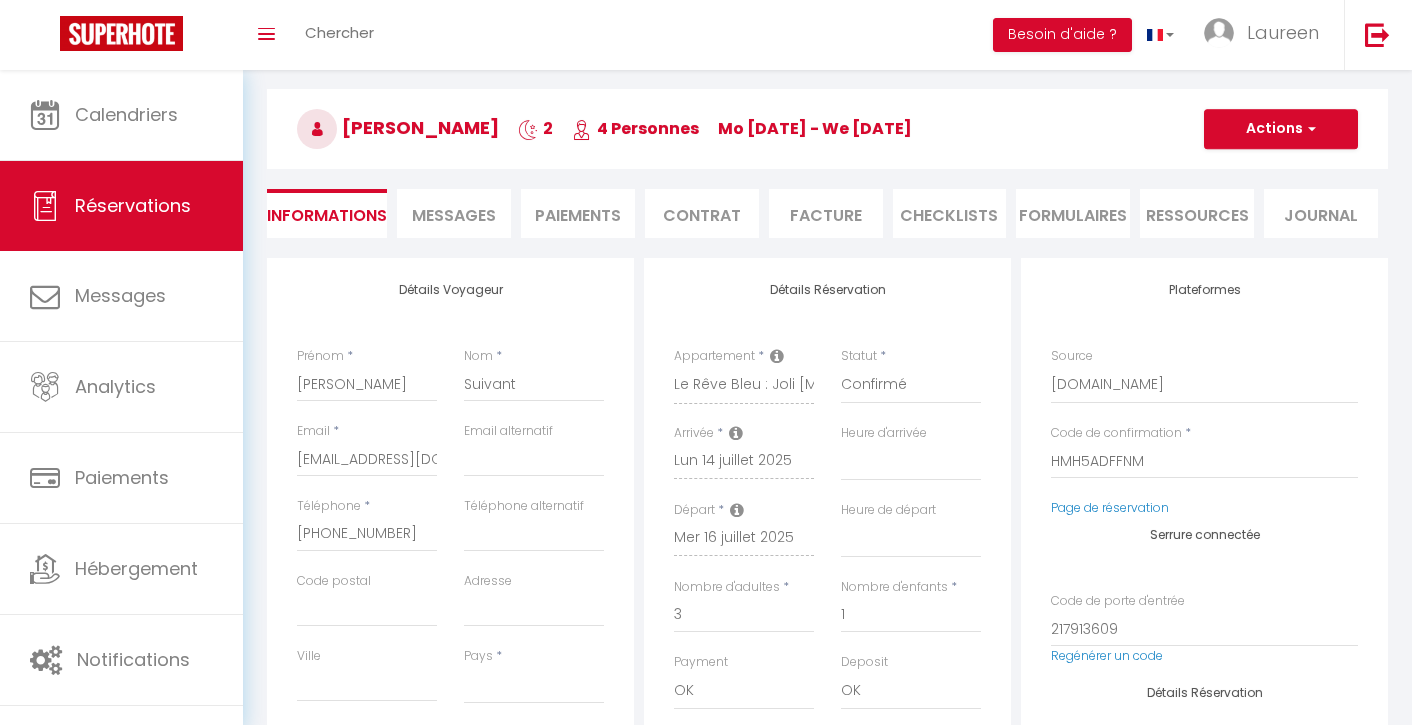click on "Messages" at bounding box center [454, 215] 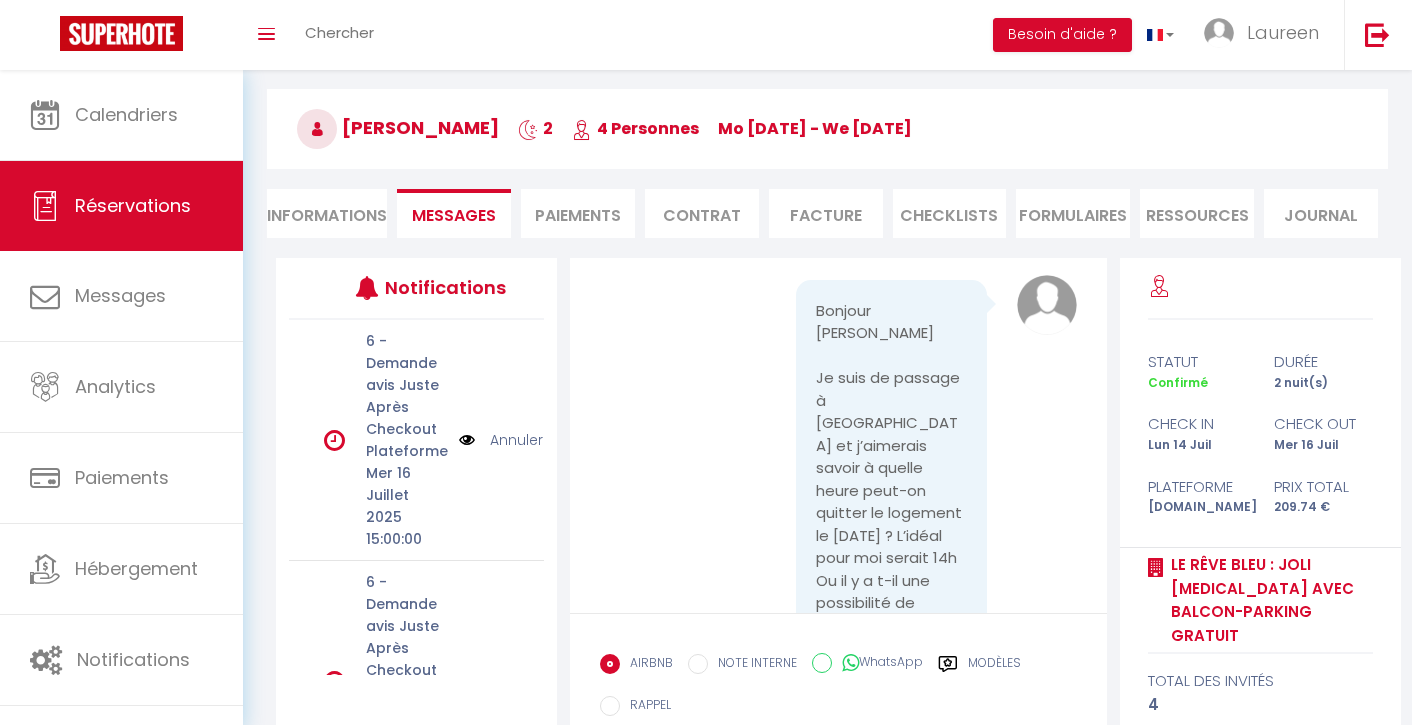 scroll, scrollTop: 371, scrollLeft: 0, axis: vertical 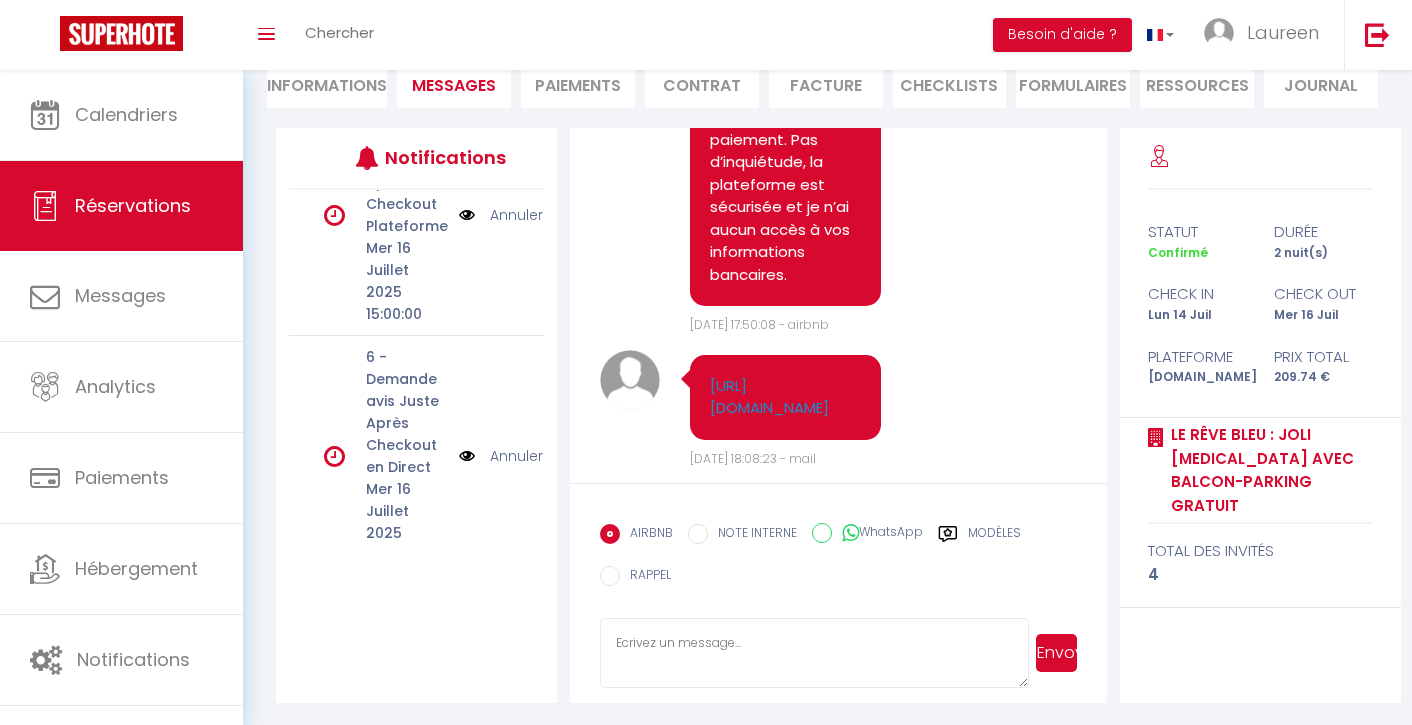 click on "Paiements" at bounding box center (578, 83) 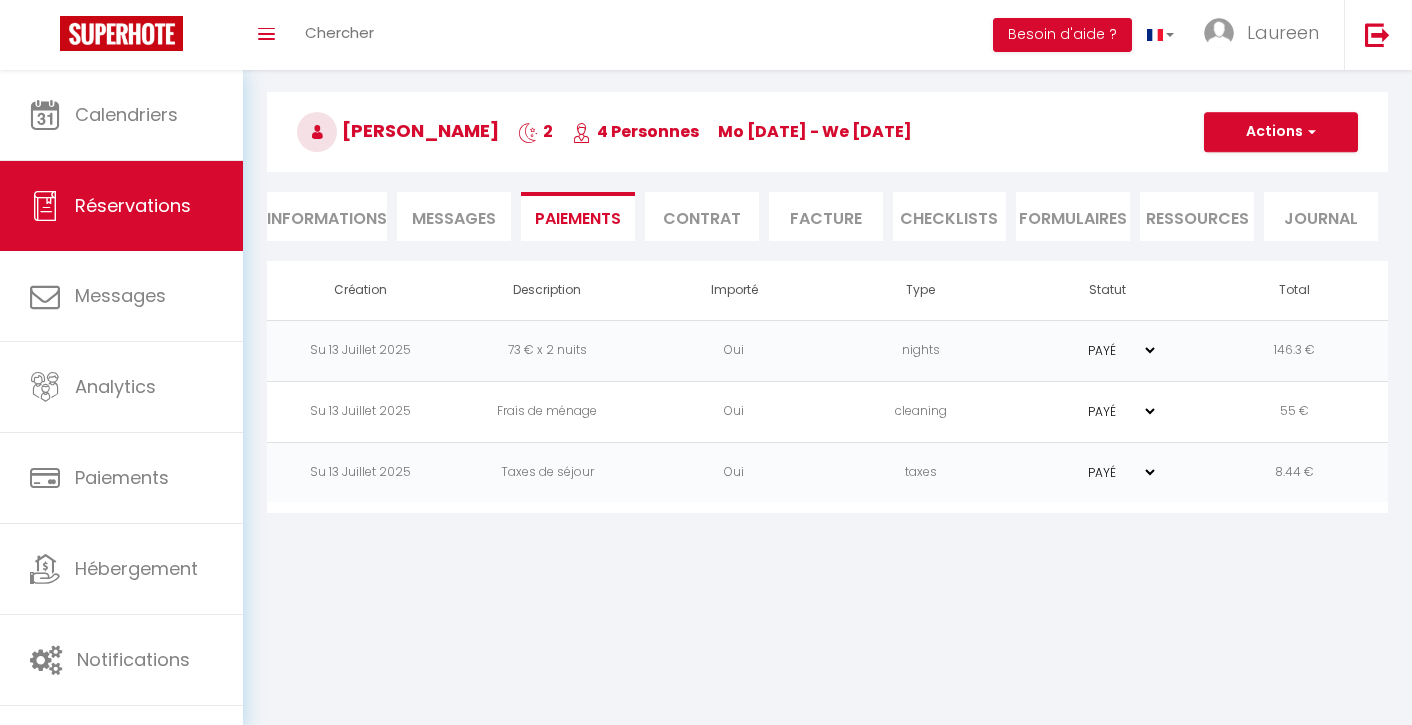 scroll, scrollTop: 70, scrollLeft: 0, axis: vertical 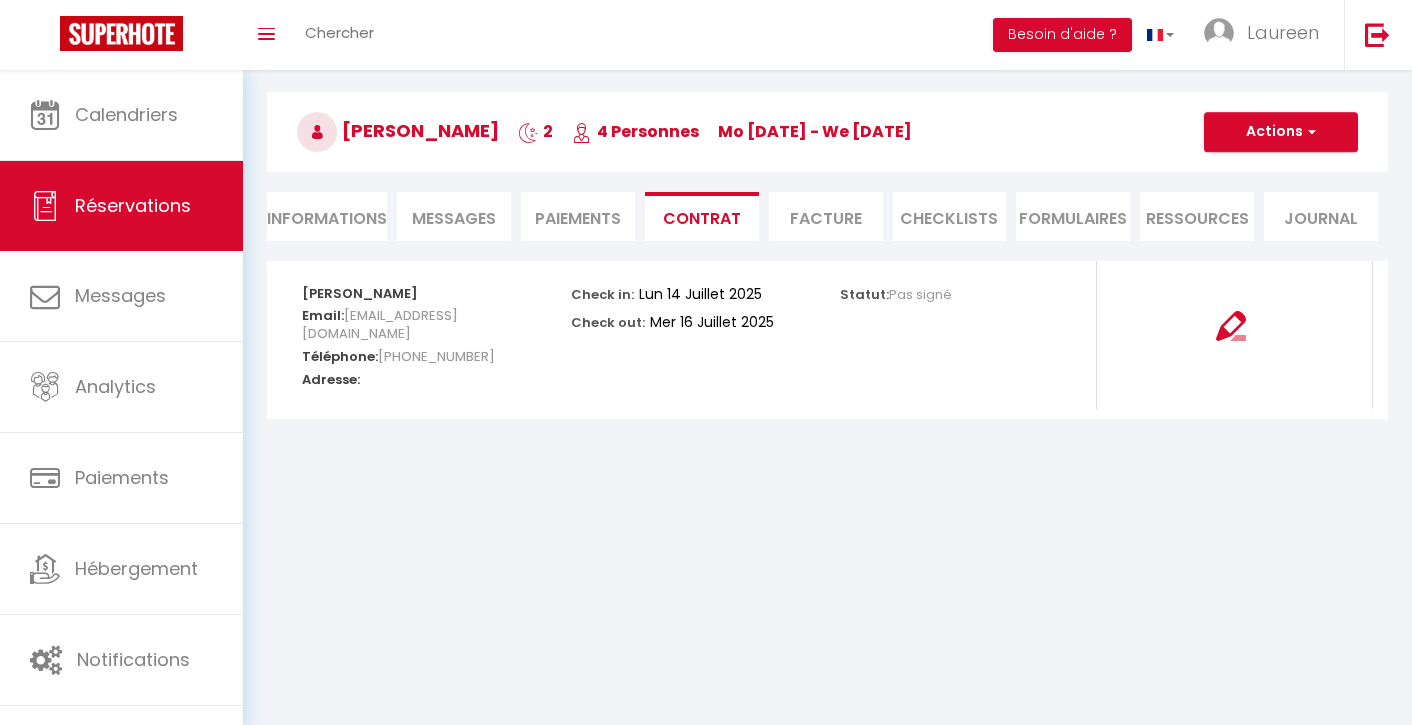 click at bounding box center (1231, 326) 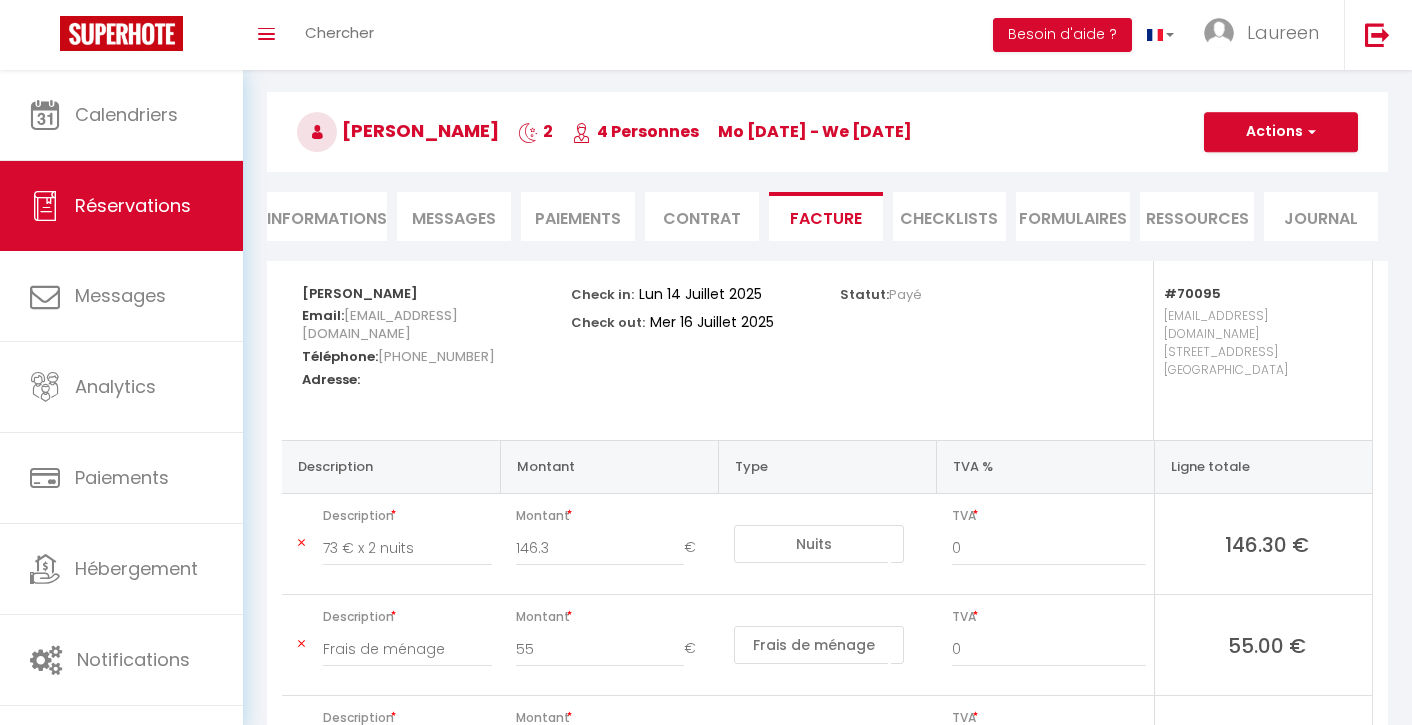 click on "CHECKLISTS" at bounding box center [950, 216] 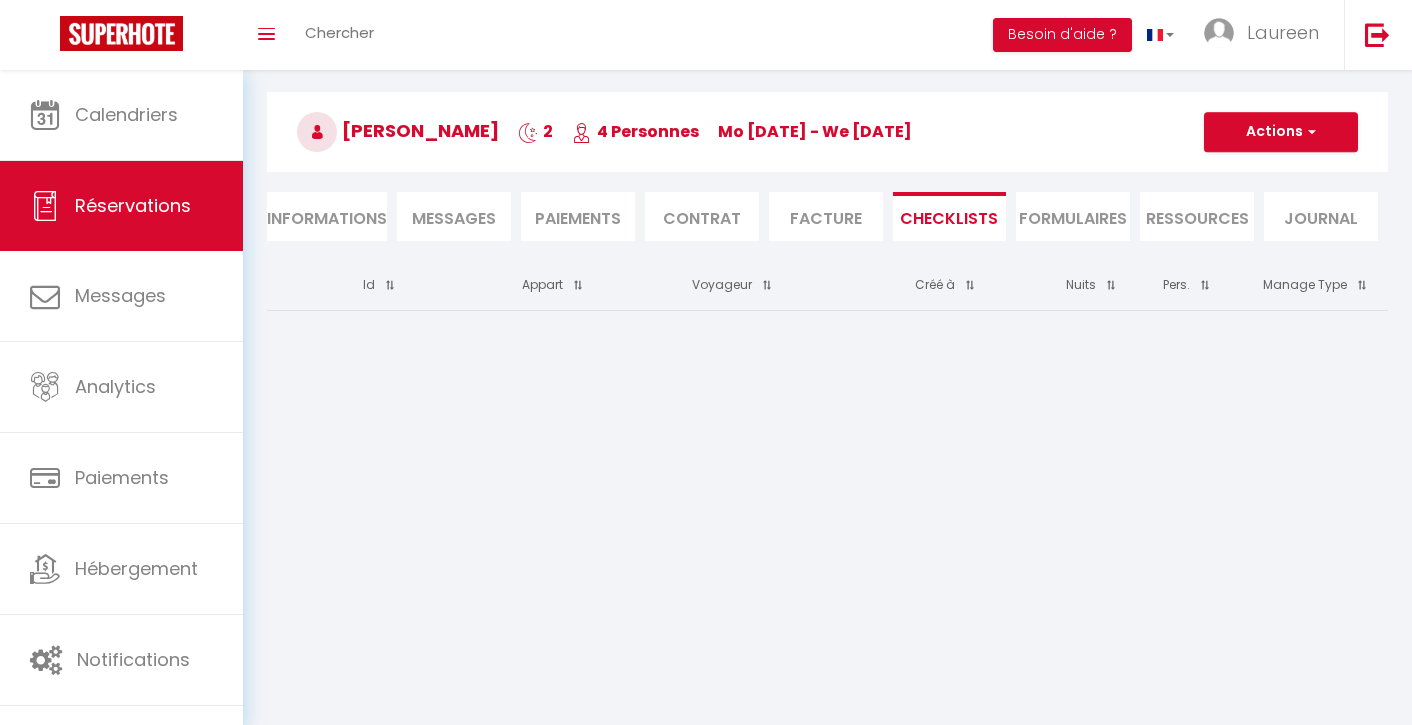 scroll, scrollTop: 70, scrollLeft: 0, axis: vertical 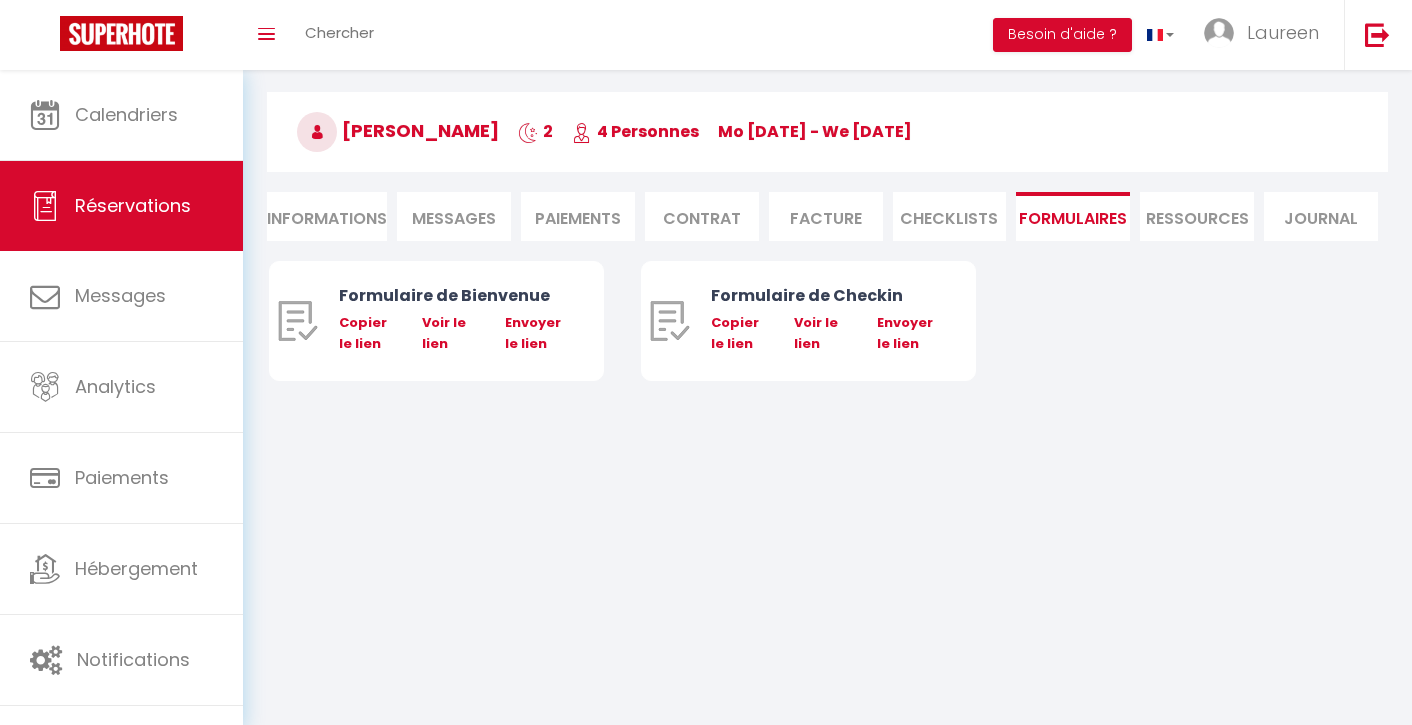 click on "Ressources" at bounding box center [1197, 216] 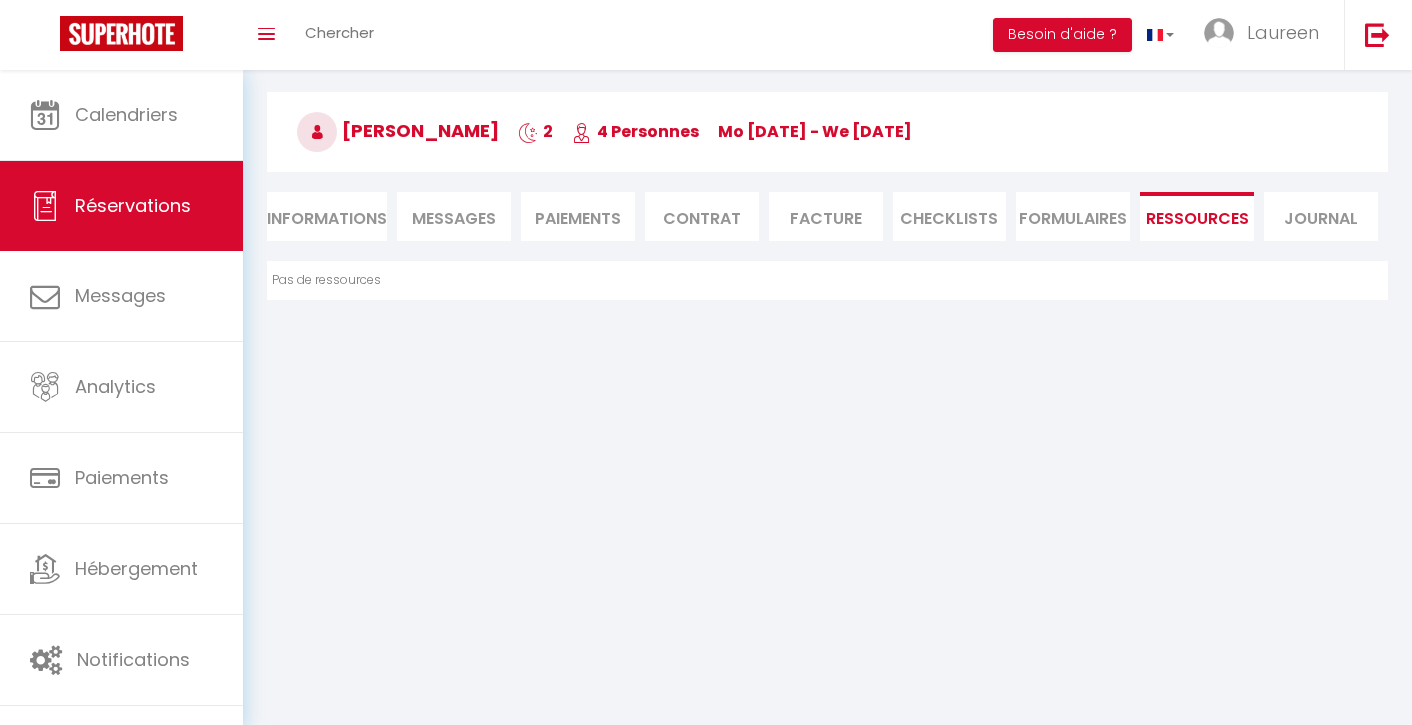 click on "Journal" at bounding box center [1321, 216] 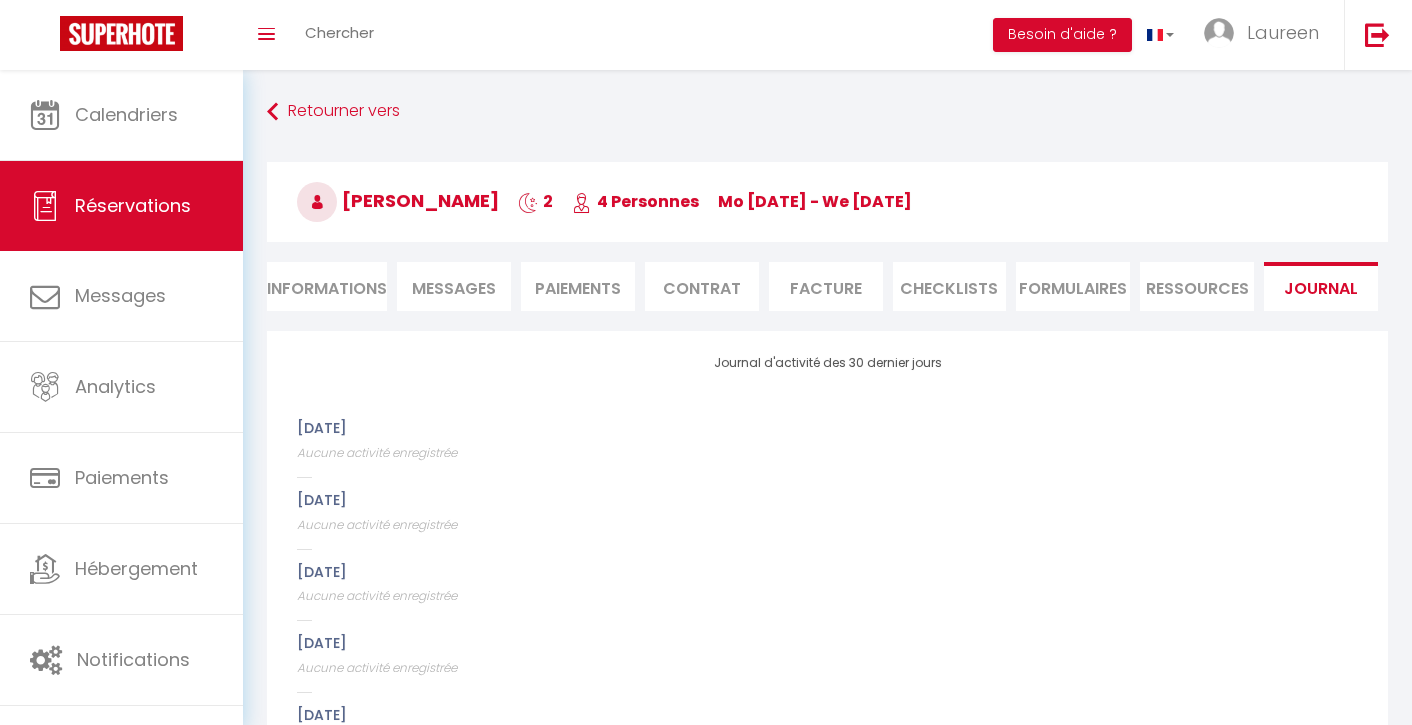 scroll, scrollTop: 0, scrollLeft: 0, axis: both 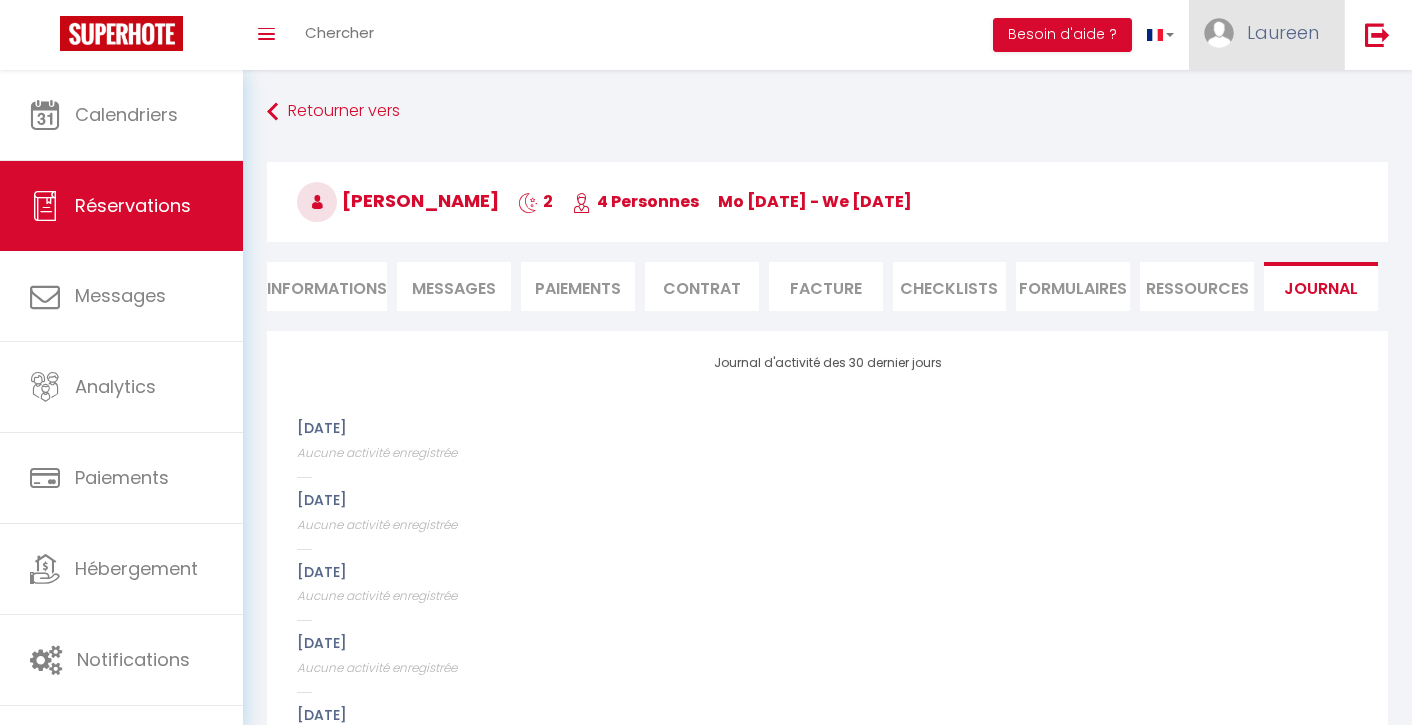click on "Laureen" at bounding box center (1283, 32) 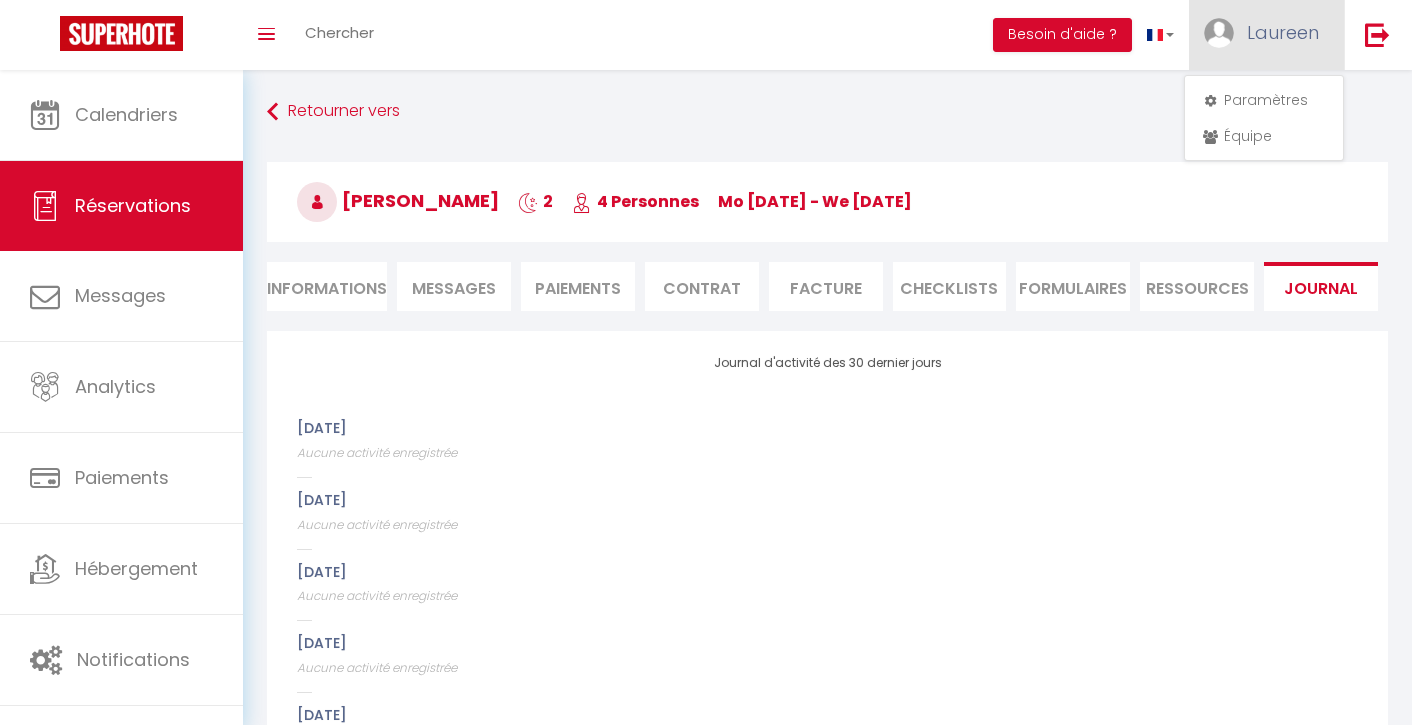 click on "Laureen" at bounding box center (1283, 32) 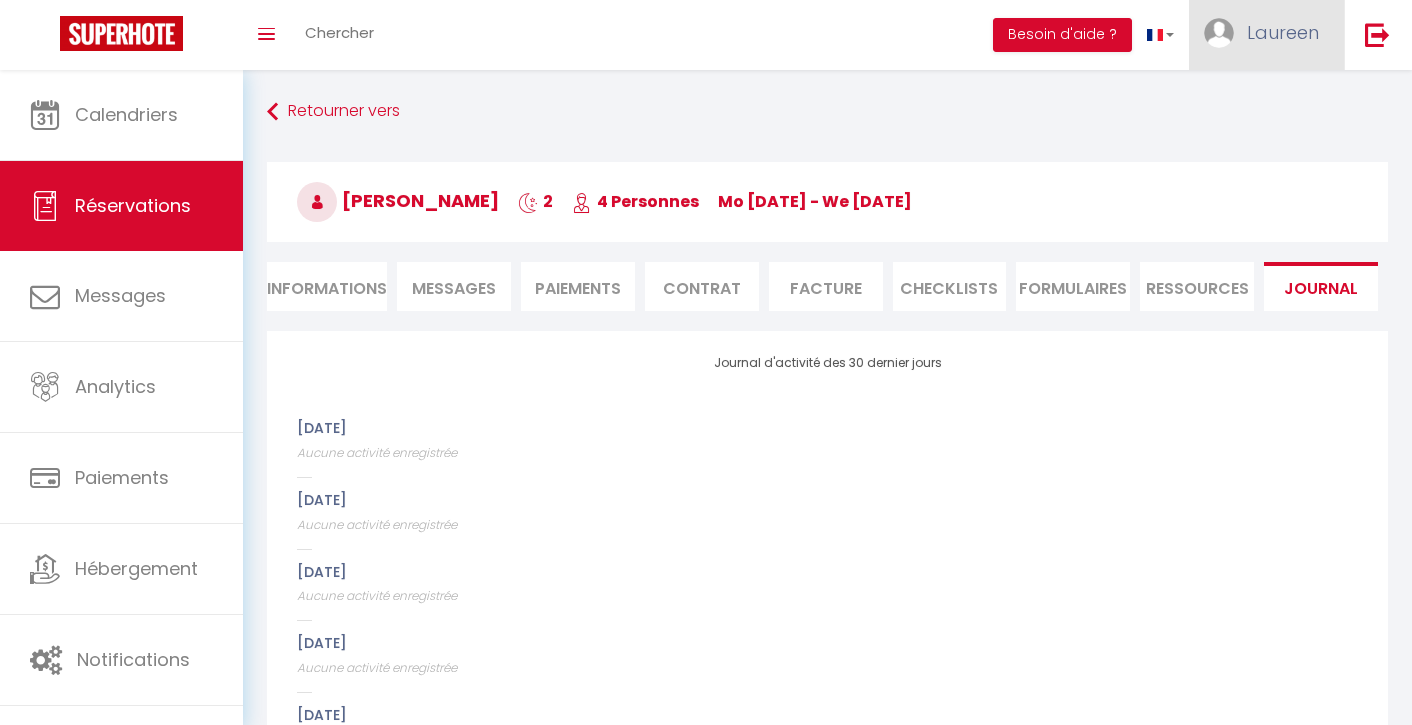 click on "Laureen" at bounding box center [1283, 32] 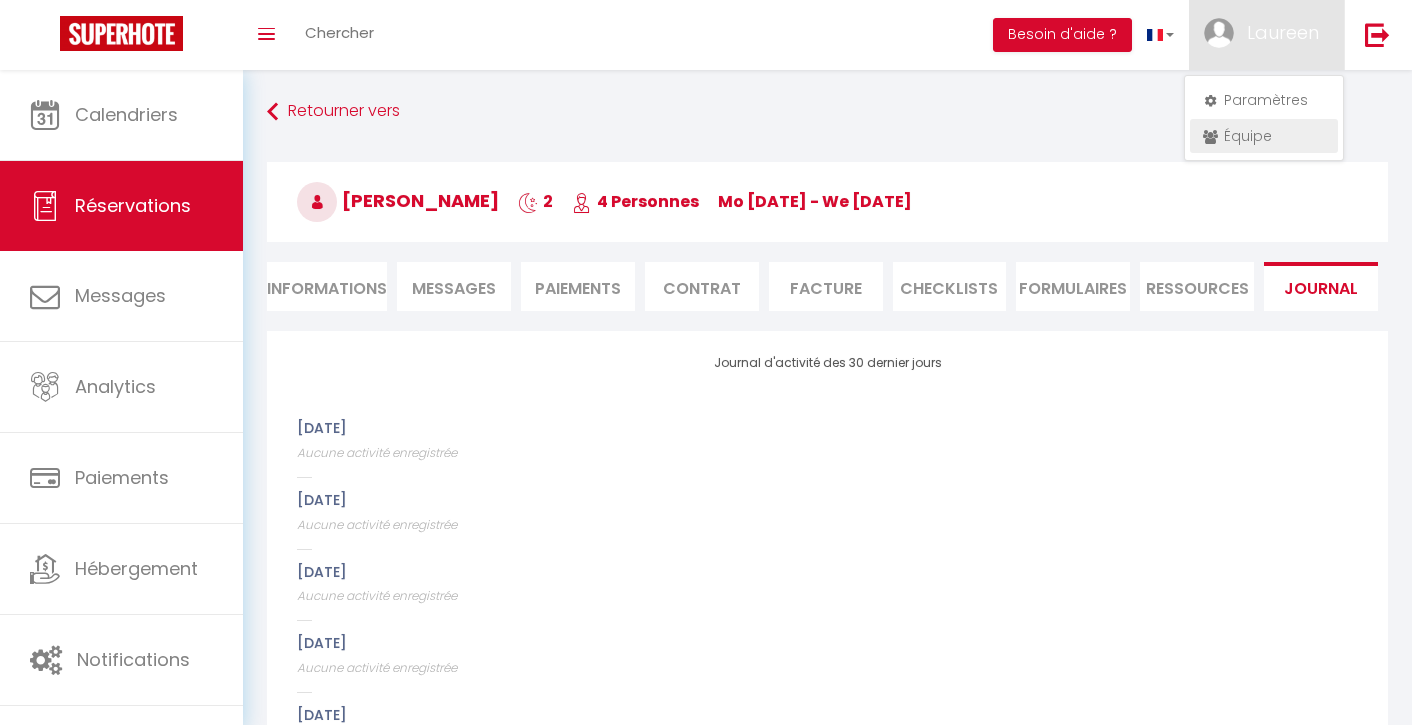 click on "Équipe" at bounding box center (1264, 136) 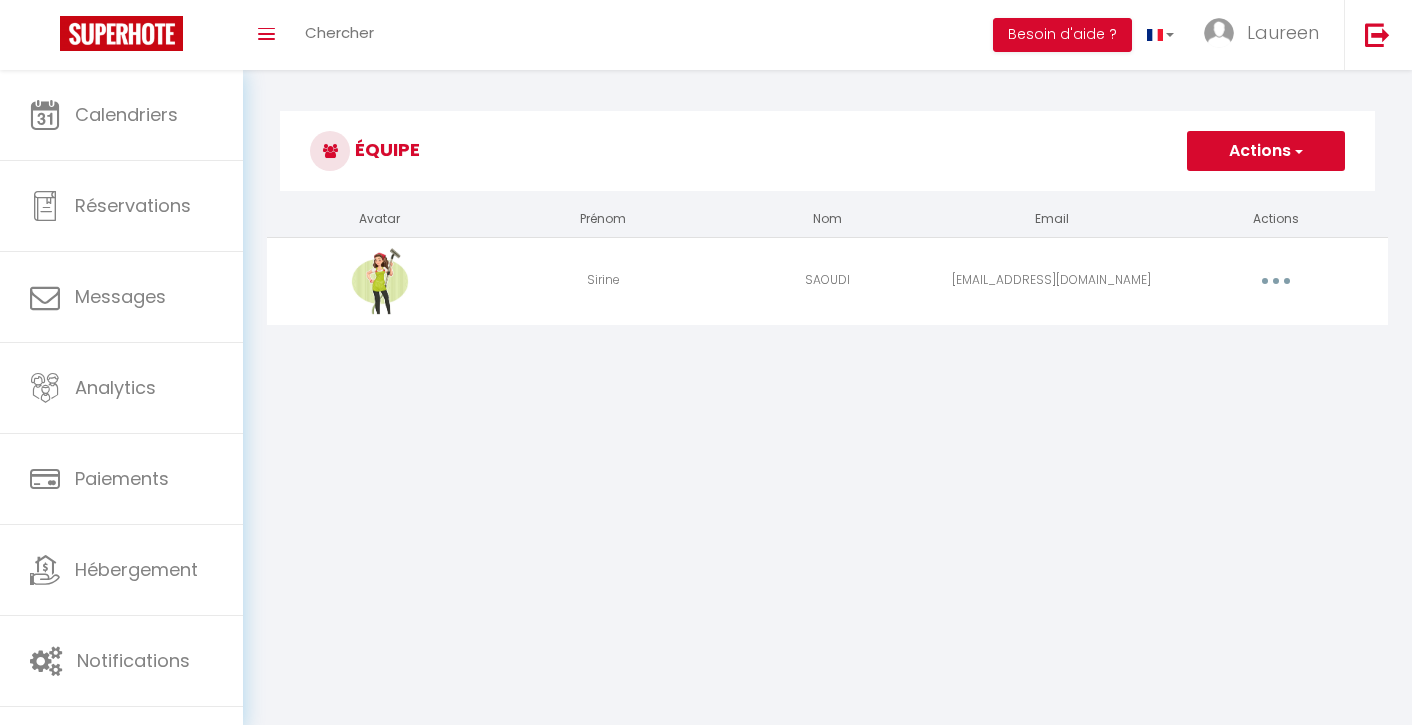 click on "Actions" at bounding box center (1266, 151) 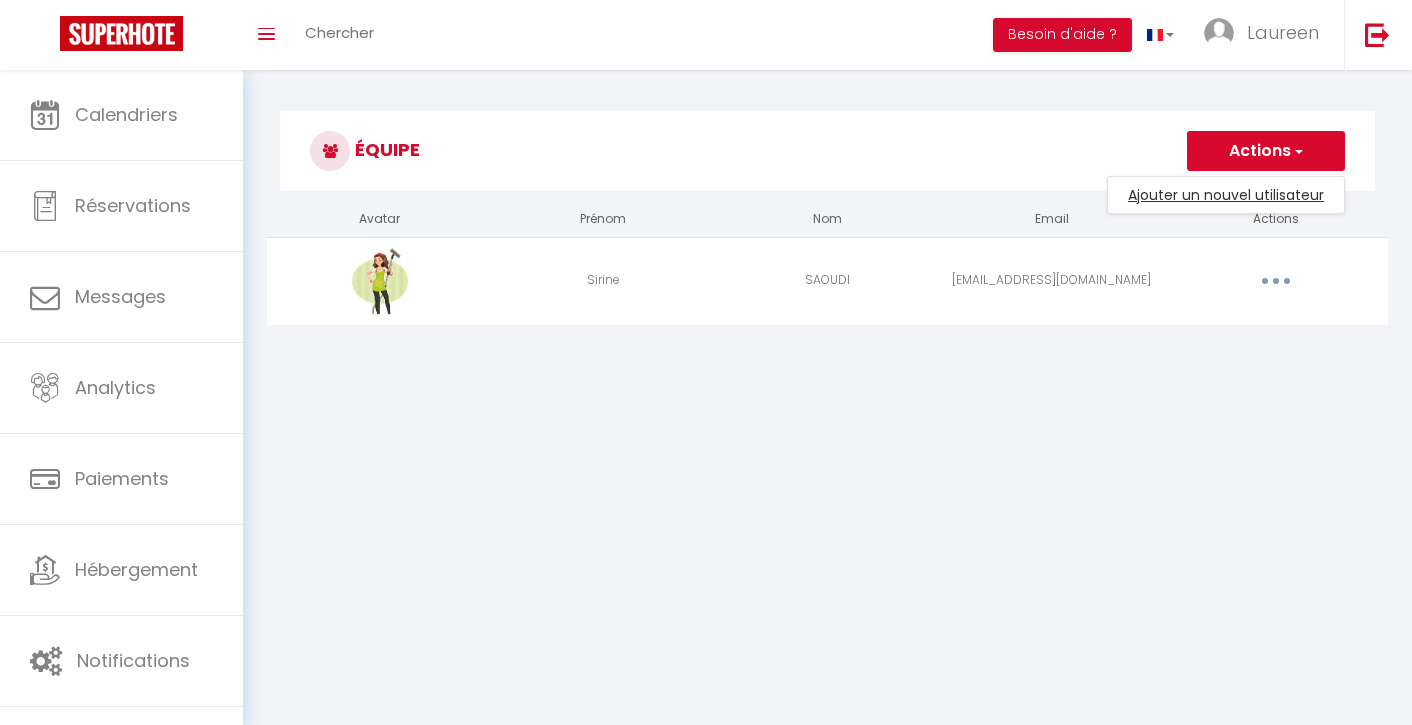 click on "Ajouter un nouvel utilisateur" at bounding box center (1226, 195) 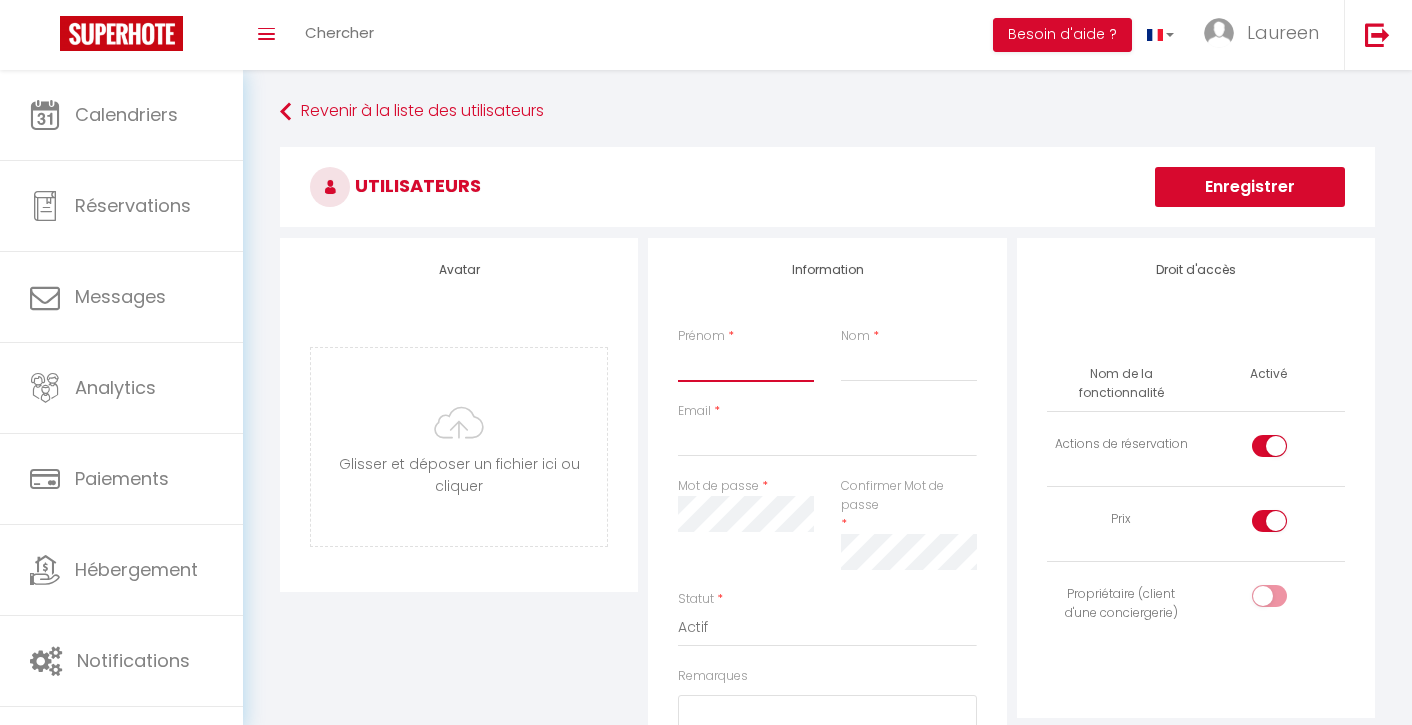 click on "Prénom" at bounding box center [746, 364] 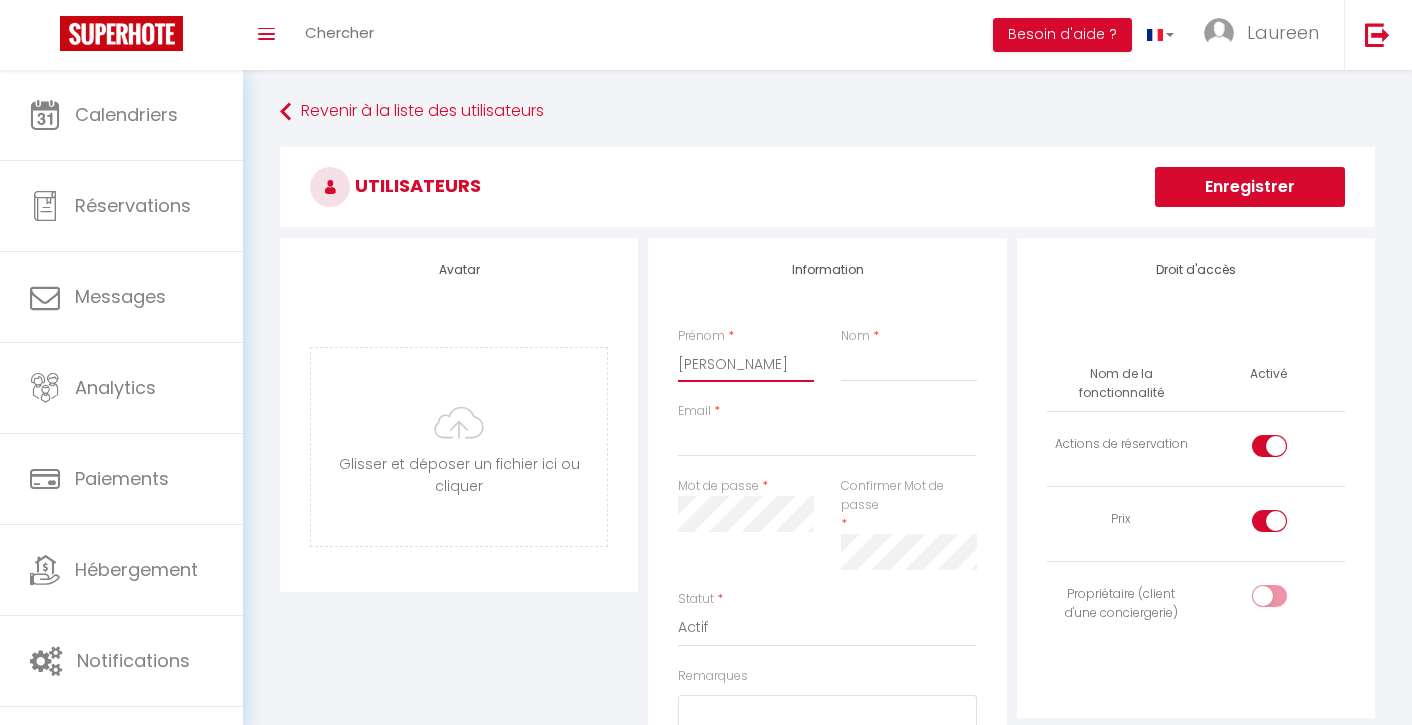 type on "[PERSON_NAME]" 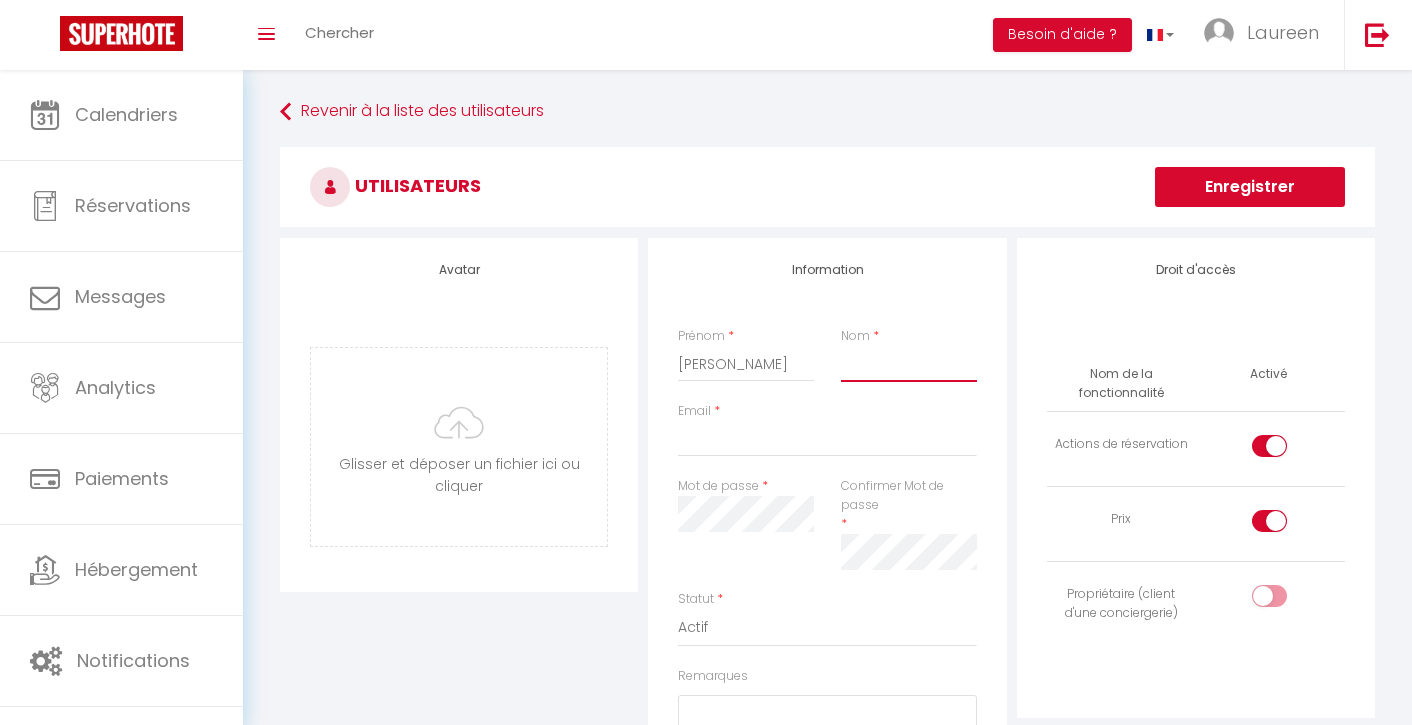 click on "Nom" at bounding box center (909, 364) 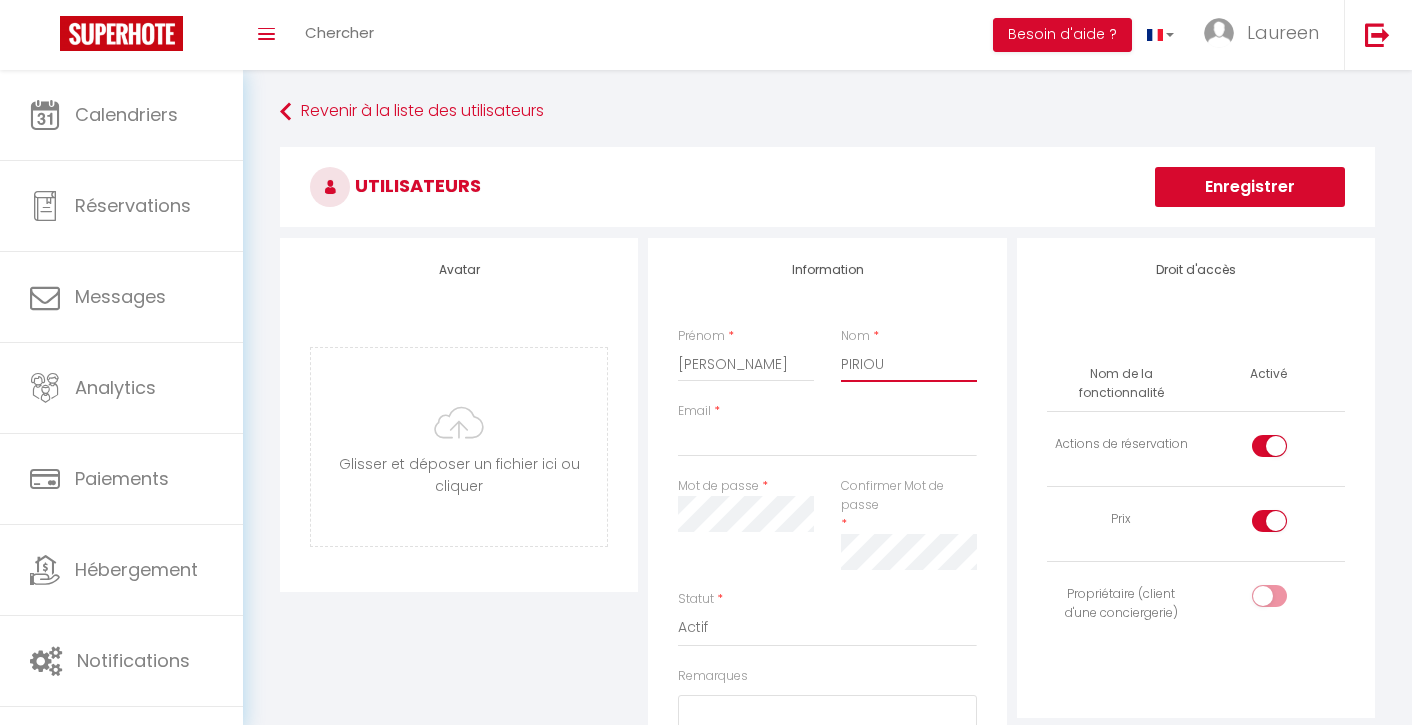 type on "PIRIOU" 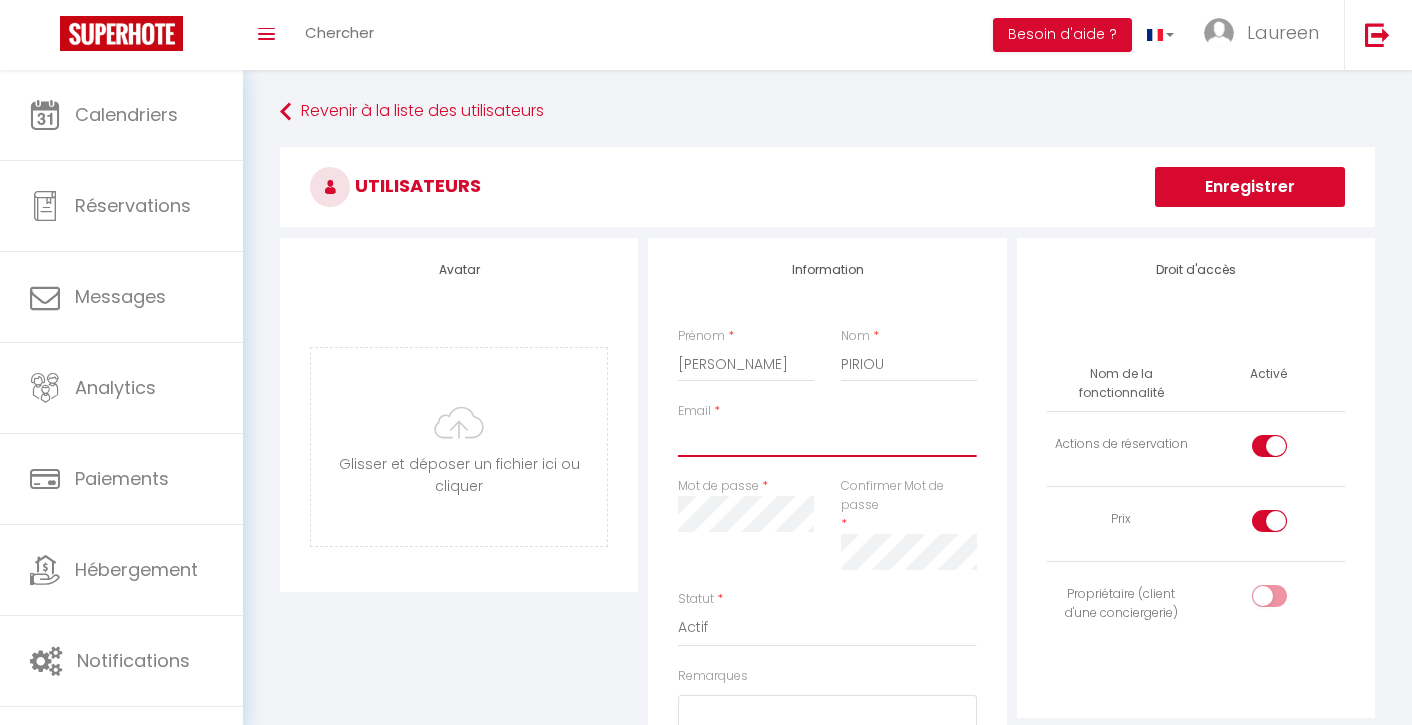 click on "Email" at bounding box center (827, 439) 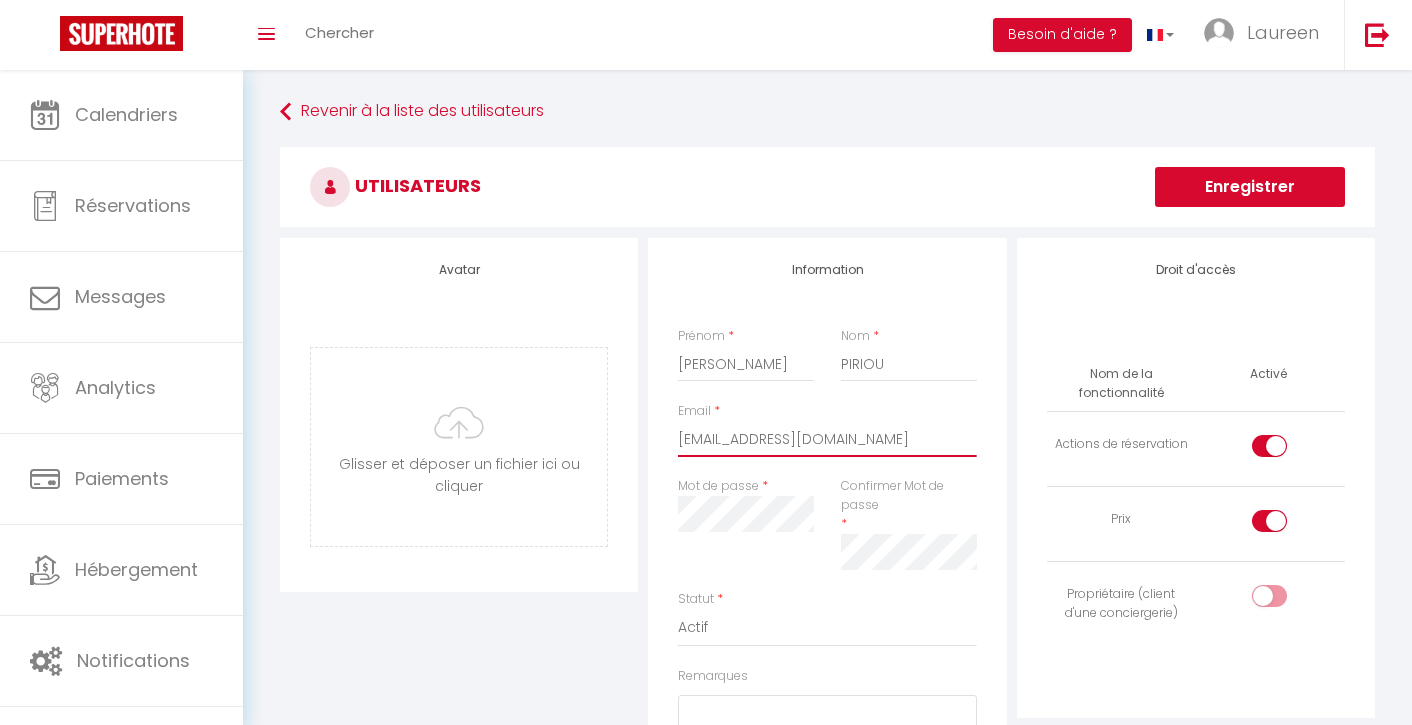 type on "[EMAIL_ADDRESS][DOMAIN_NAME]" 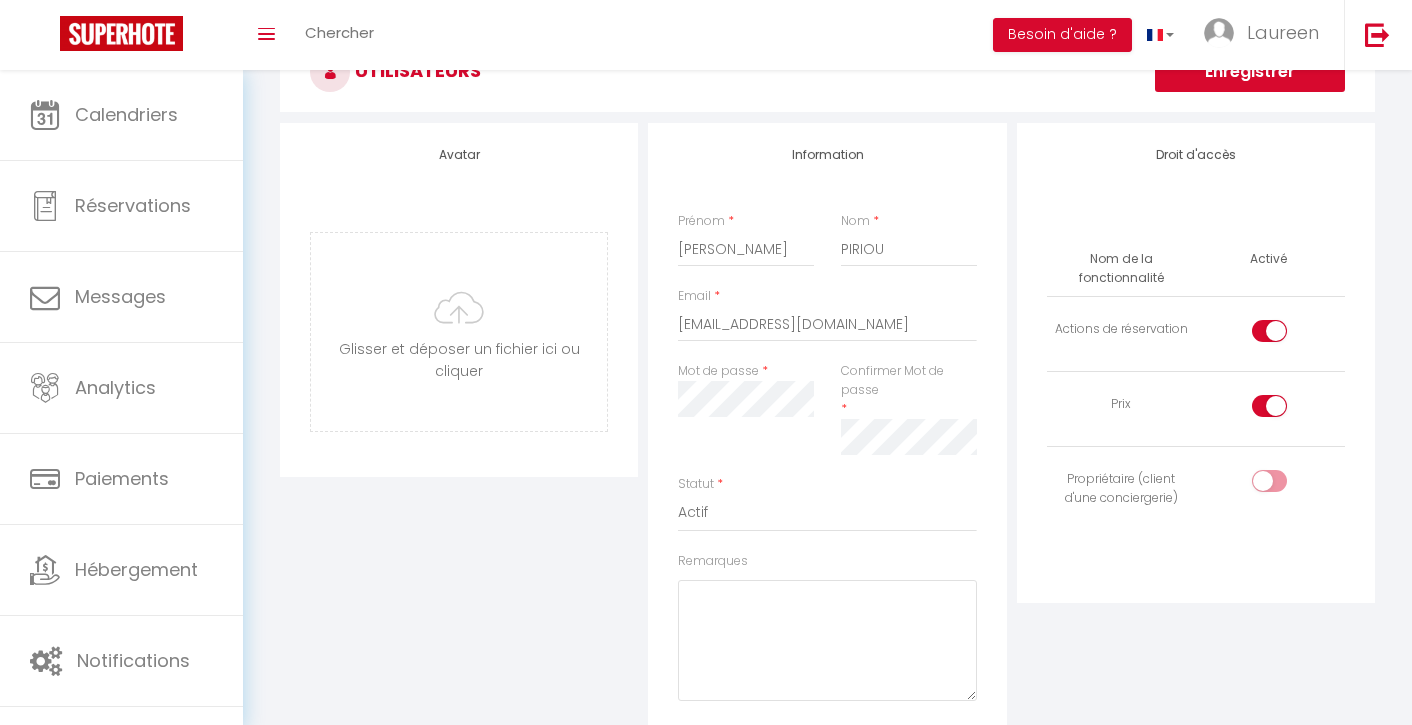 scroll, scrollTop: 115, scrollLeft: 0, axis: vertical 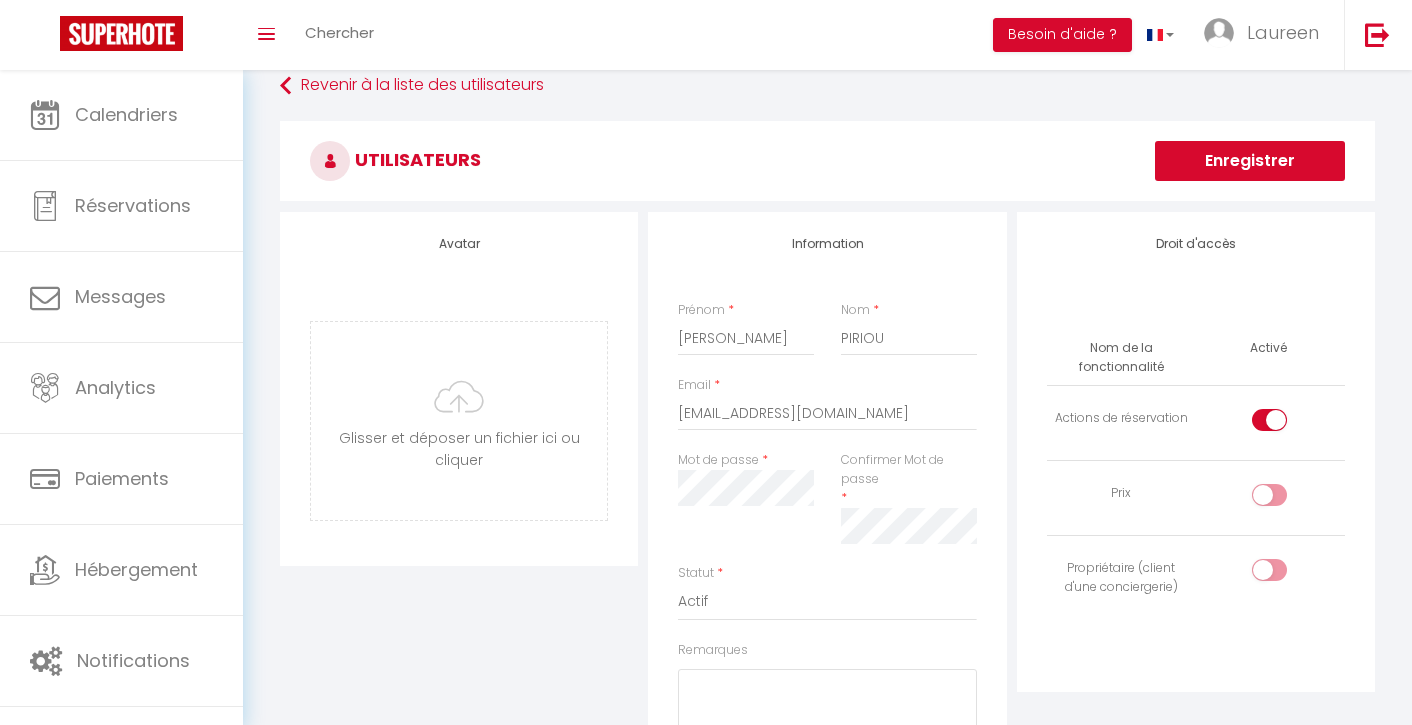 click at bounding box center [1286, 574] 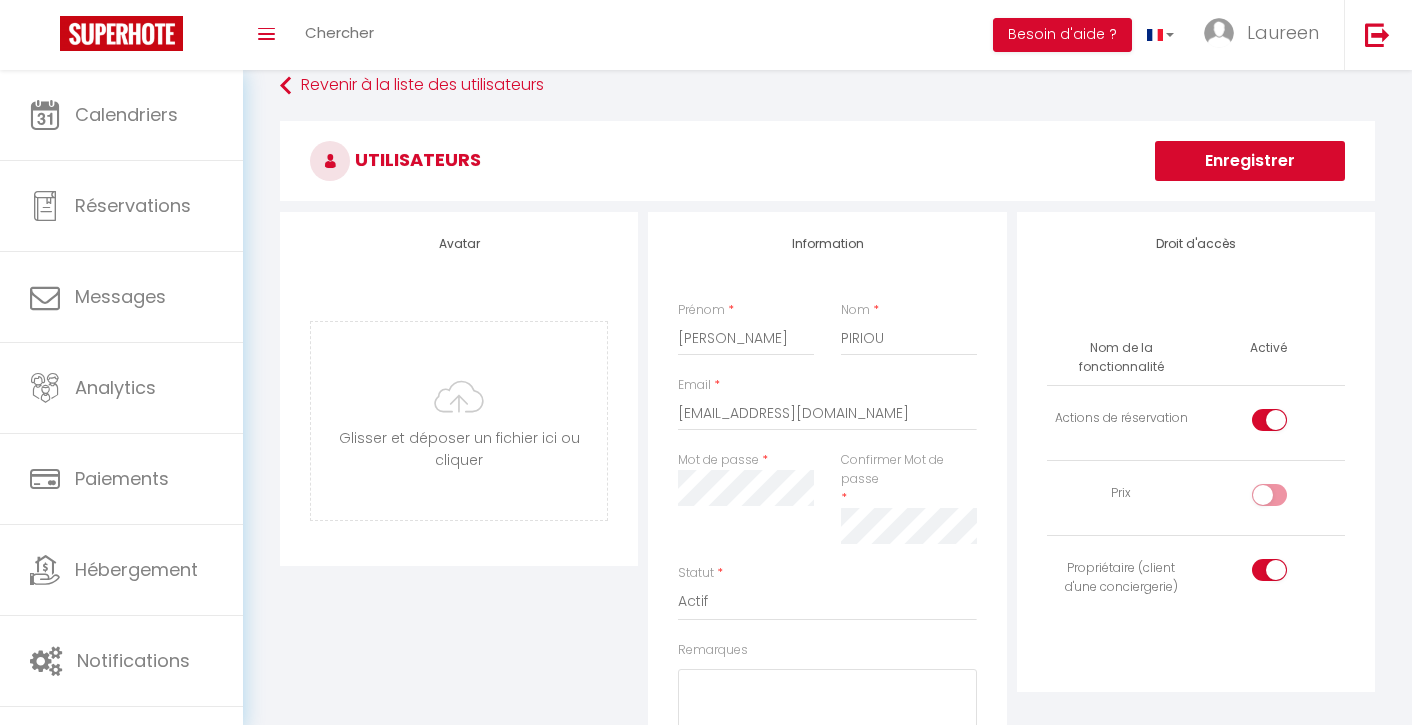 click at bounding box center [1286, 574] 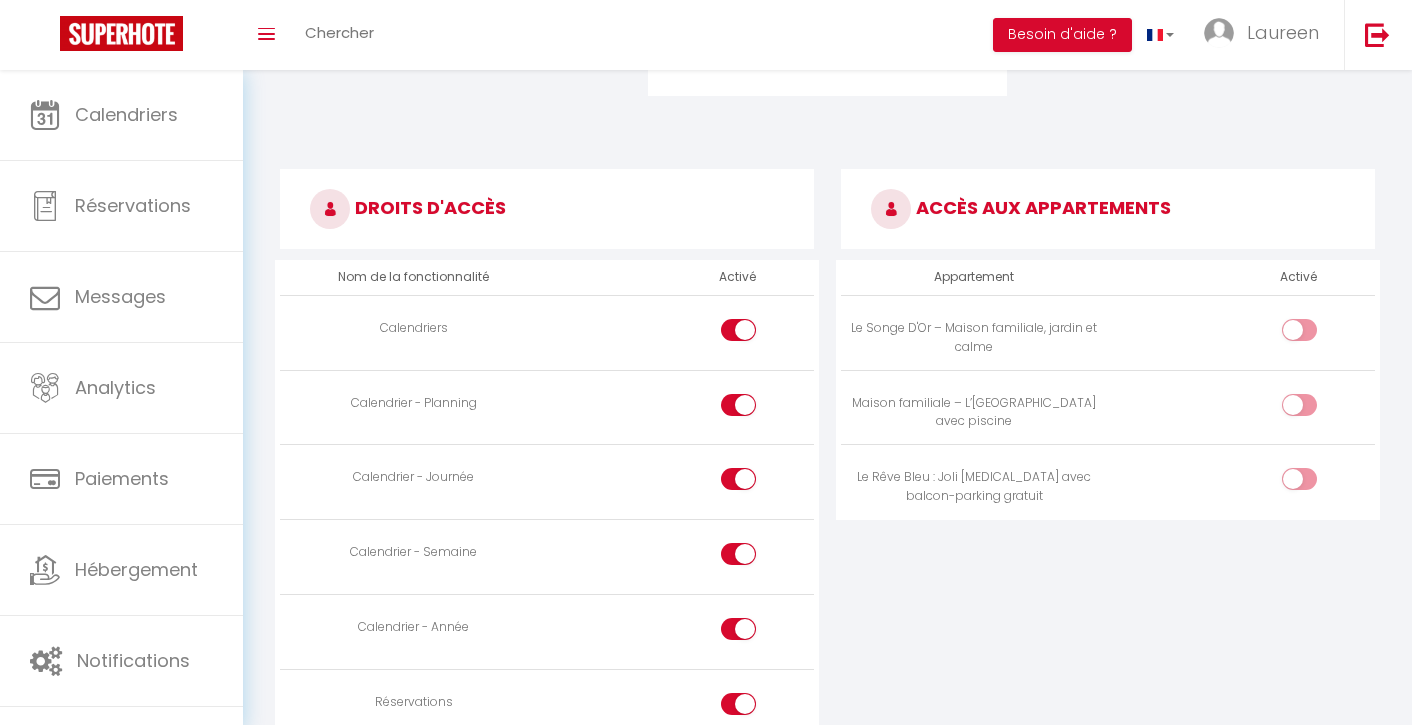 scroll, scrollTop: 873, scrollLeft: 0, axis: vertical 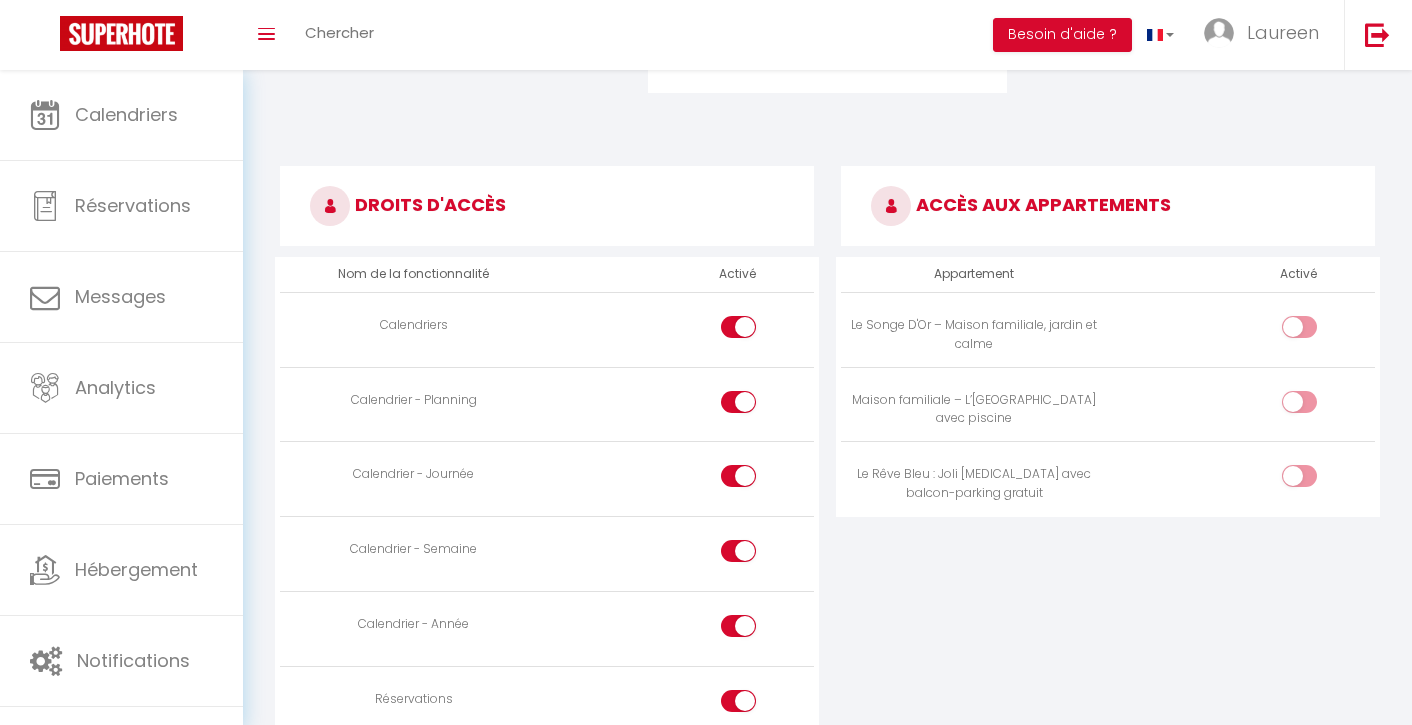 click at bounding box center [1316, 480] 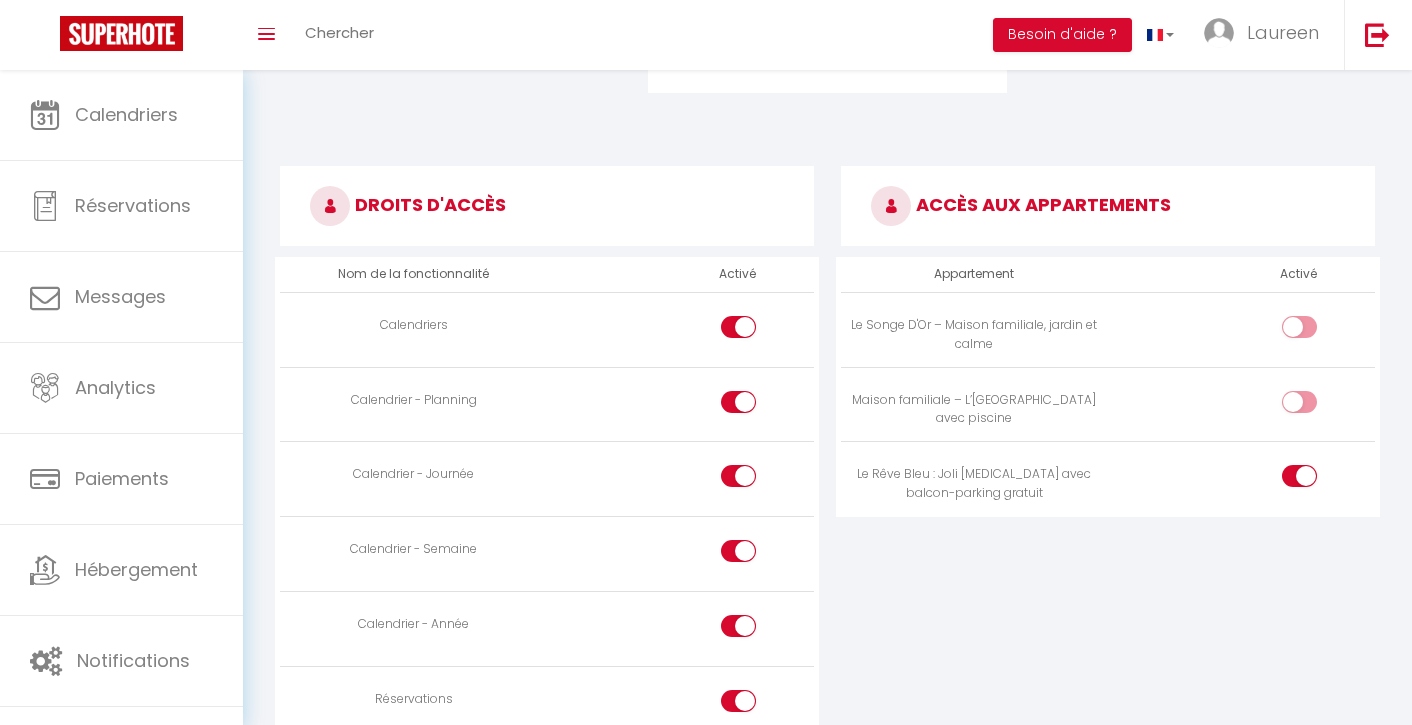 click at bounding box center (756, 406) 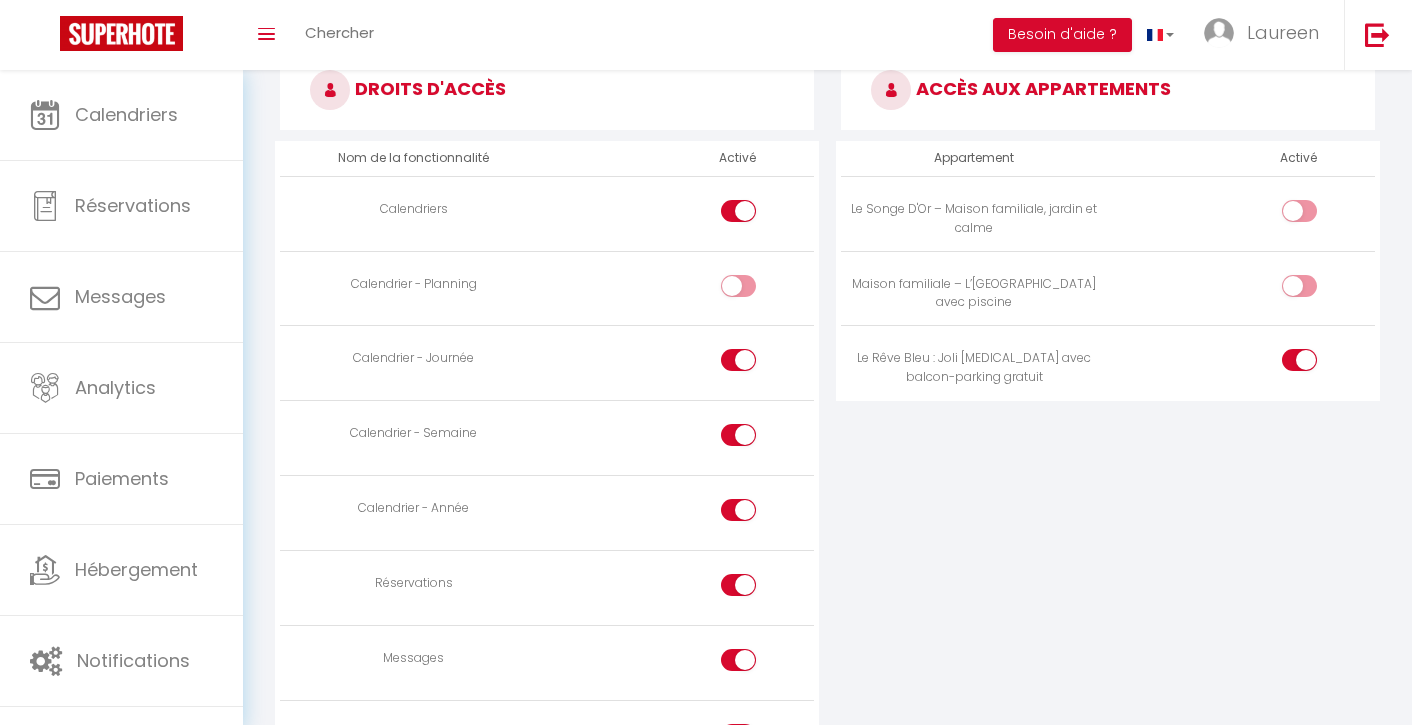 scroll, scrollTop: 998, scrollLeft: 0, axis: vertical 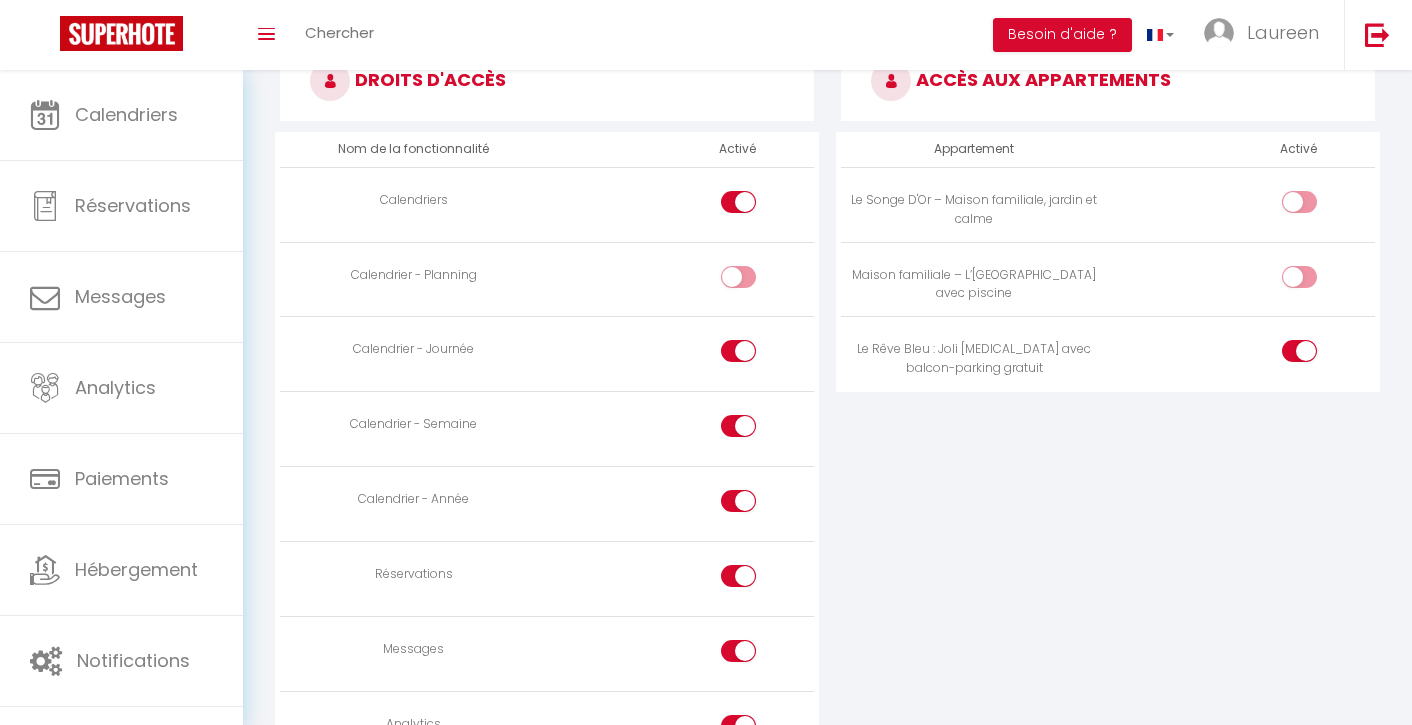click at bounding box center [756, 580] 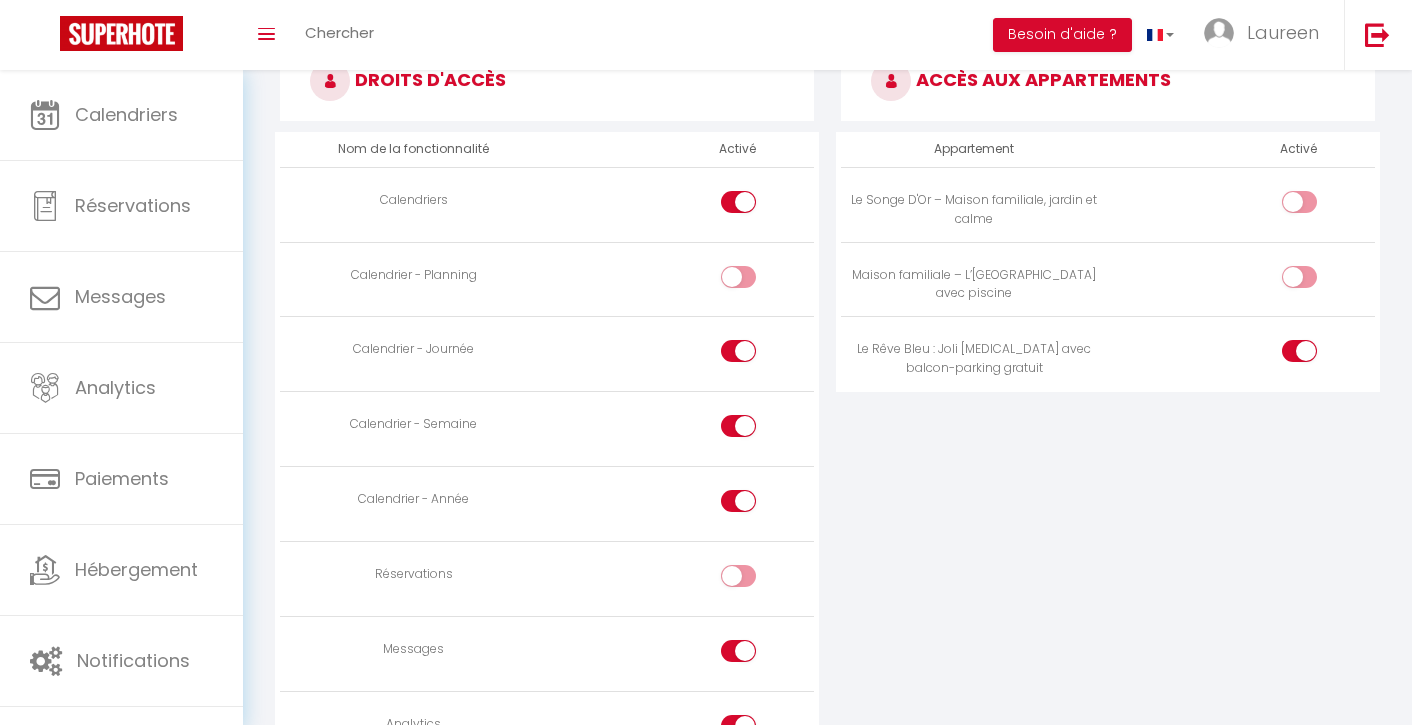 click at bounding box center [756, 655] 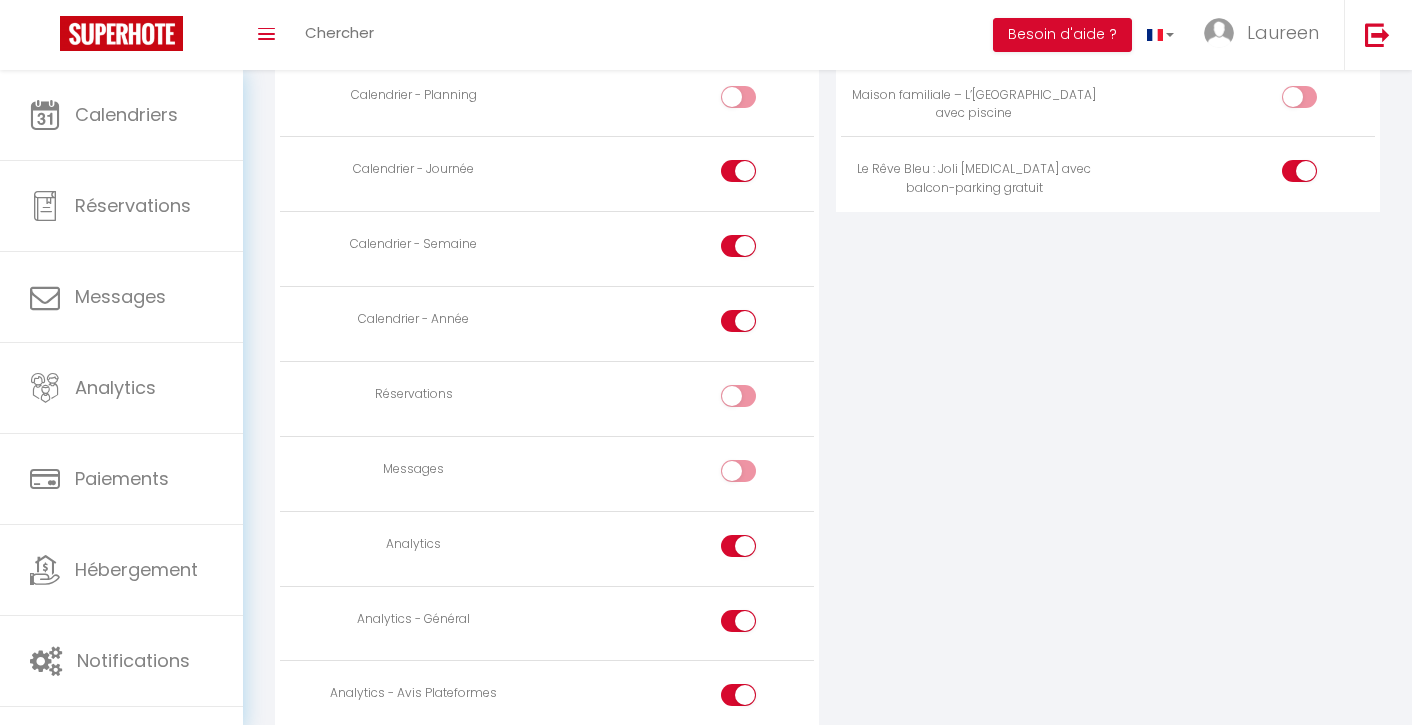scroll, scrollTop: 1205, scrollLeft: 0, axis: vertical 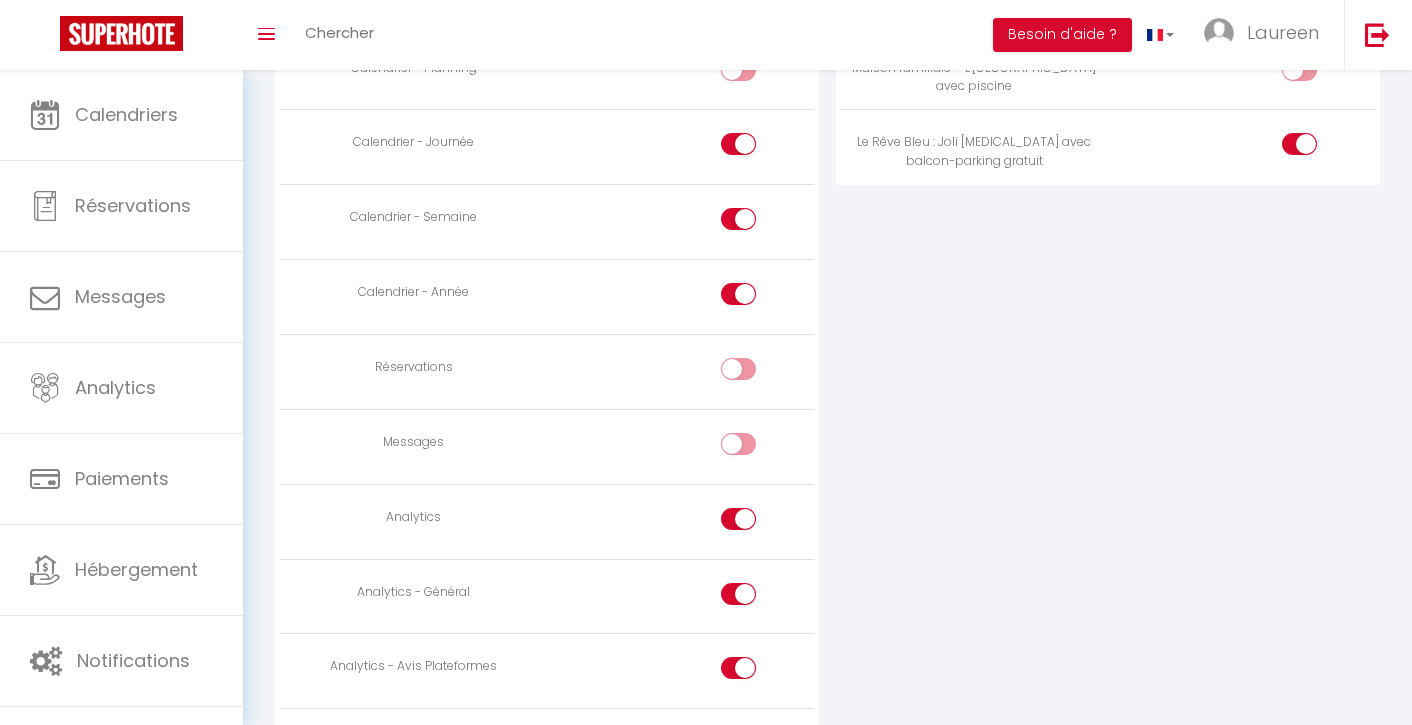 click at bounding box center (738, 519) 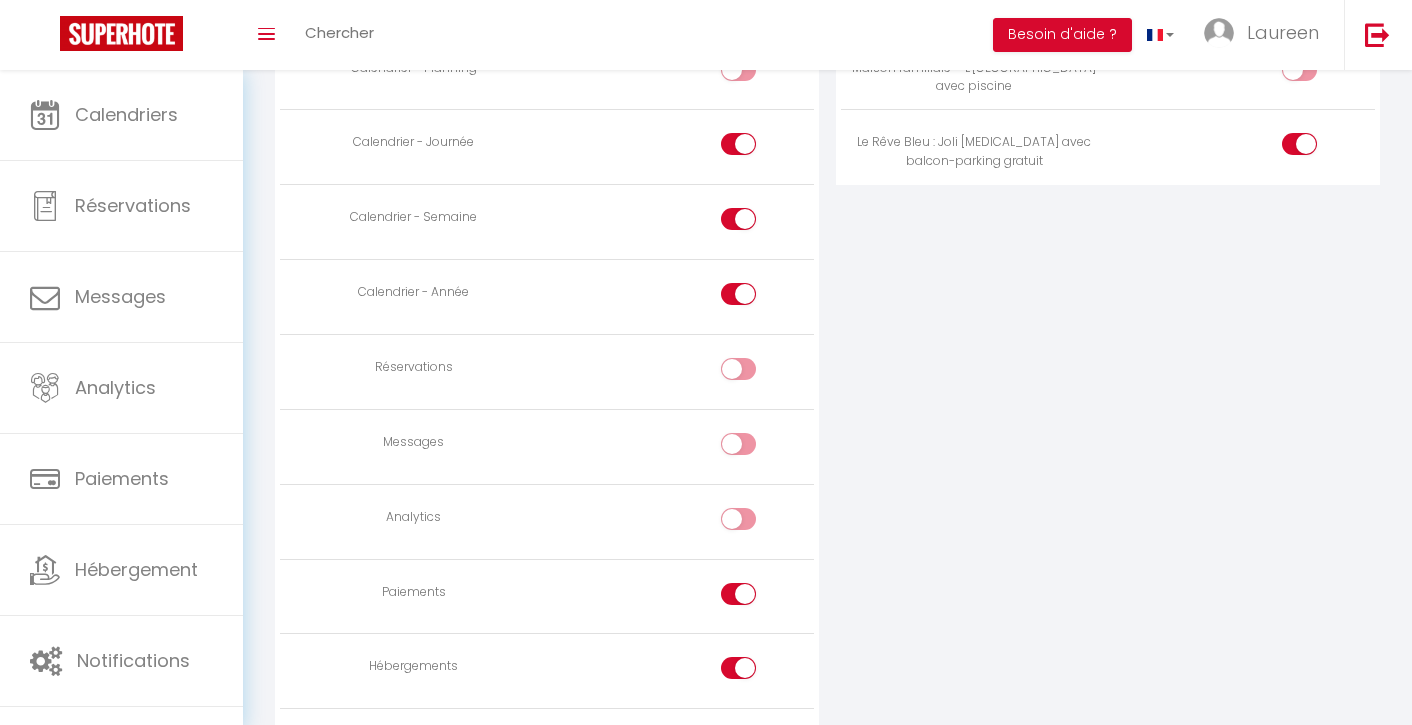 click at bounding box center [756, 598] 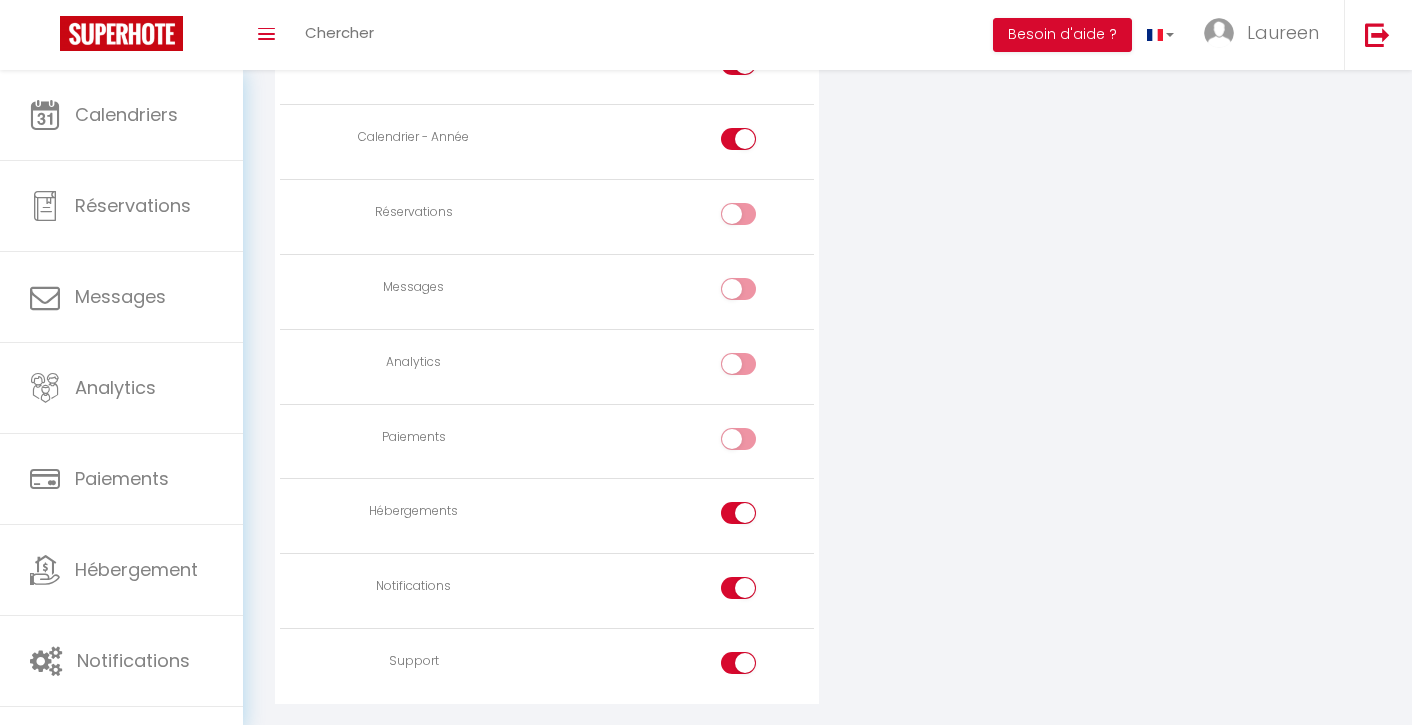 scroll, scrollTop: 1360, scrollLeft: 0, axis: vertical 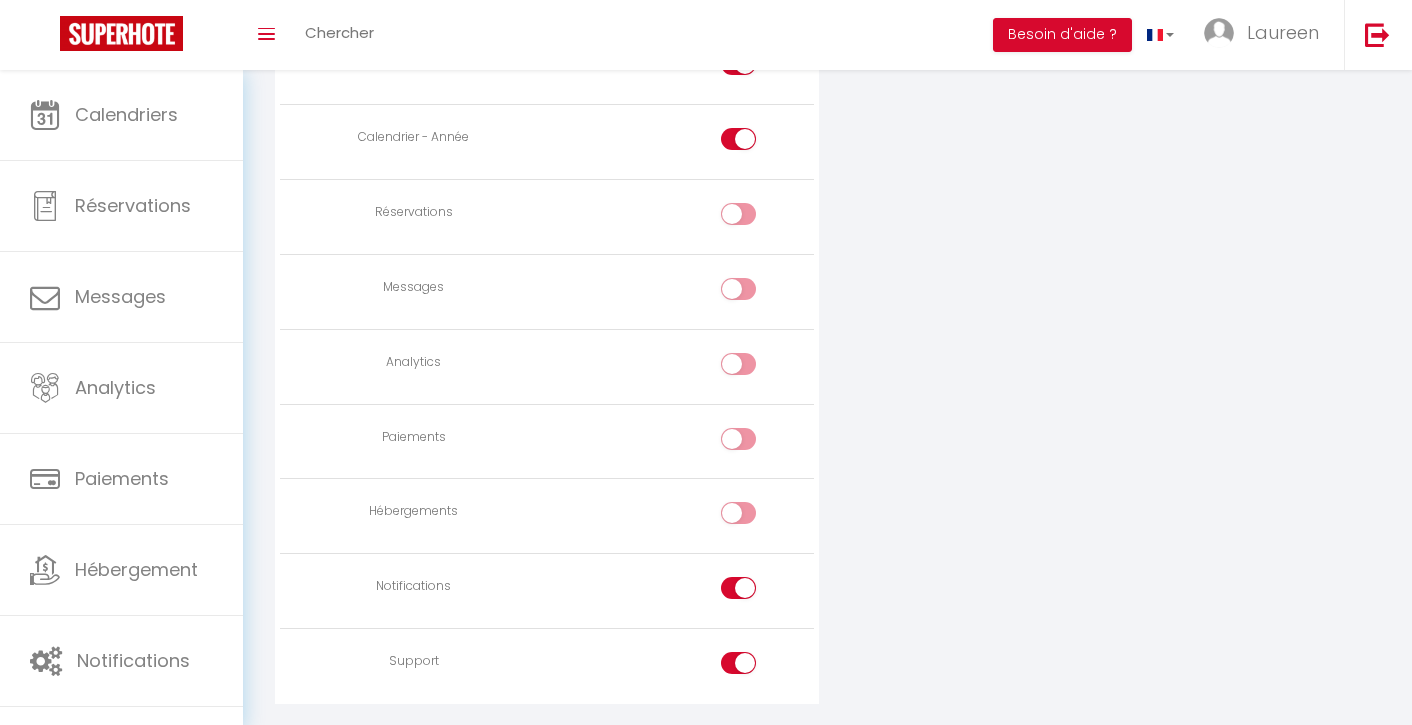 click at bounding box center [756, 592] 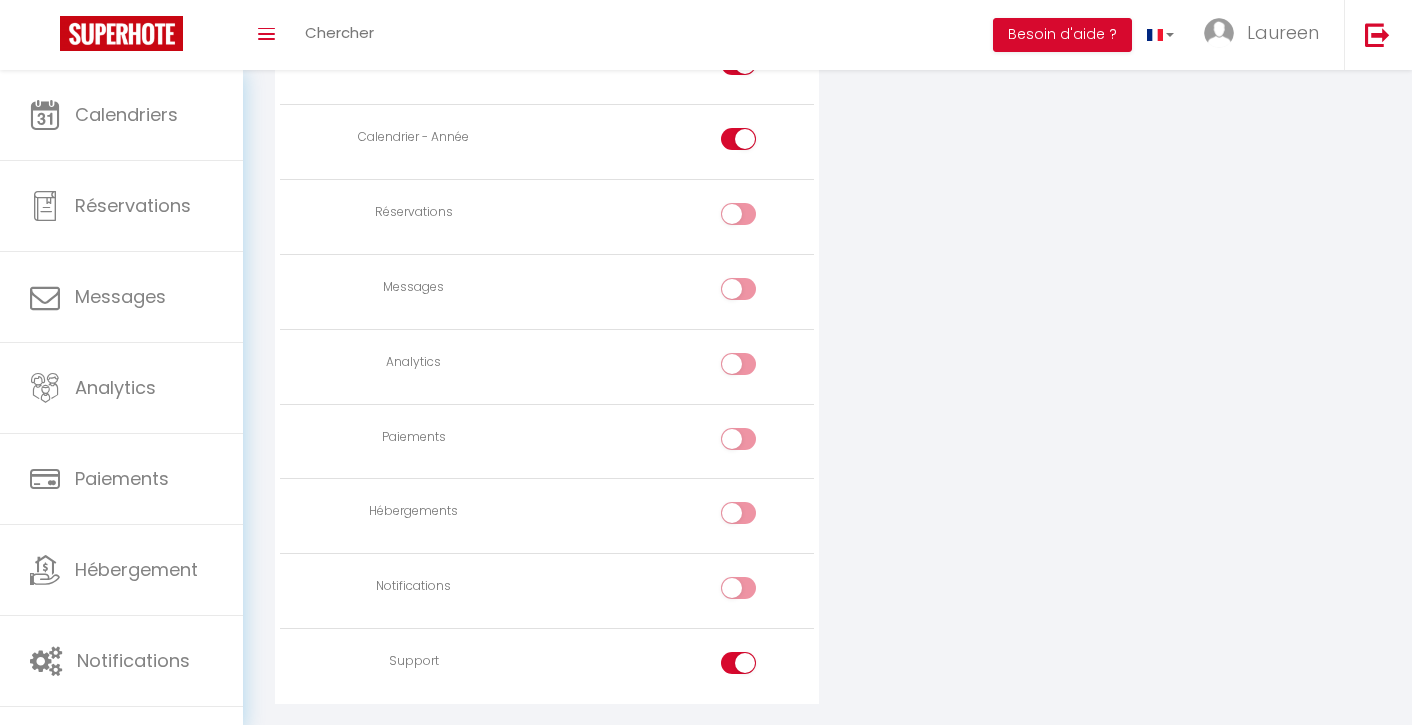 click at bounding box center (756, 667) 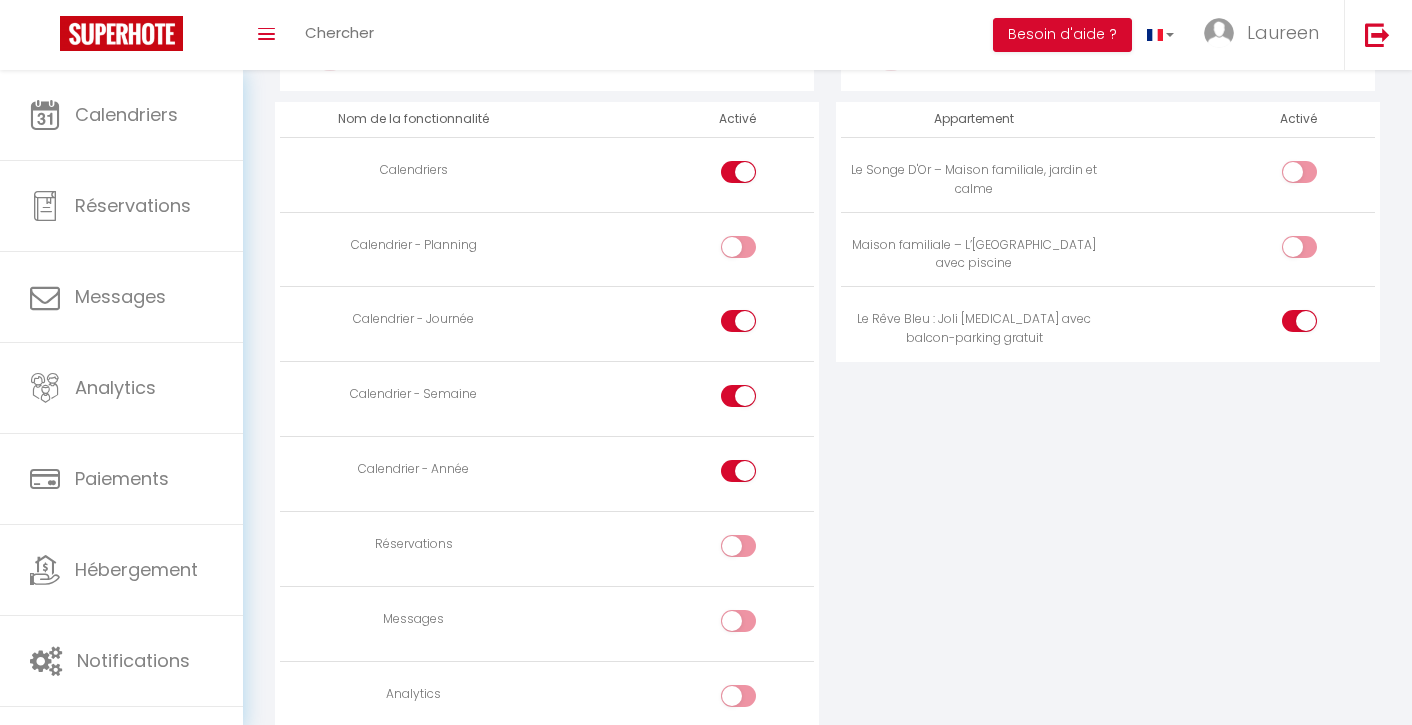 scroll, scrollTop: 1026, scrollLeft: 0, axis: vertical 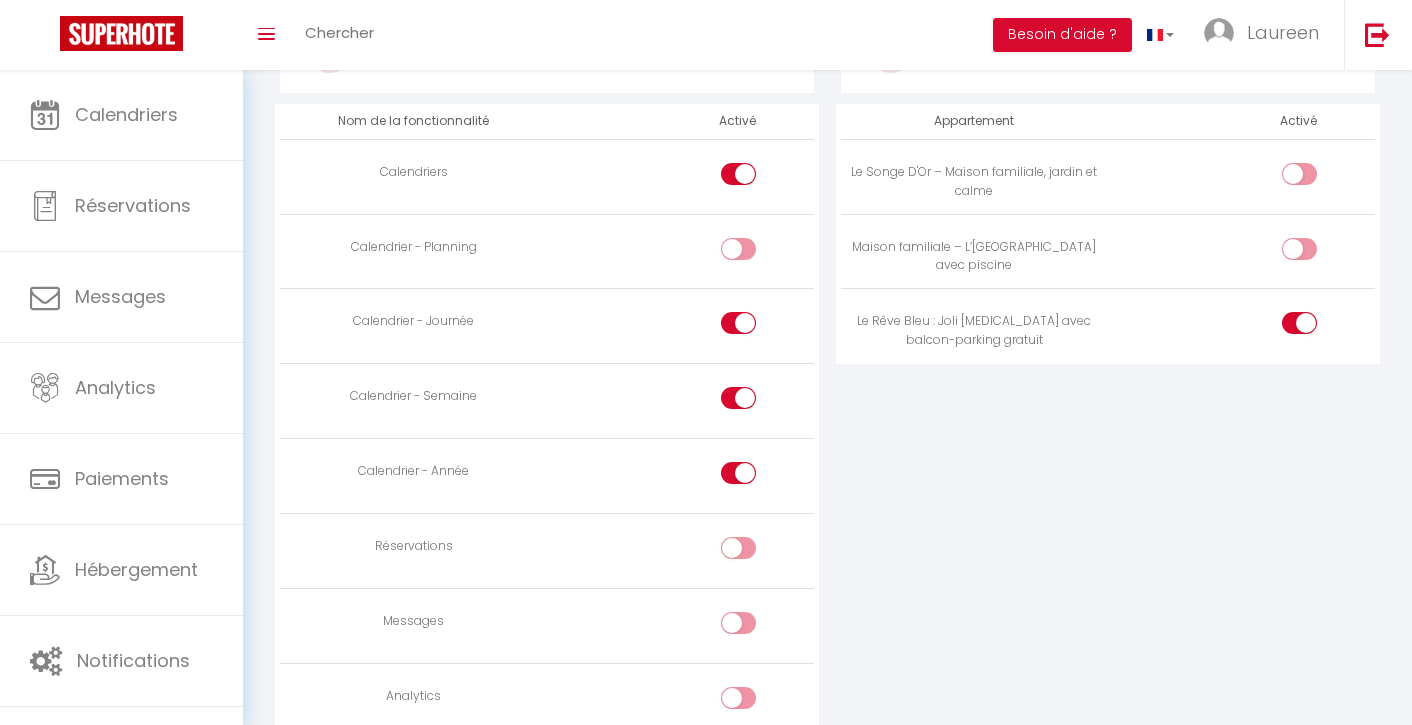 click at bounding box center (738, 548) 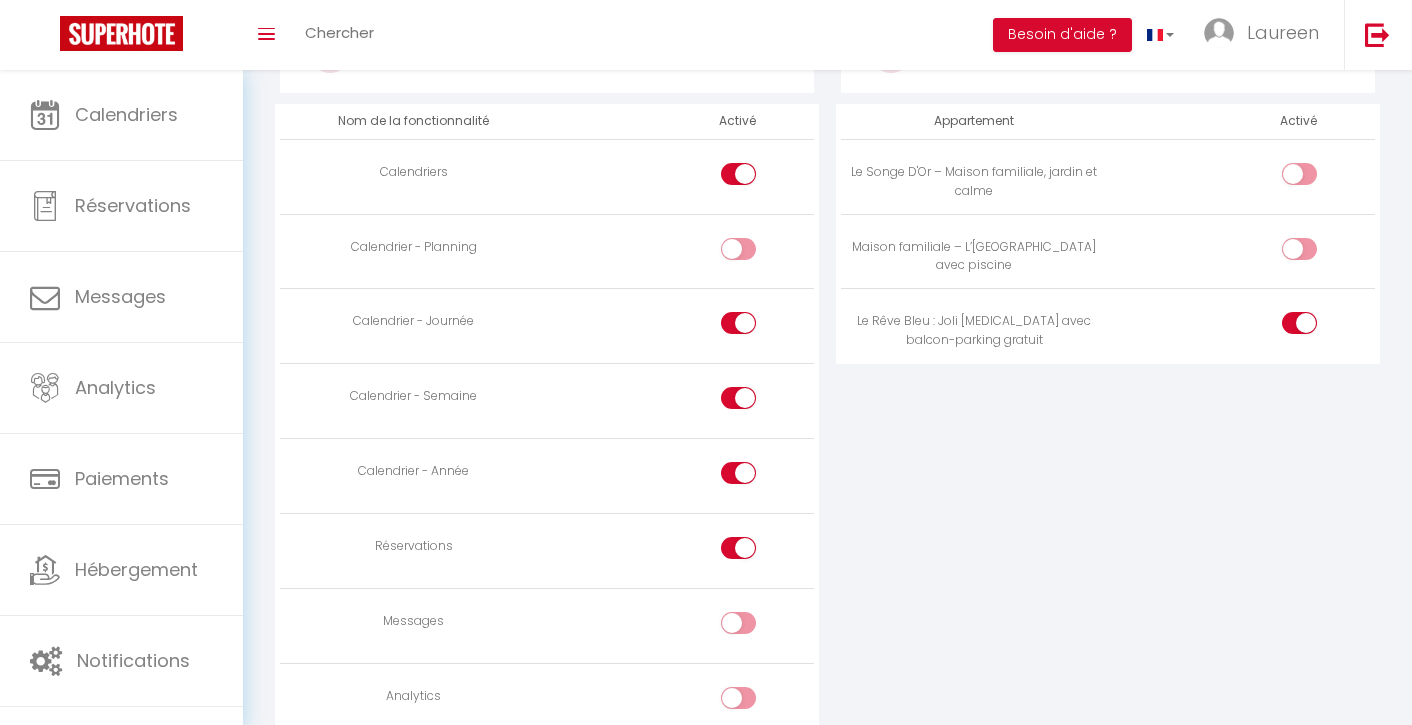 click at bounding box center (756, 477) 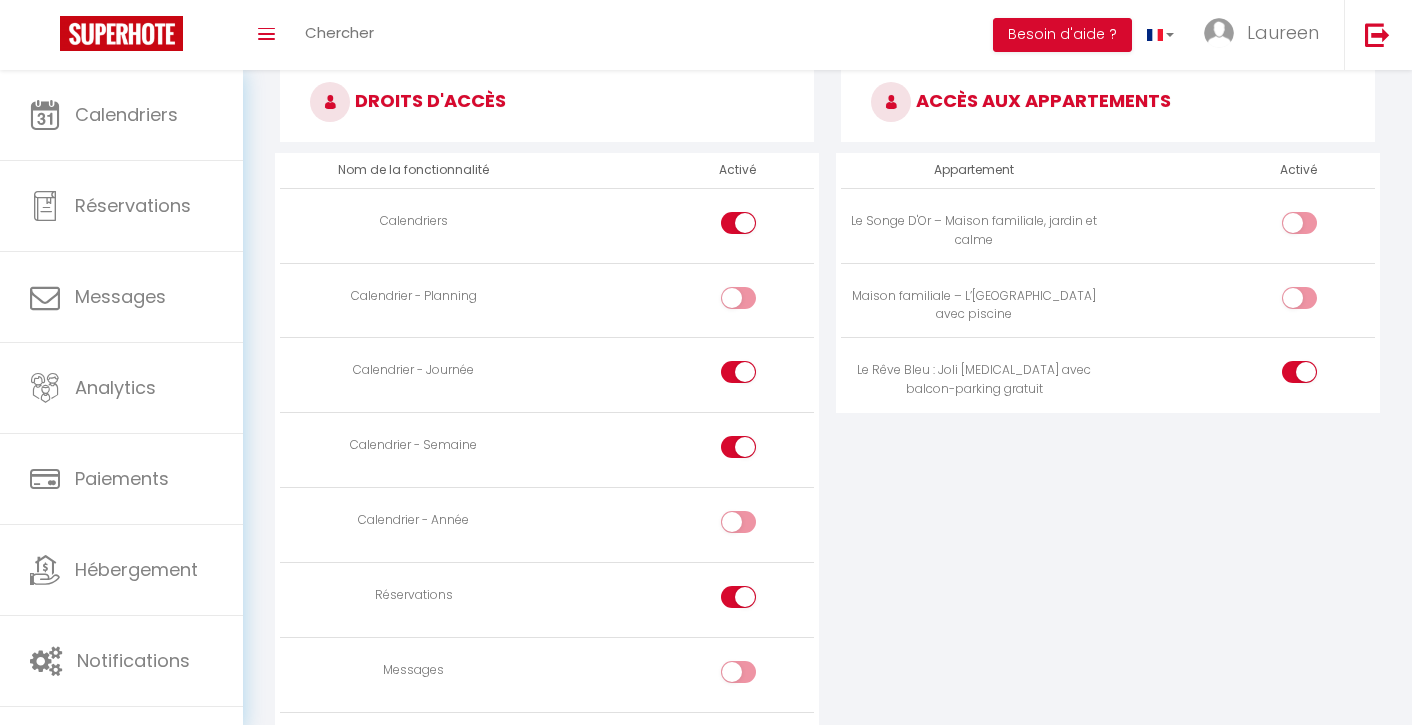 scroll, scrollTop: 982, scrollLeft: 0, axis: vertical 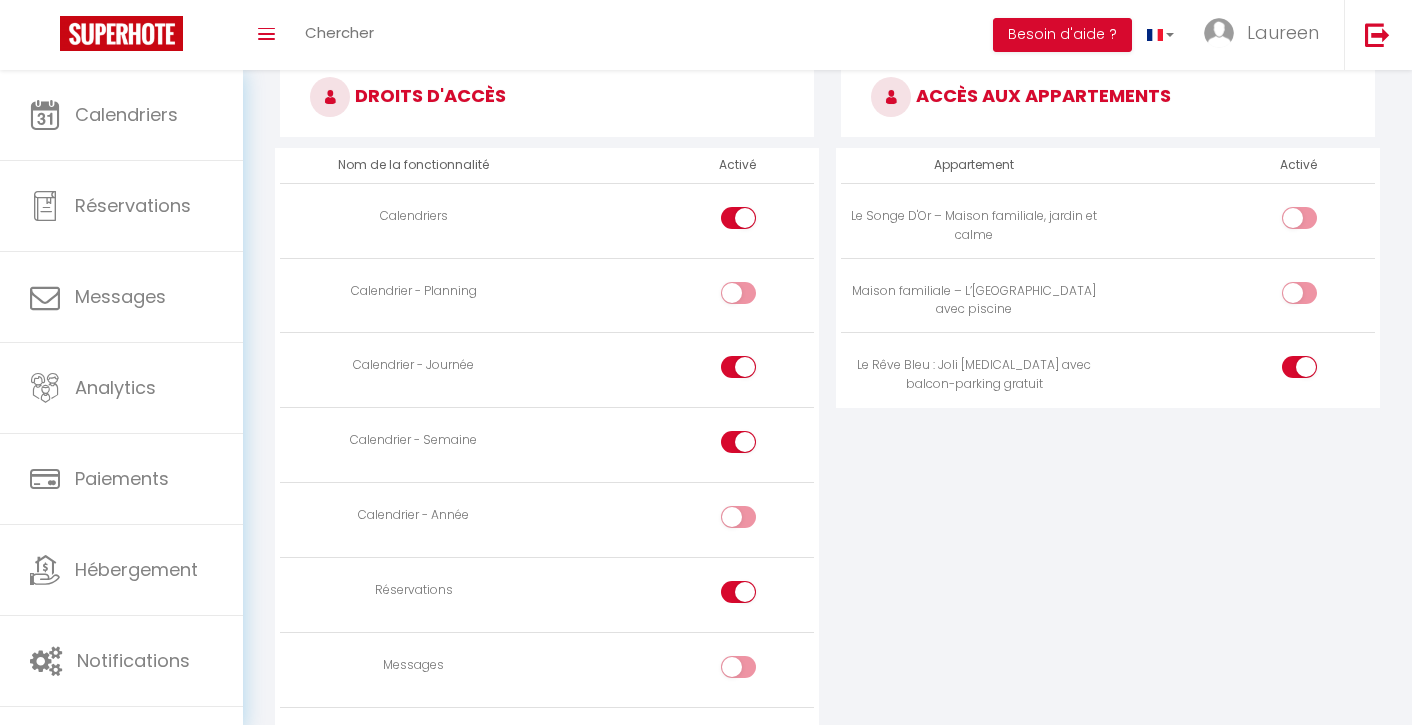 click at bounding box center [756, 596] 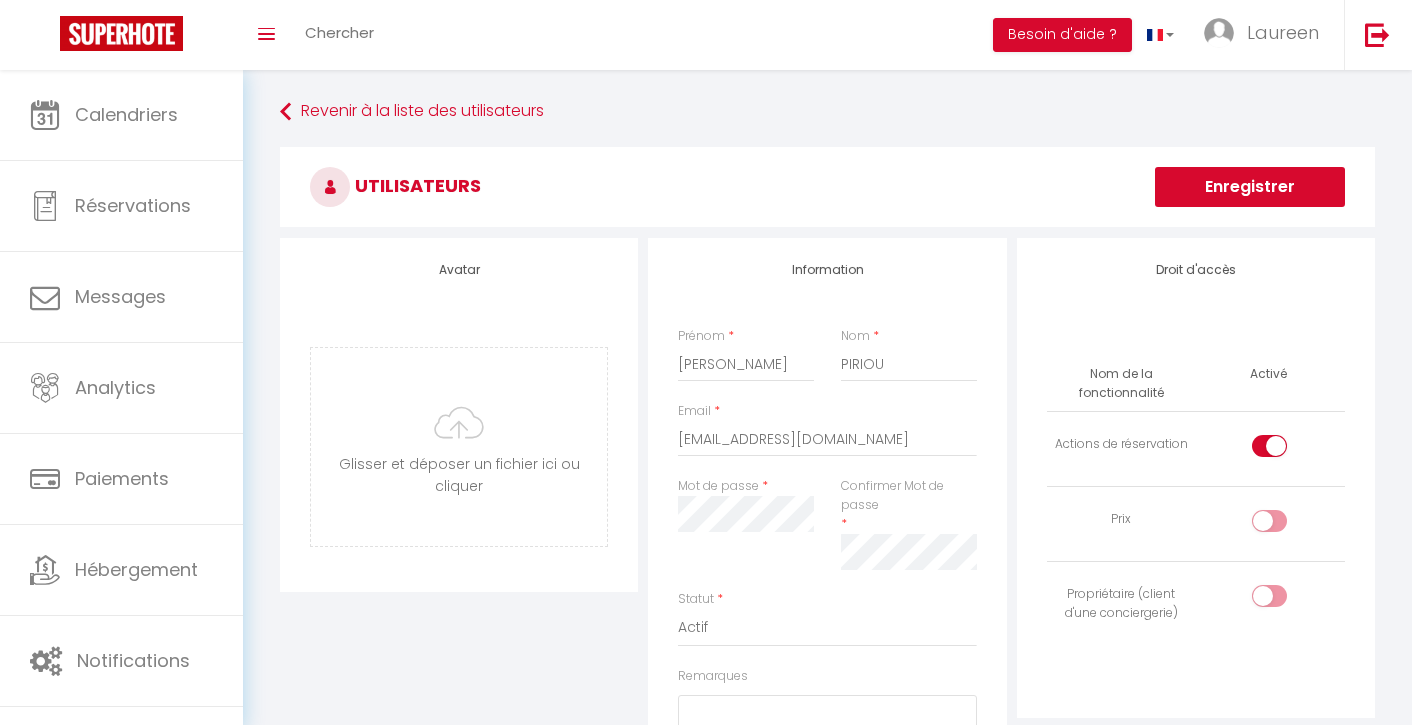 scroll, scrollTop: 0, scrollLeft: 0, axis: both 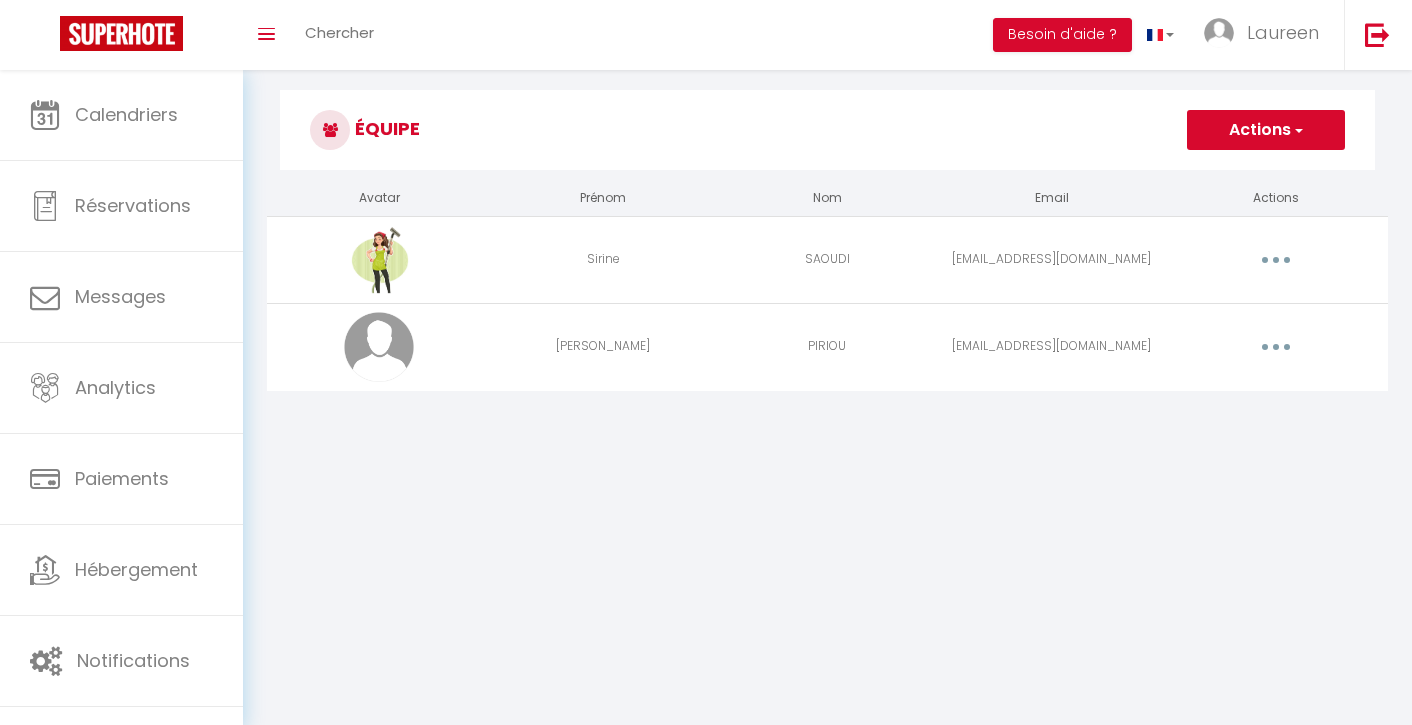 click on "Actions" at bounding box center (1266, 130) 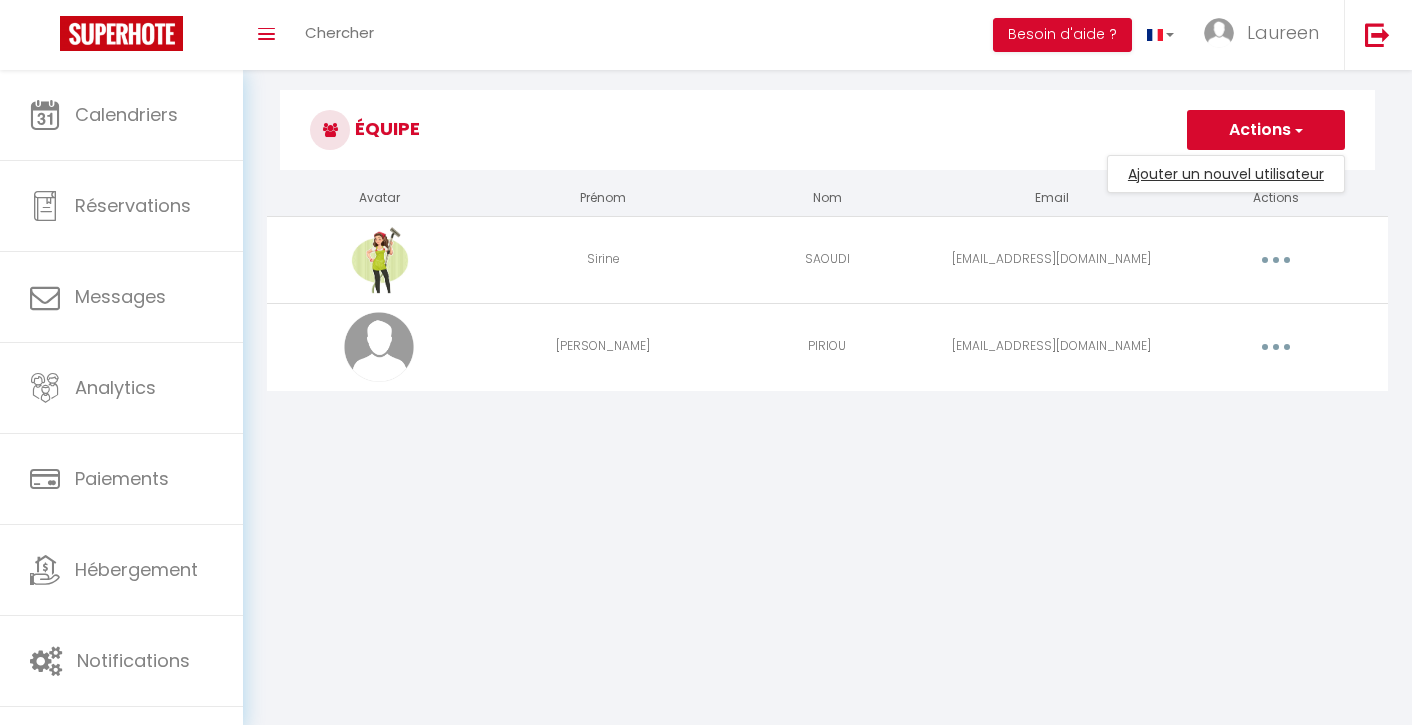 click on "Ajouter un nouvel utilisateur" at bounding box center (1226, 174) 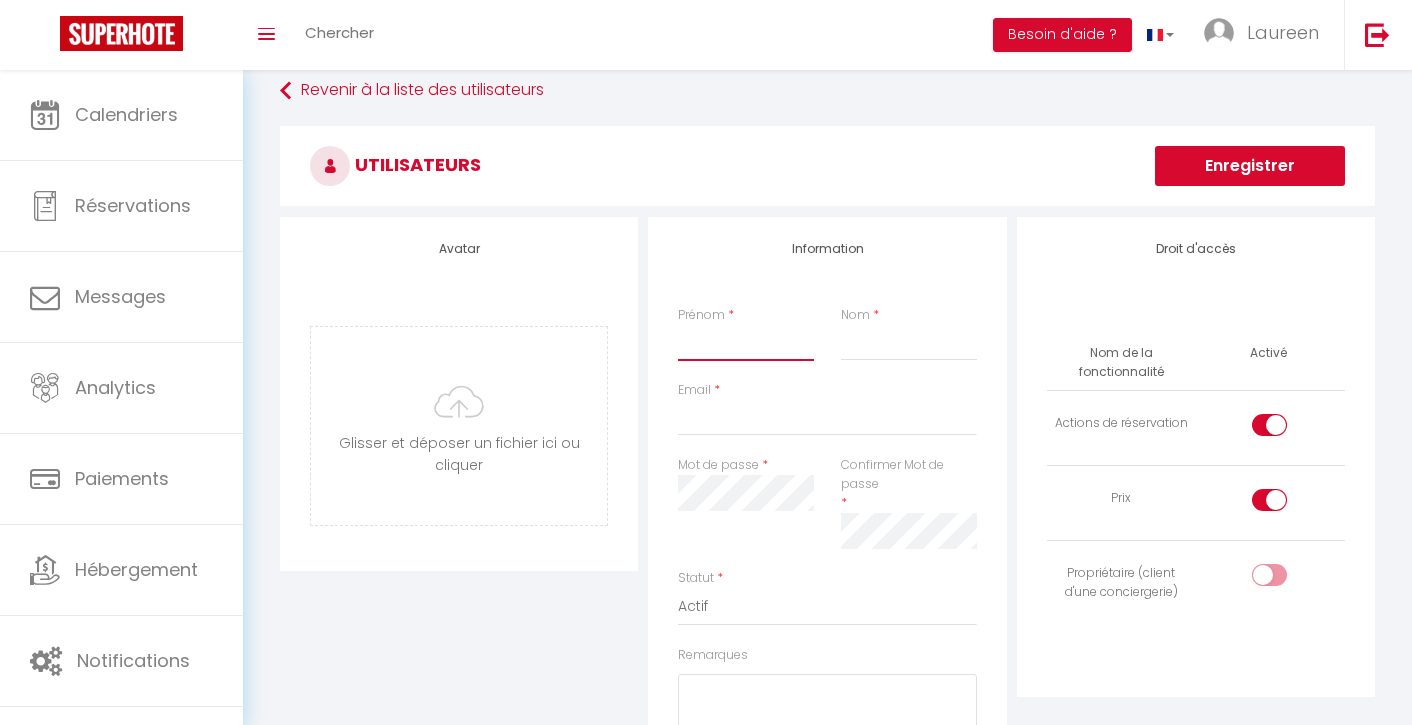 click on "Prénom" at bounding box center [746, 343] 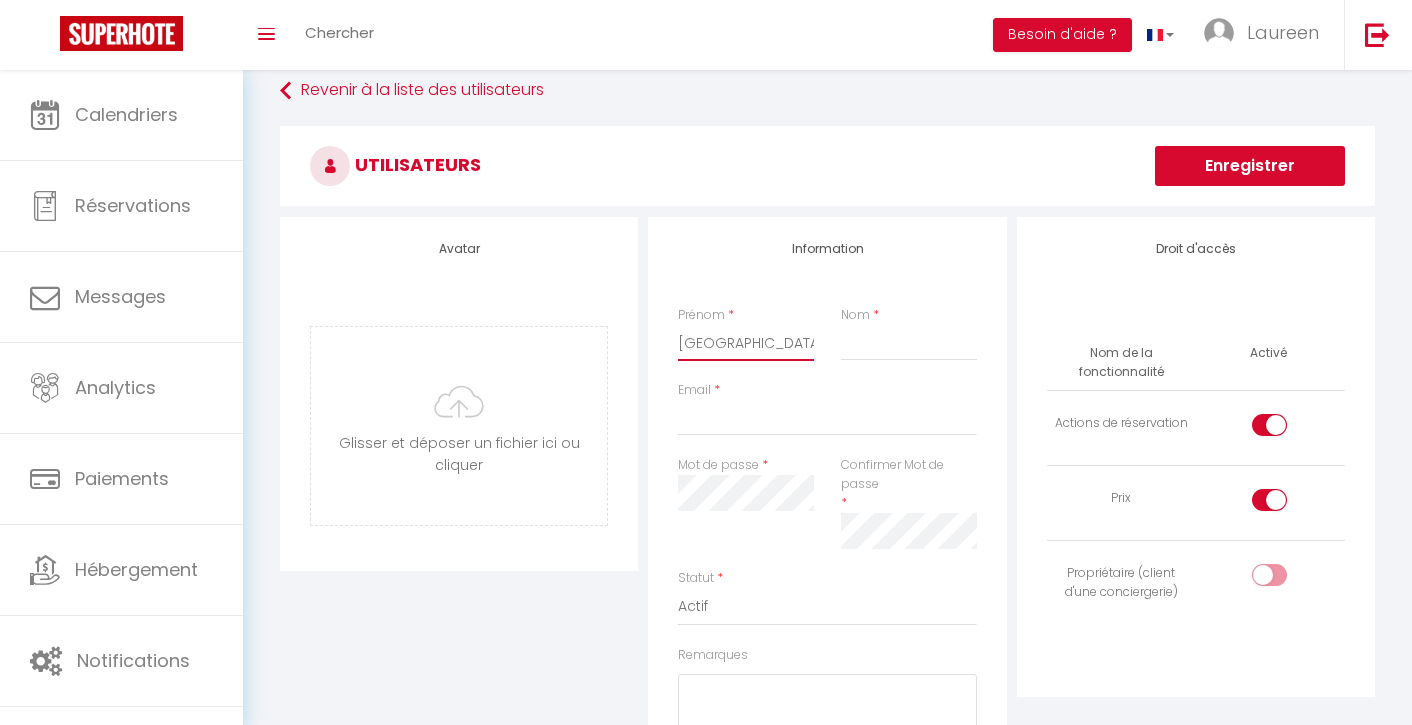 type on "[GEOGRAPHIC_DATA]" 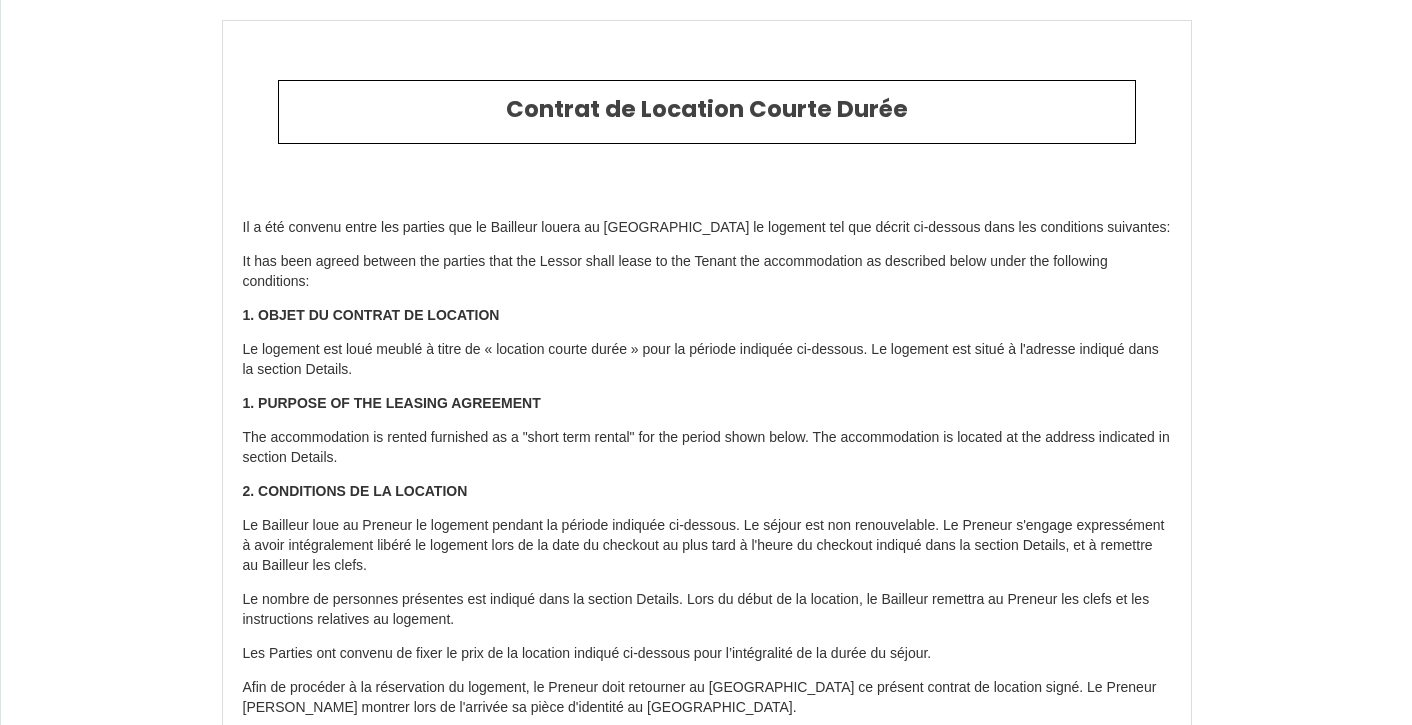 select 